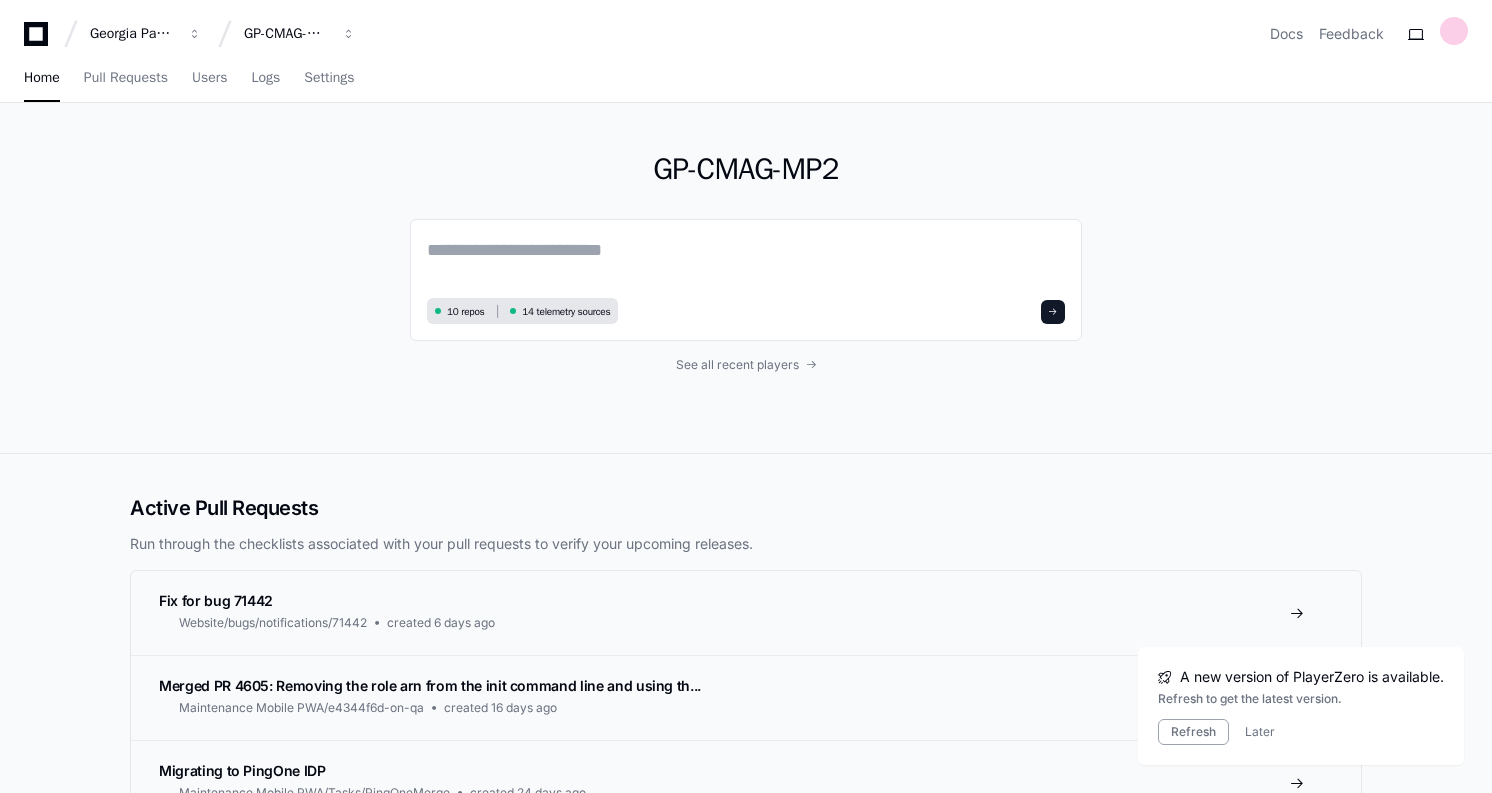 scroll, scrollTop: 6, scrollLeft: 0, axis: vertical 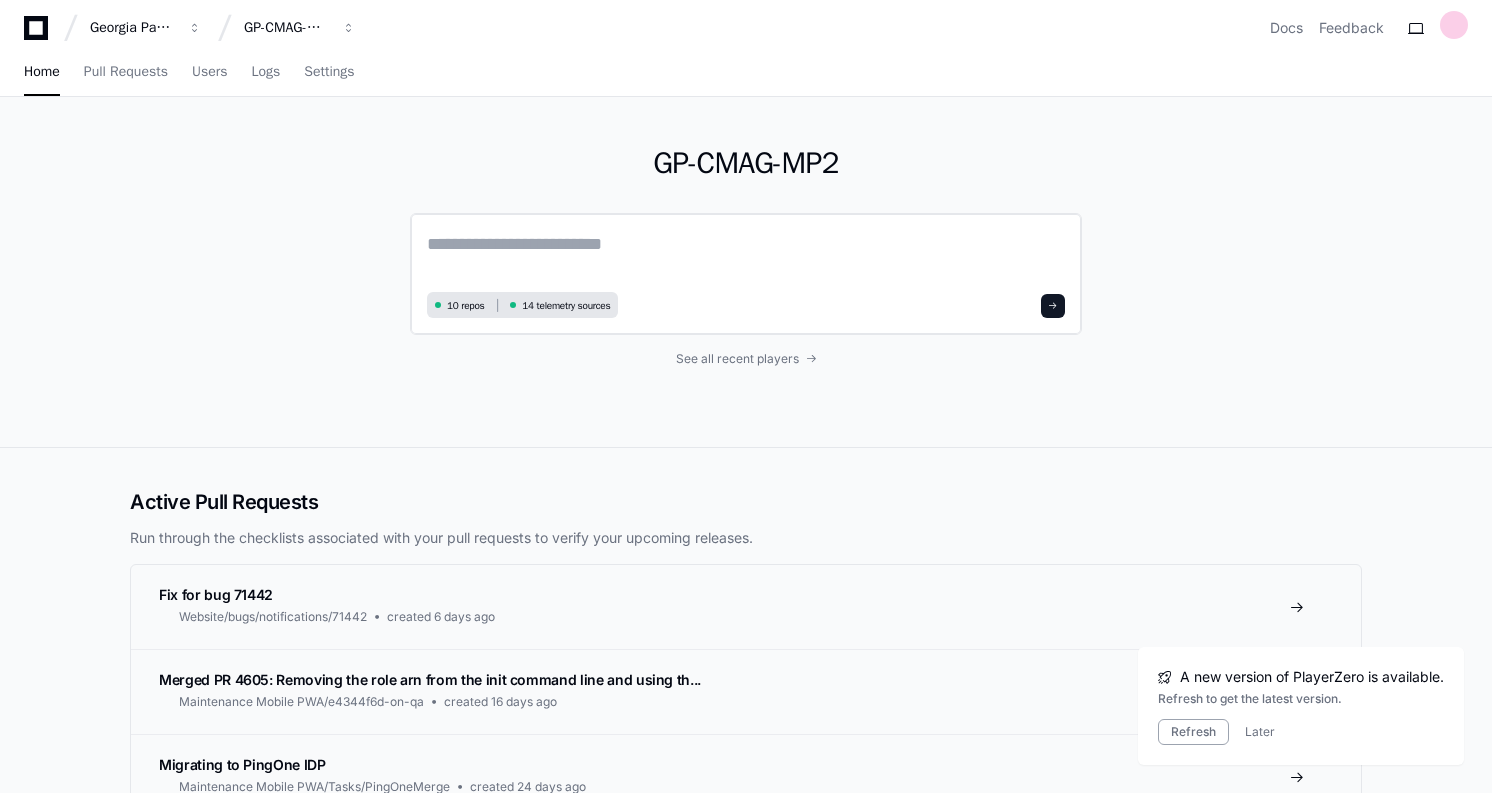 click 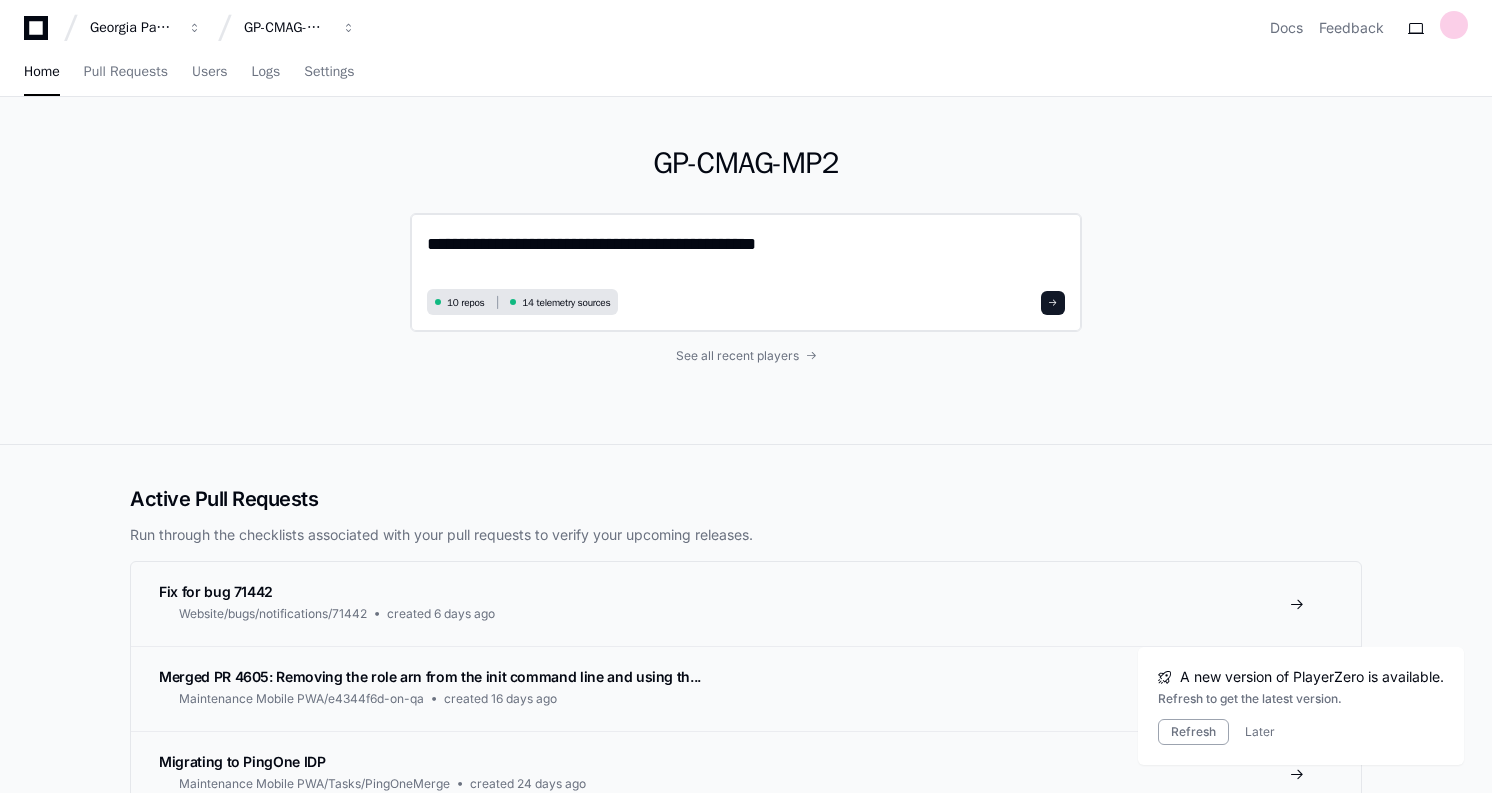 type on "**********" 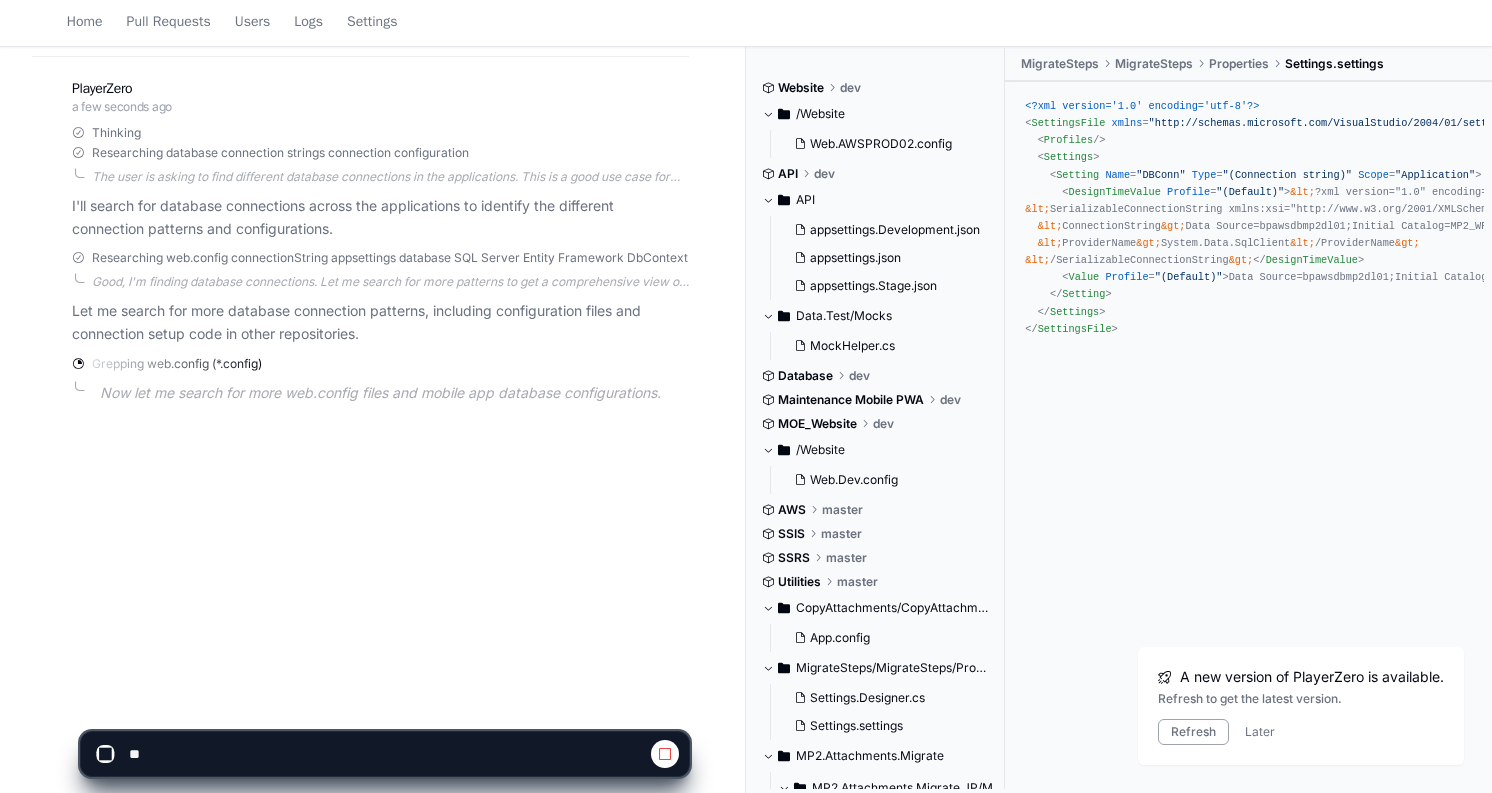 scroll, scrollTop: 282, scrollLeft: 0, axis: vertical 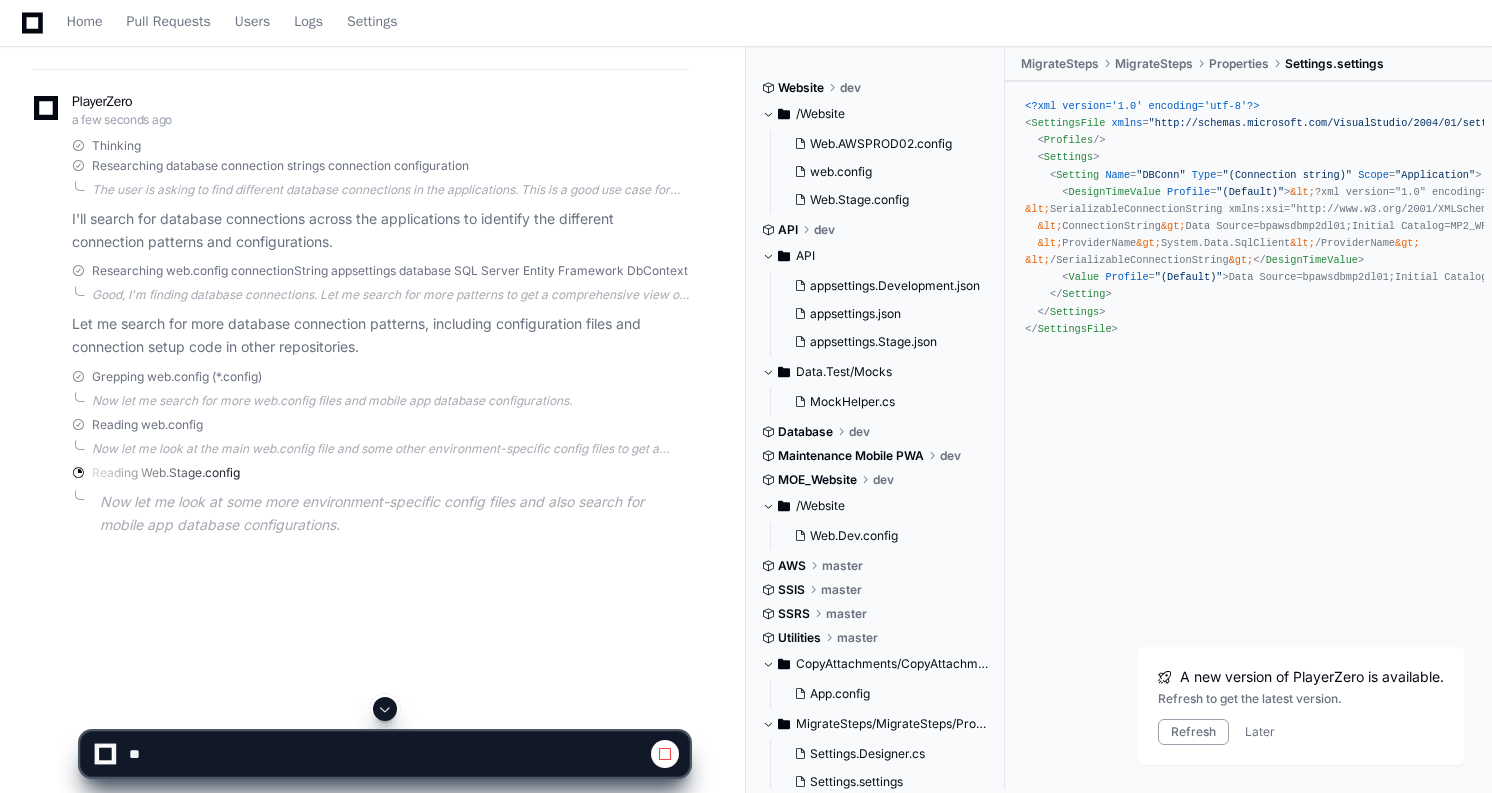 click 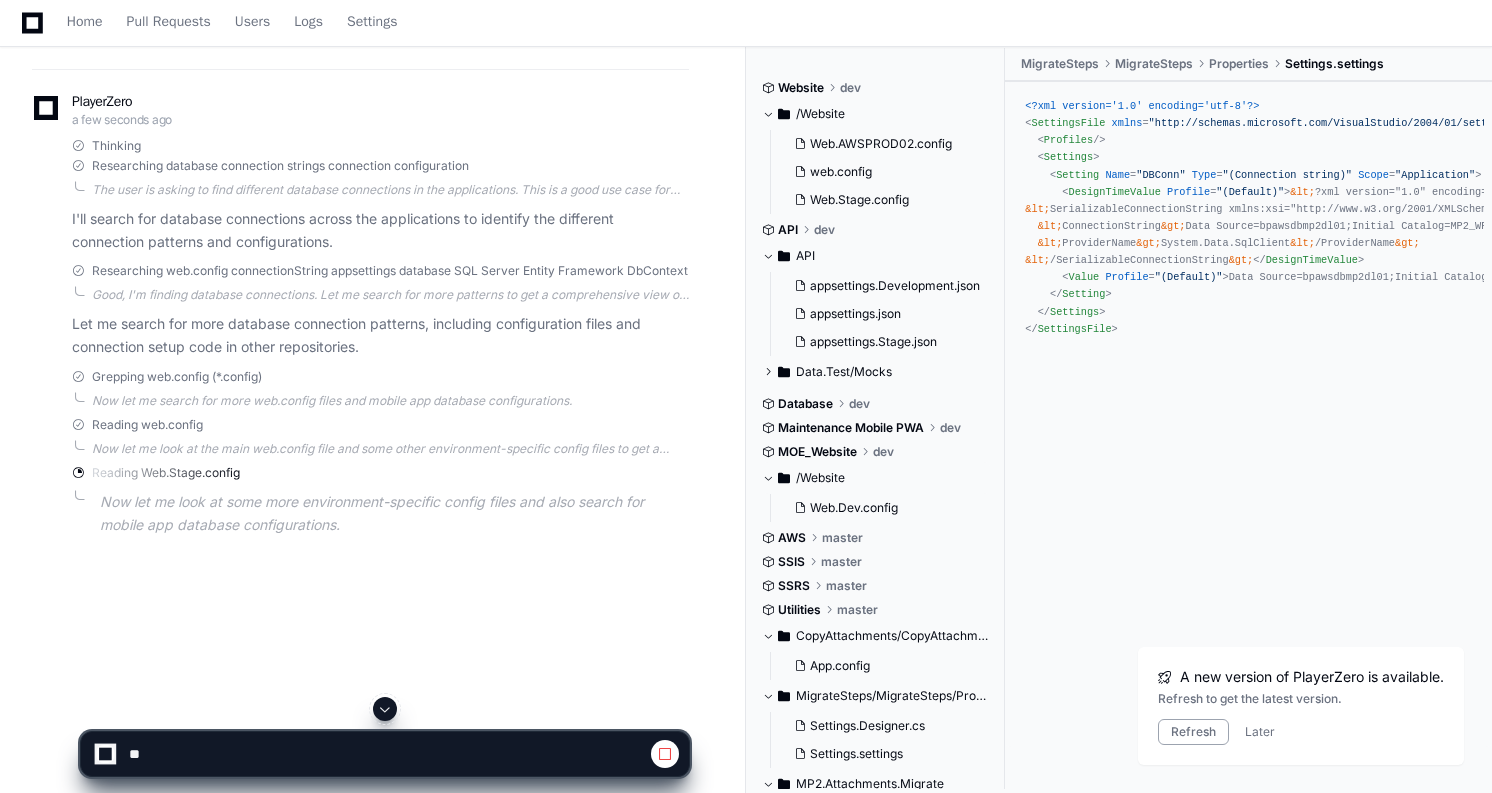 click 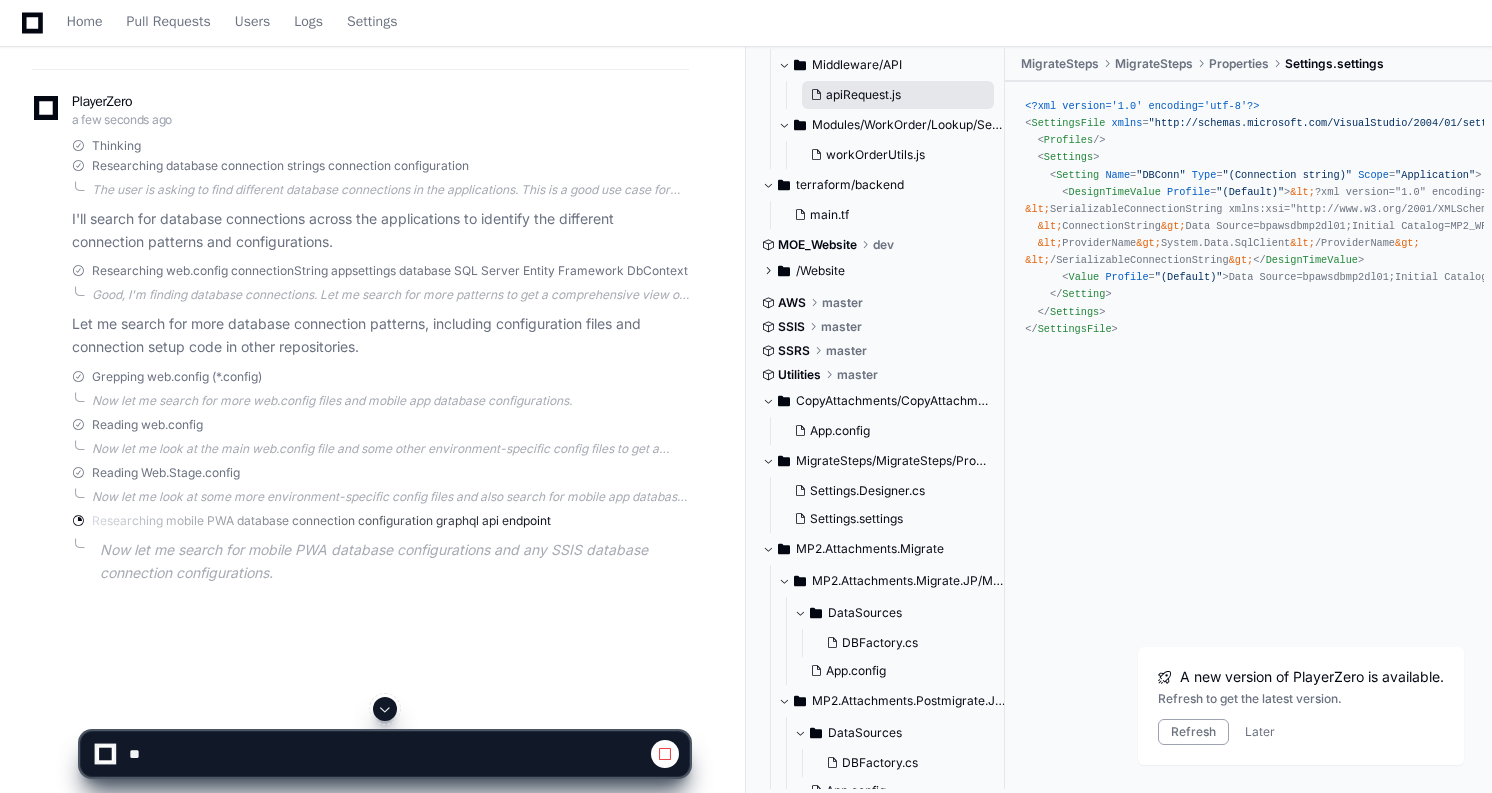 scroll, scrollTop: 552, scrollLeft: 0, axis: vertical 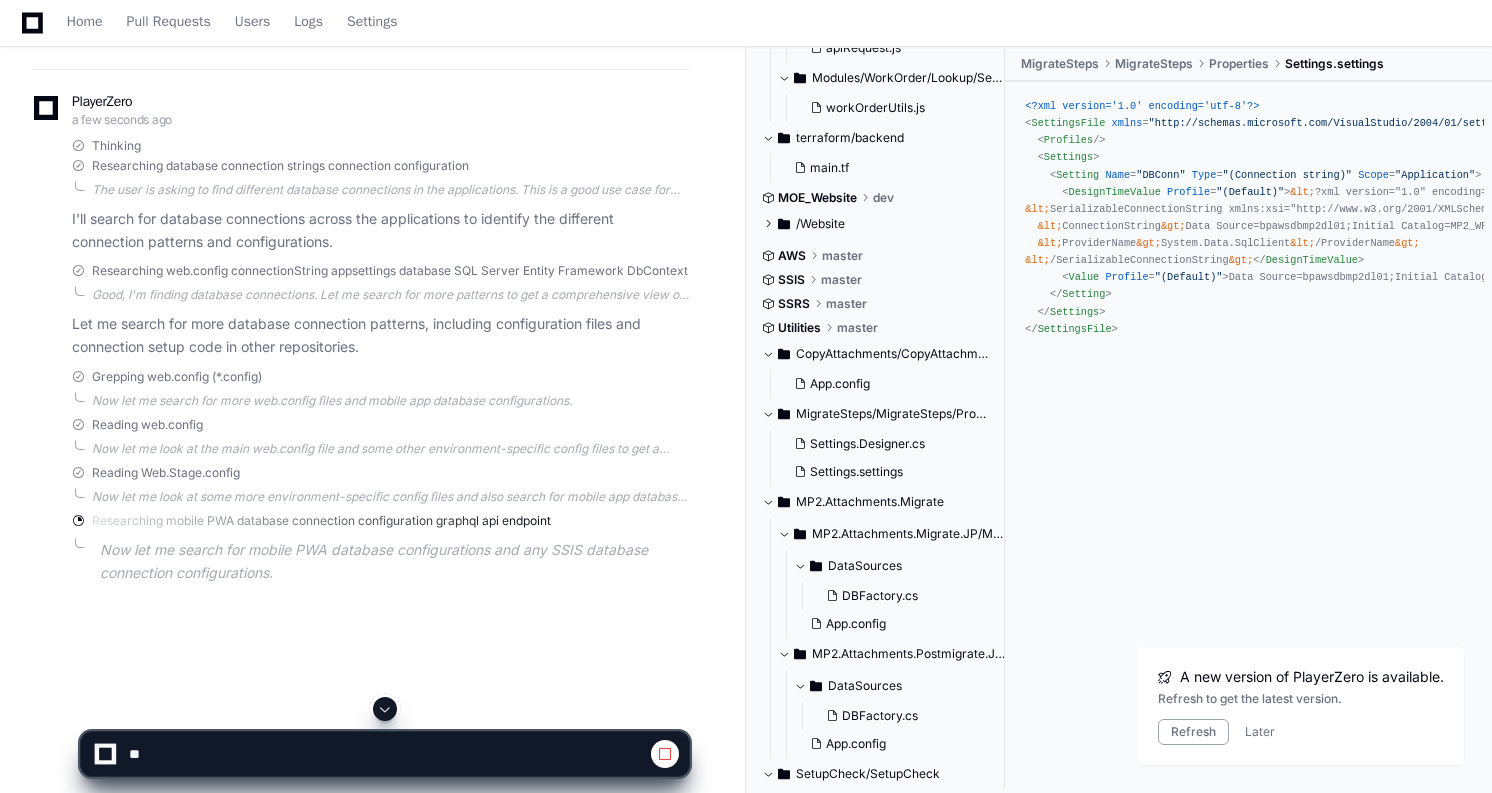 click 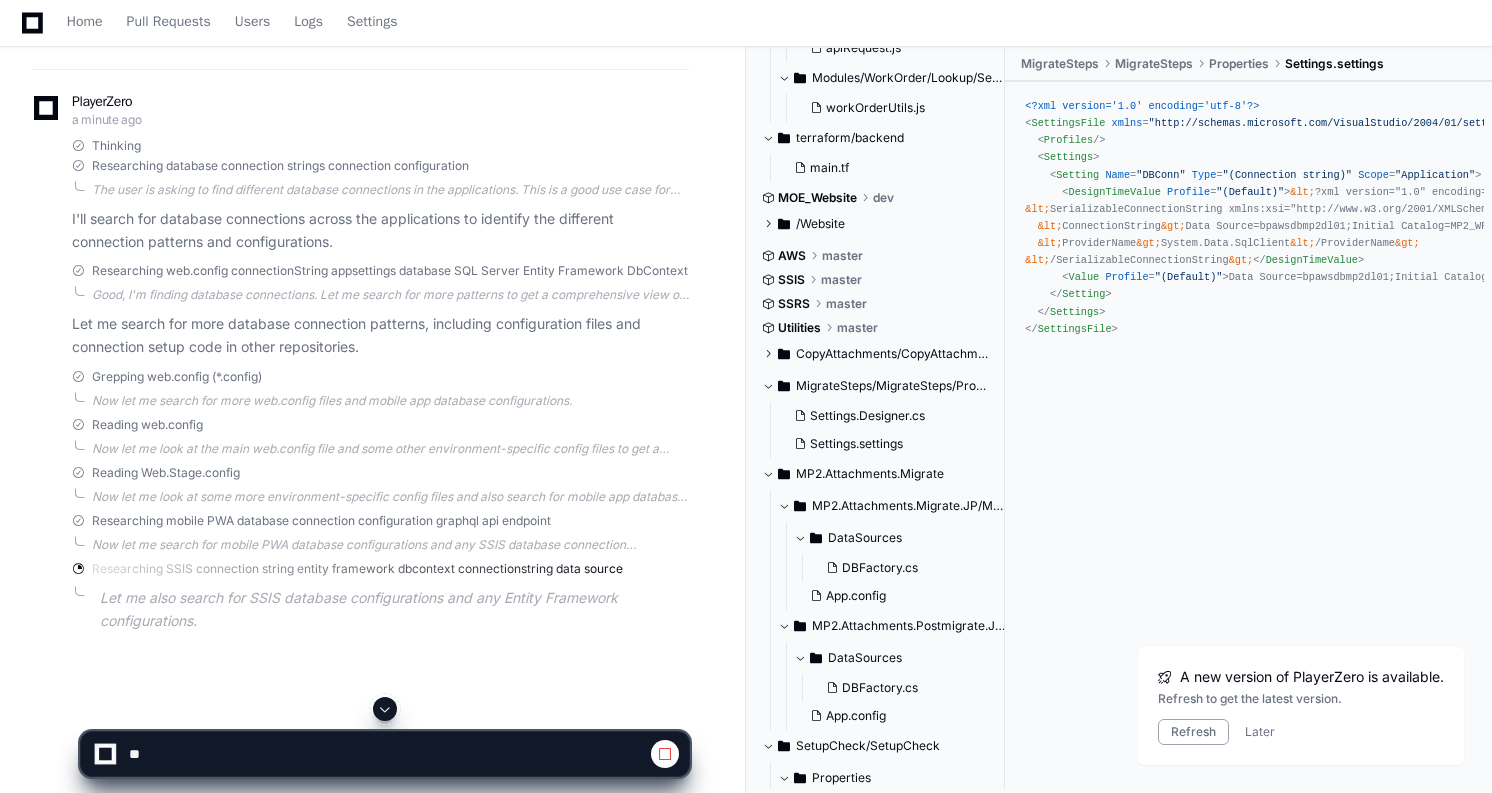 click 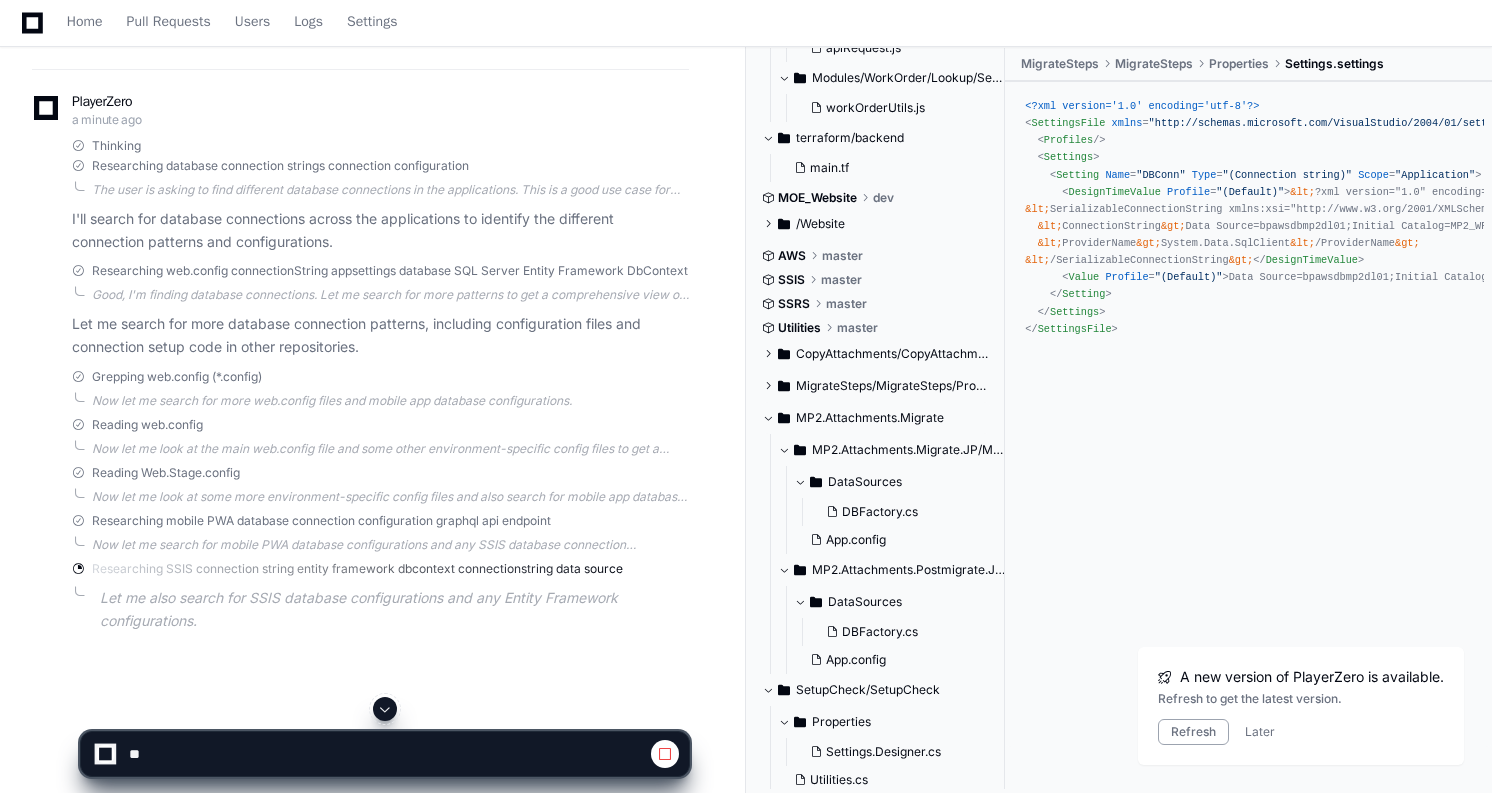 click 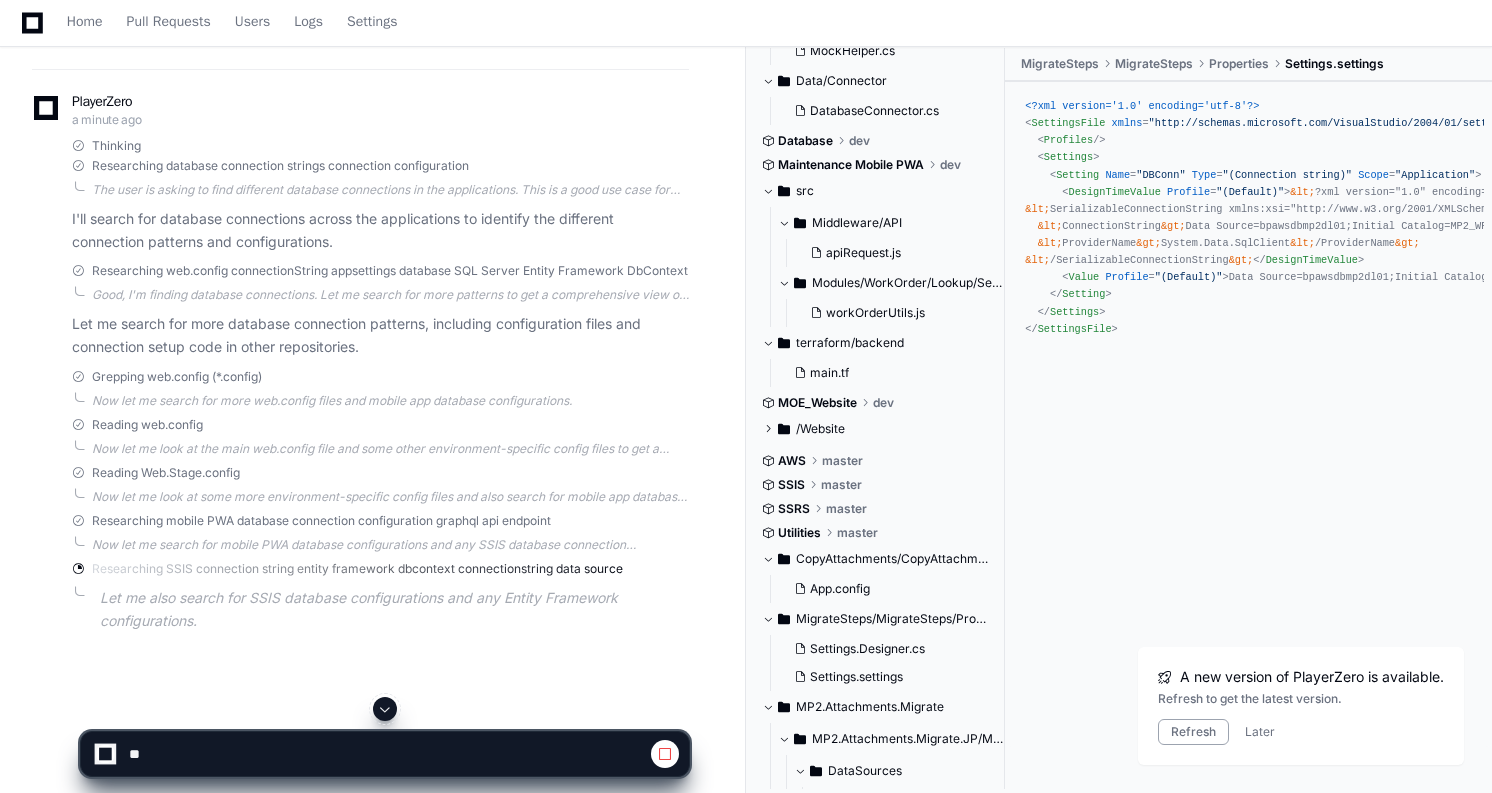 scroll, scrollTop: 409, scrollLeft: 0, axis: vertical 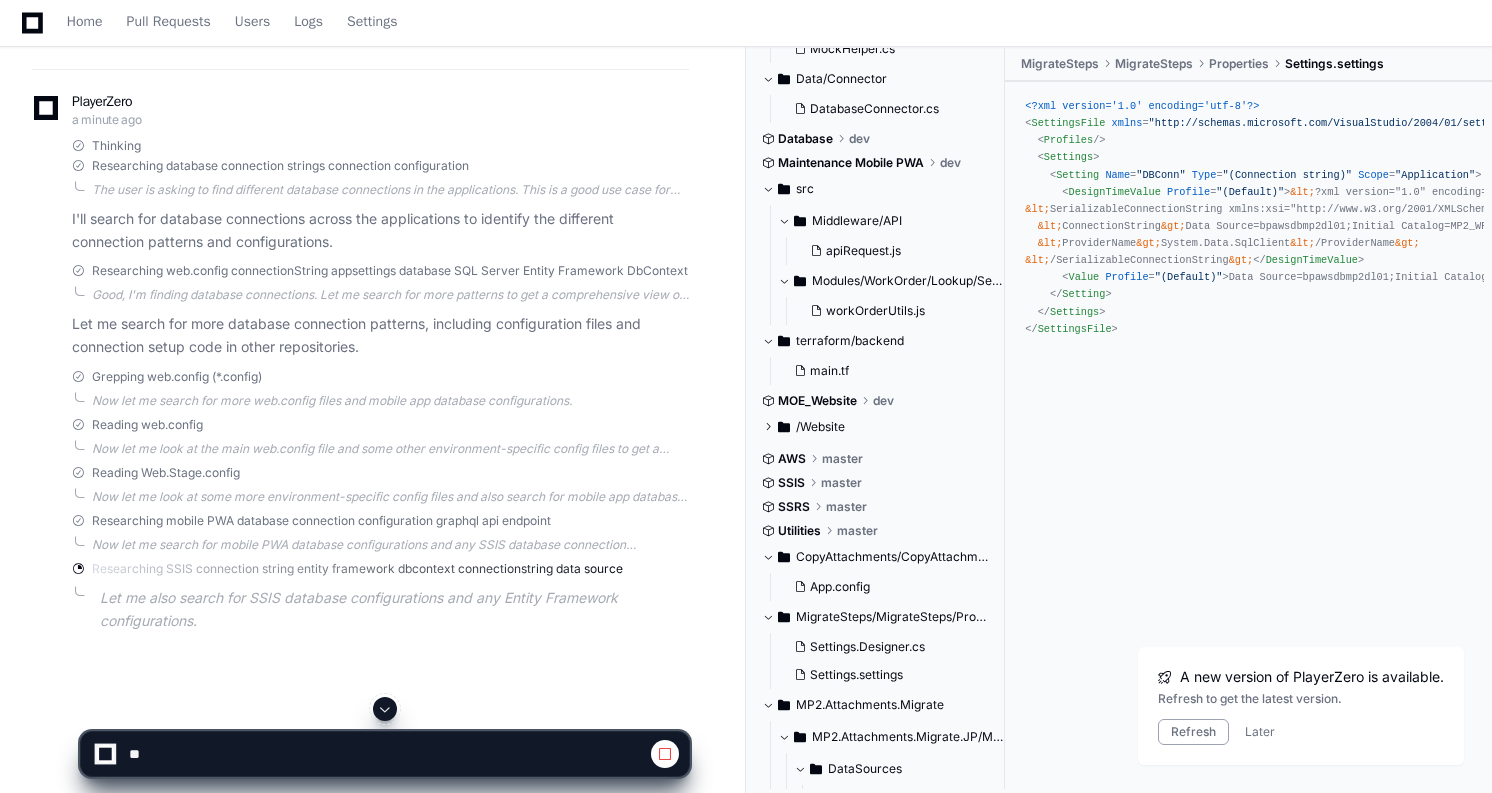 click 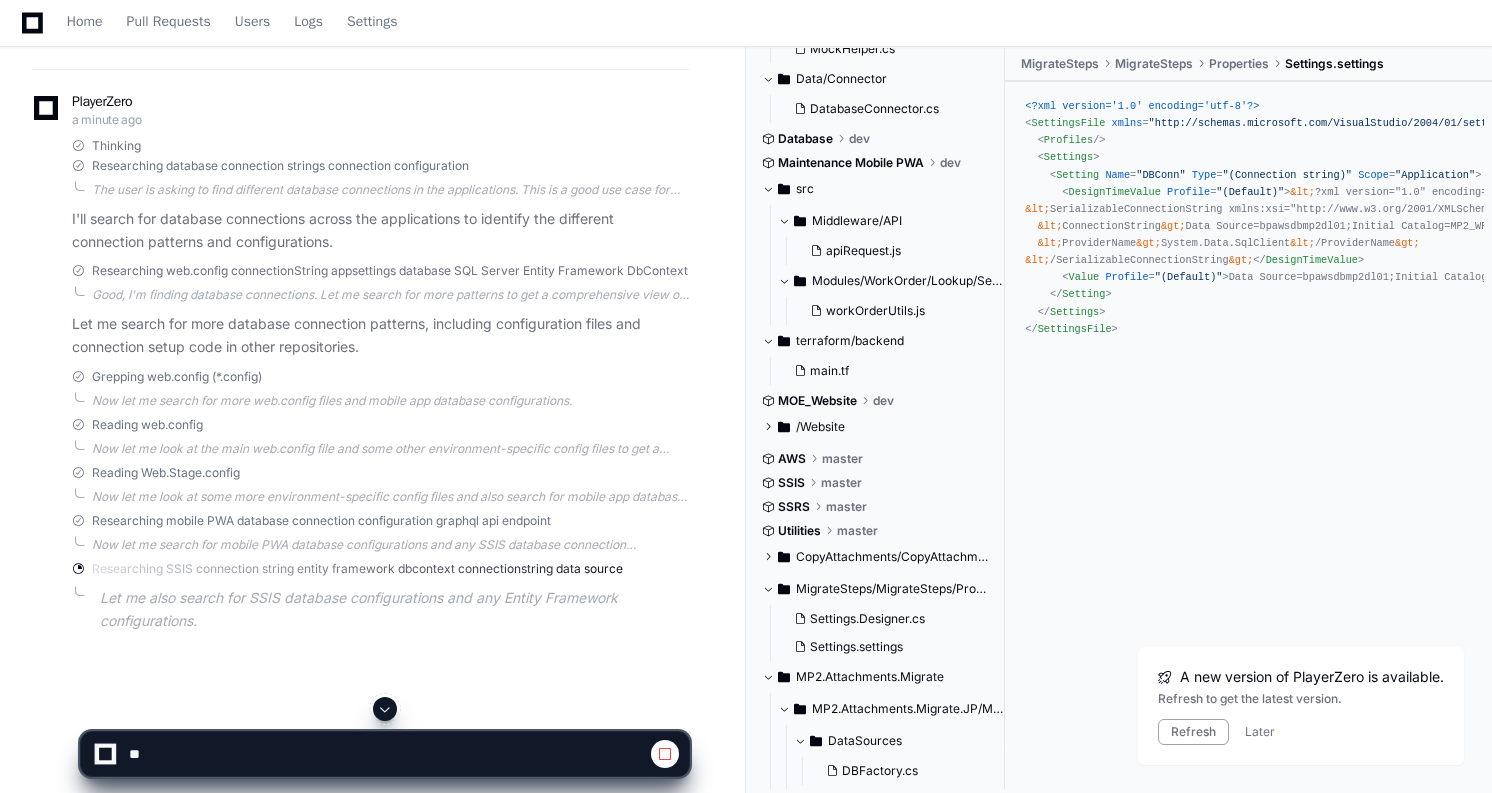 click 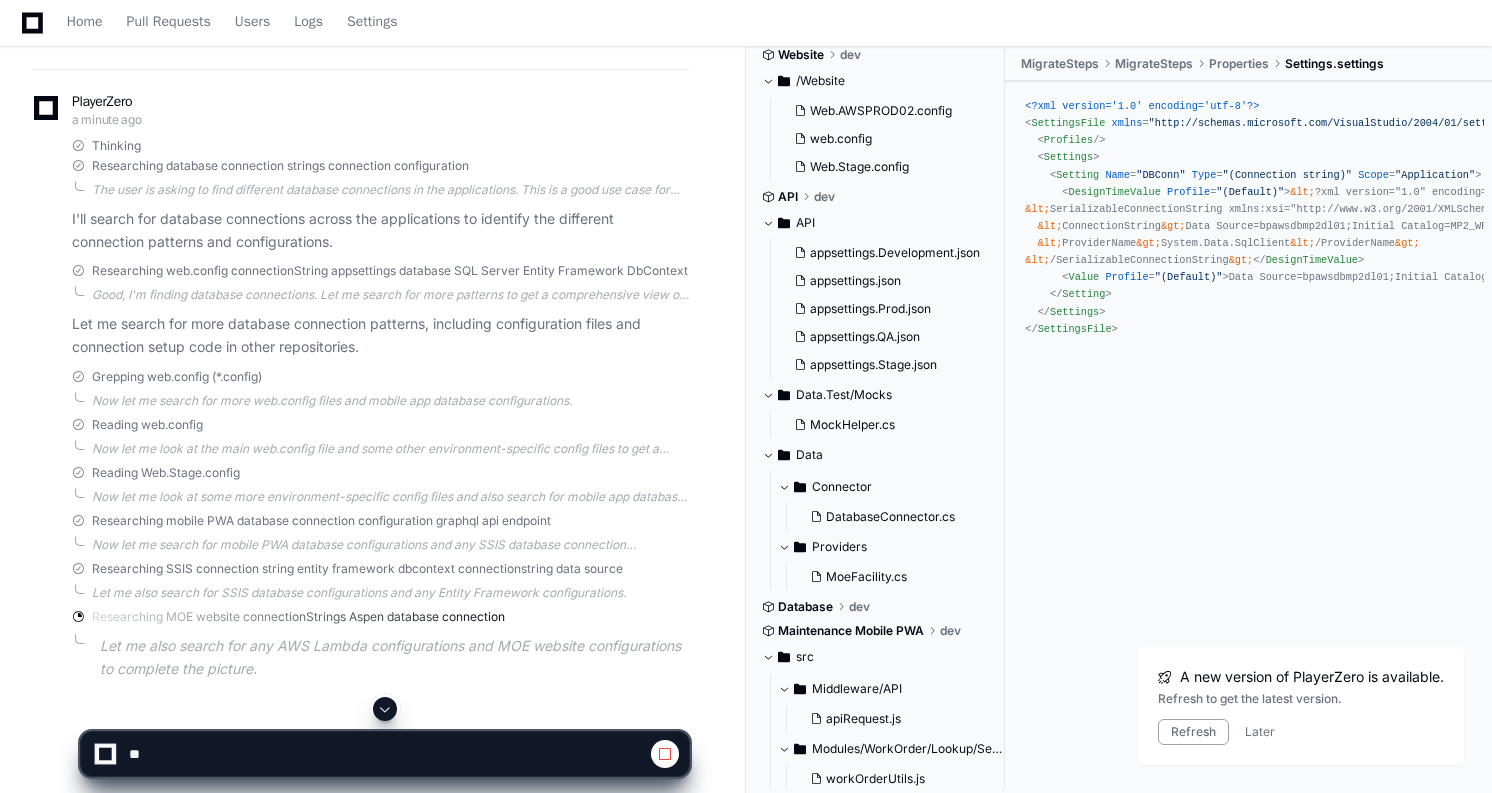 scroll, scrollTop: 0, scrollLeft: 0, axis: both 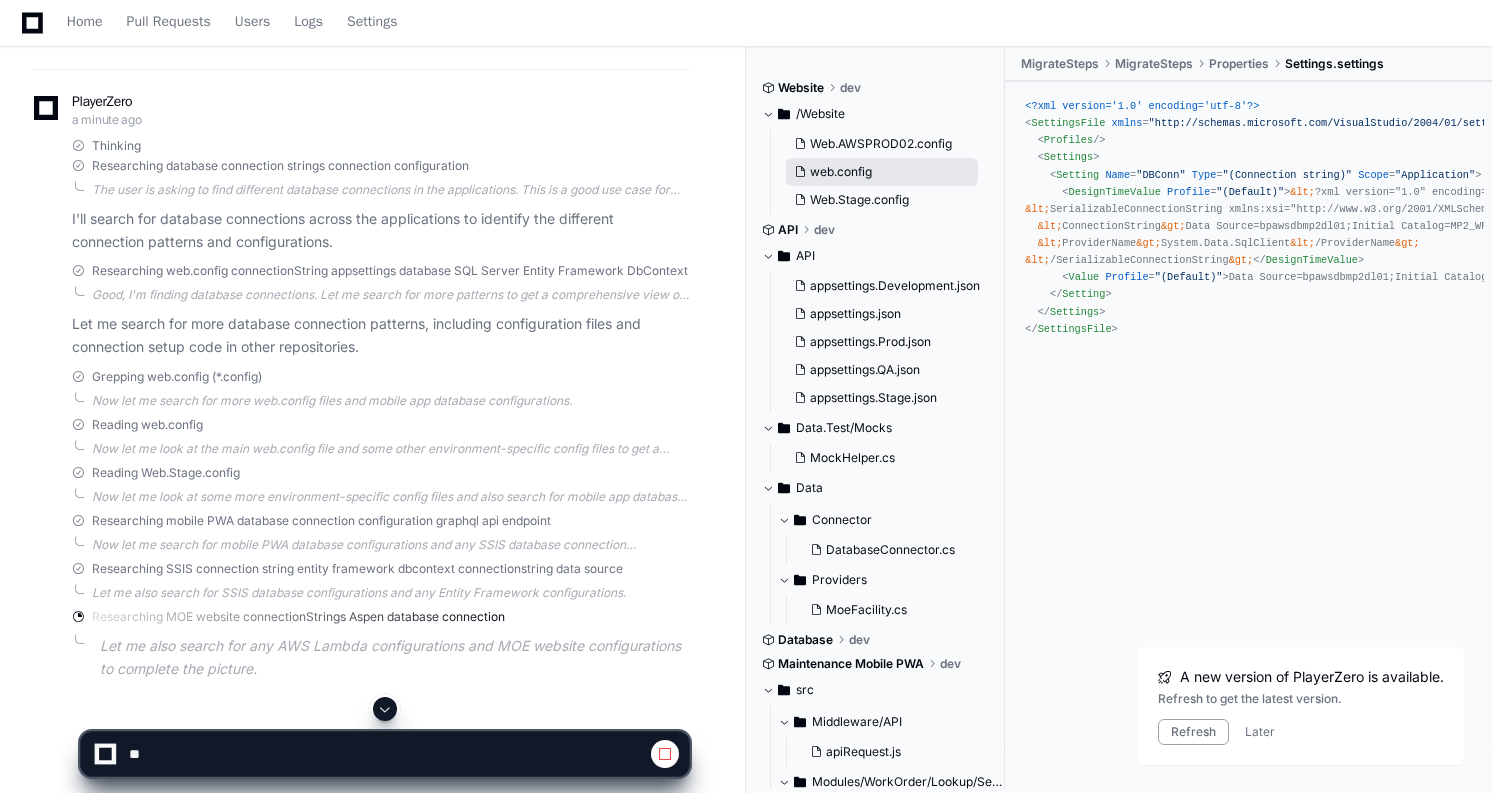 click on "web.config" 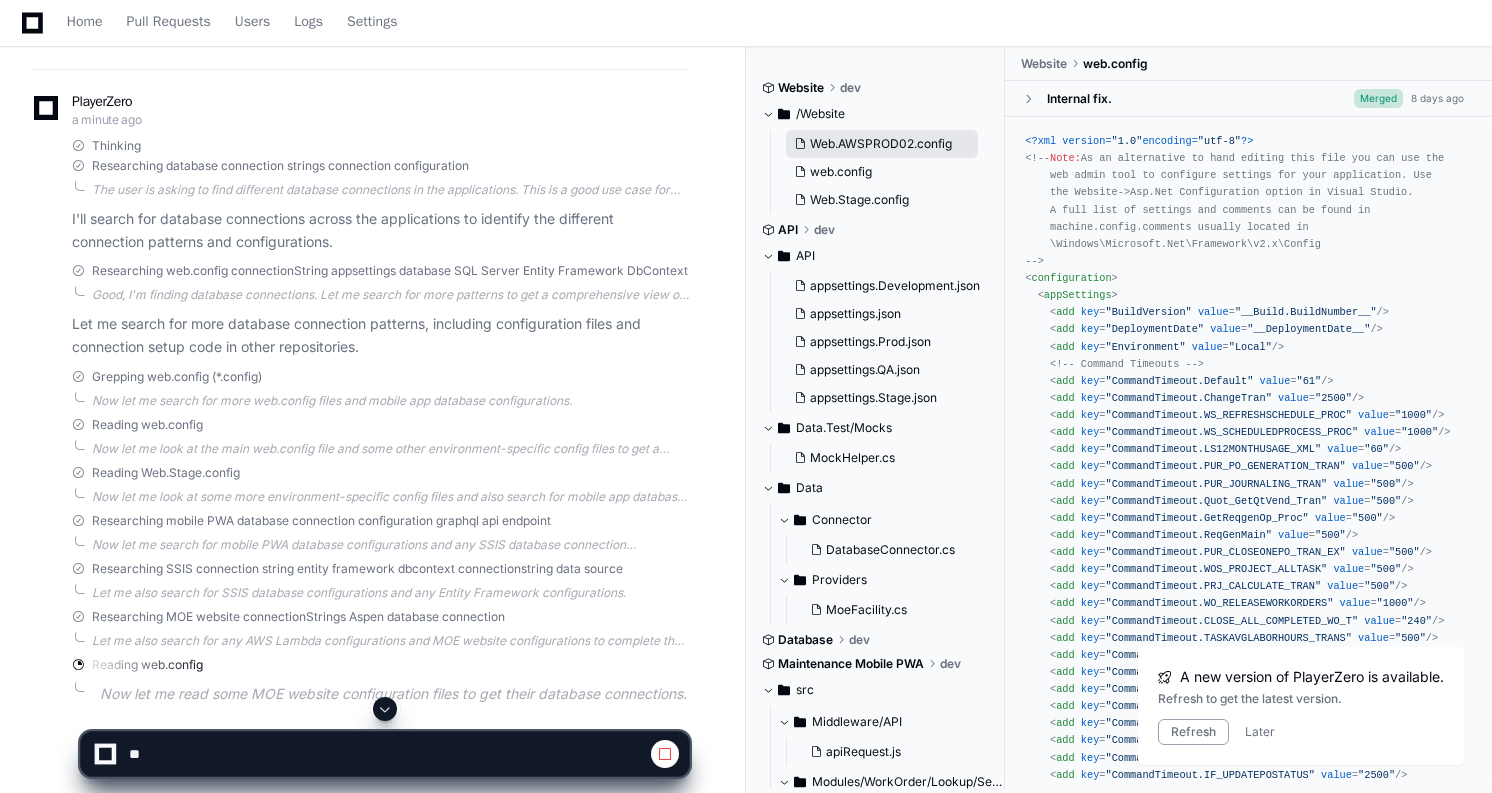 click on "Web.AWSPROD02.config" 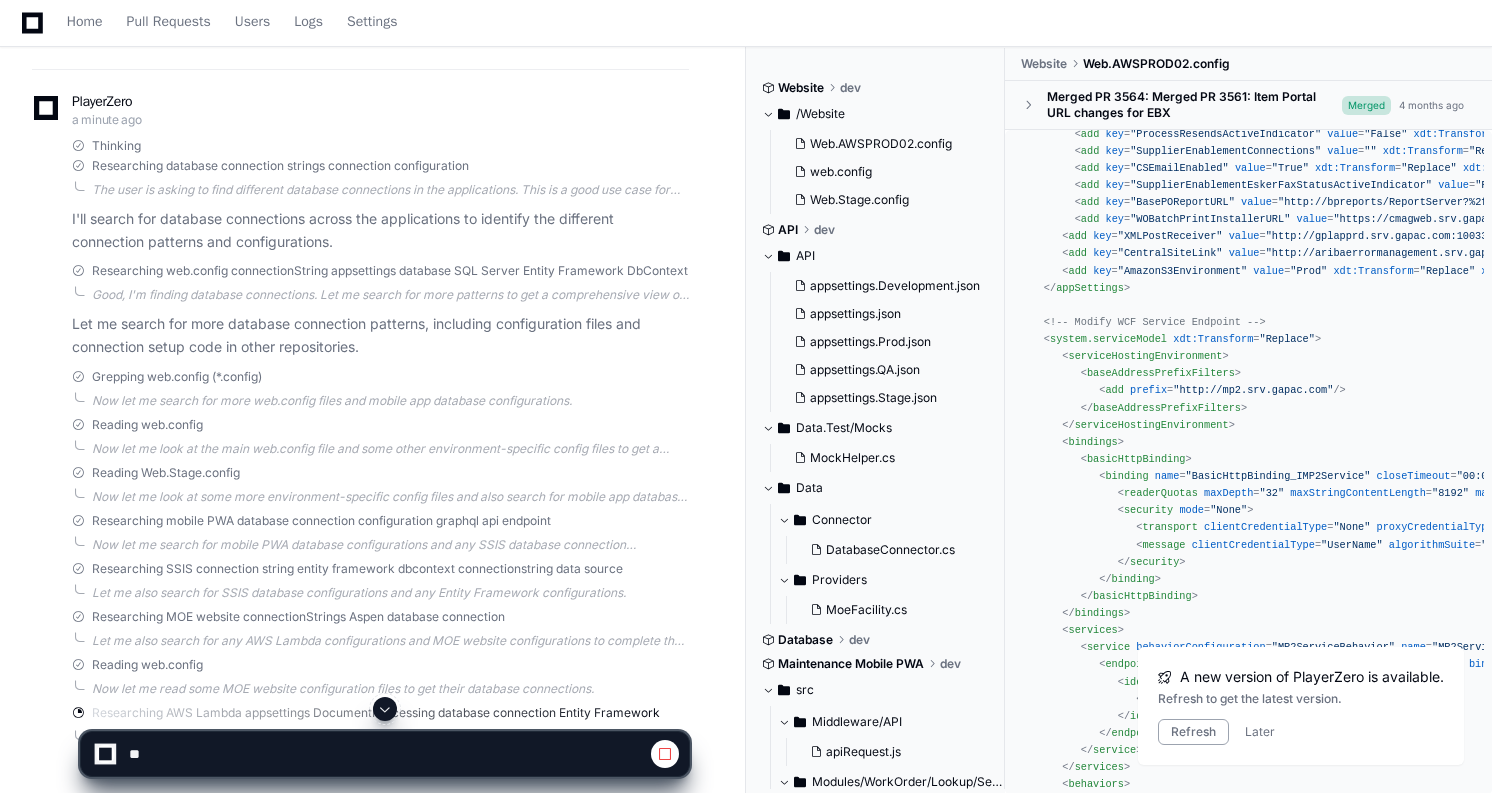 scroll, scrollTop: 517, scrollLeft: 0, axis: vertical 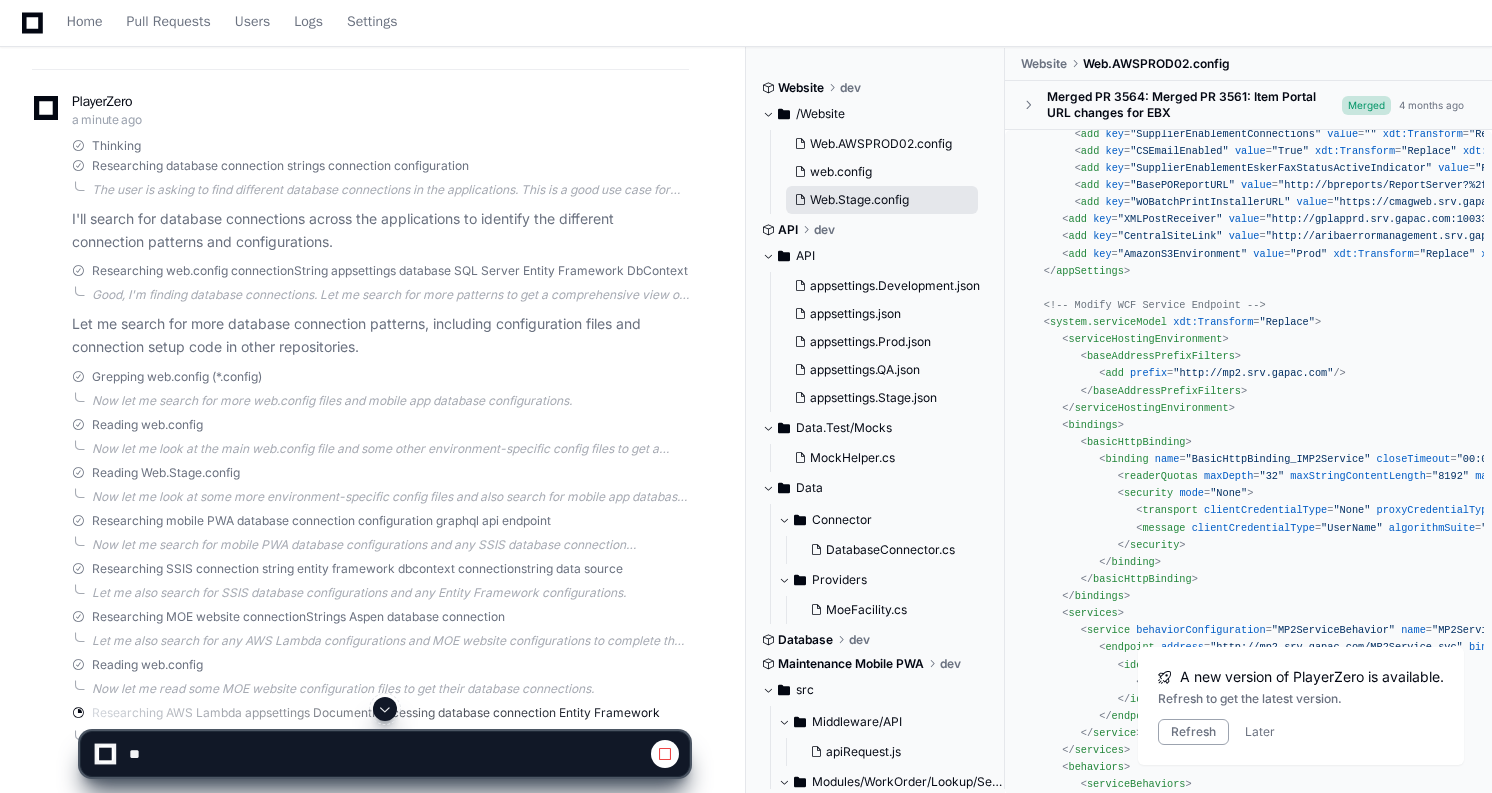 click on "Web.Stage.config" 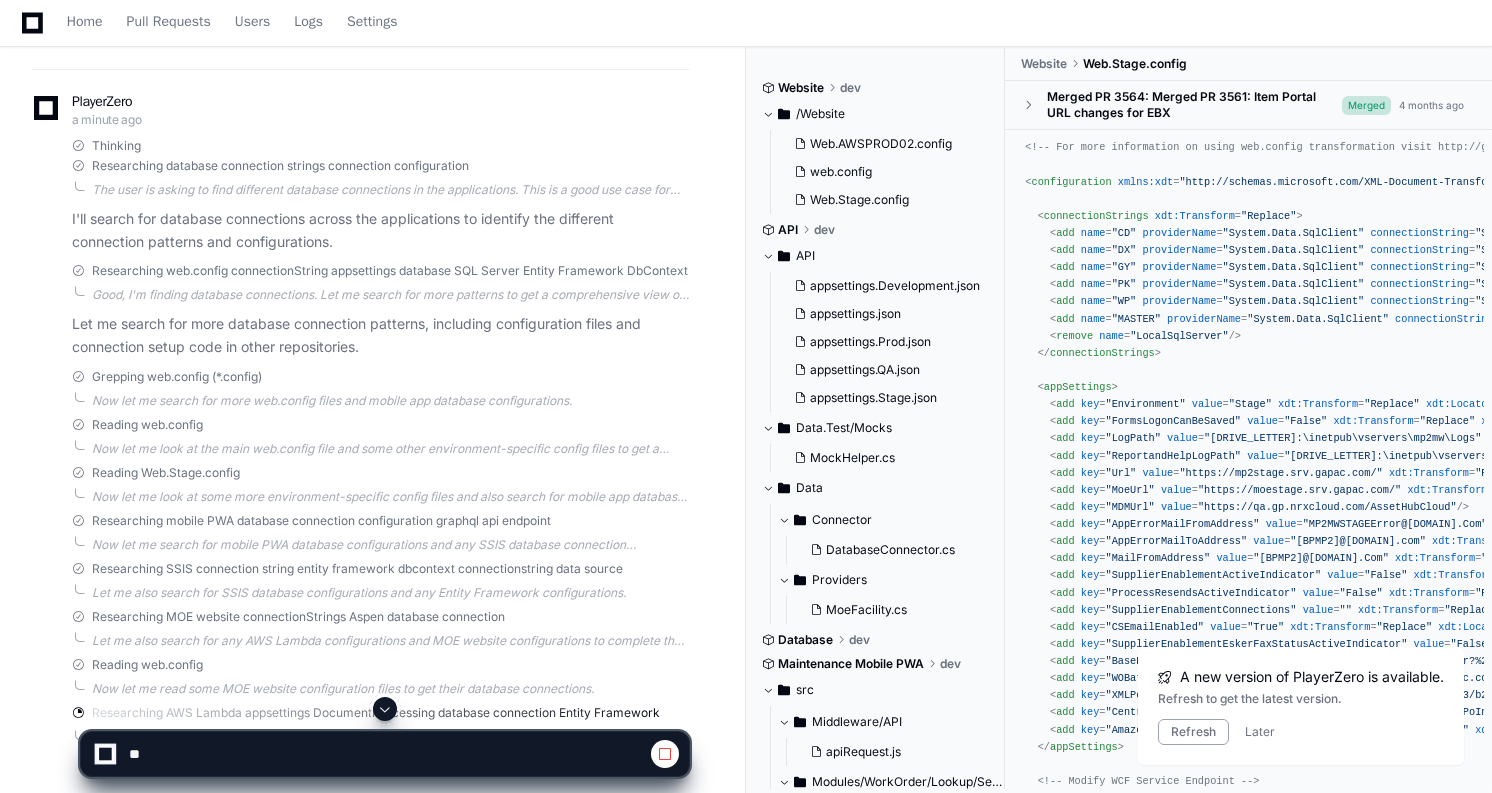 scroll, scrollTop: 52, scrollLeft: 0, axis: vertical 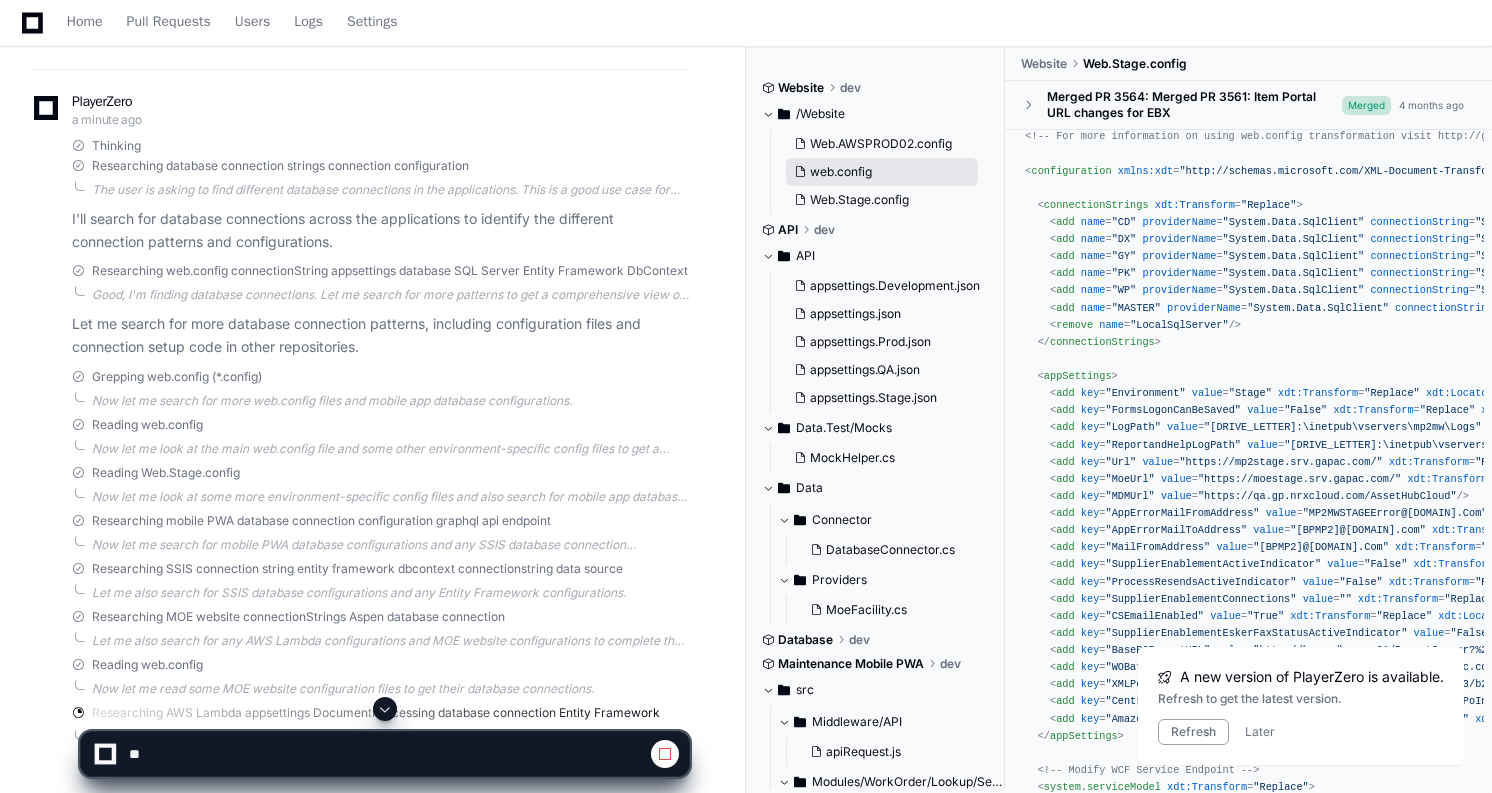 click on "web.config" 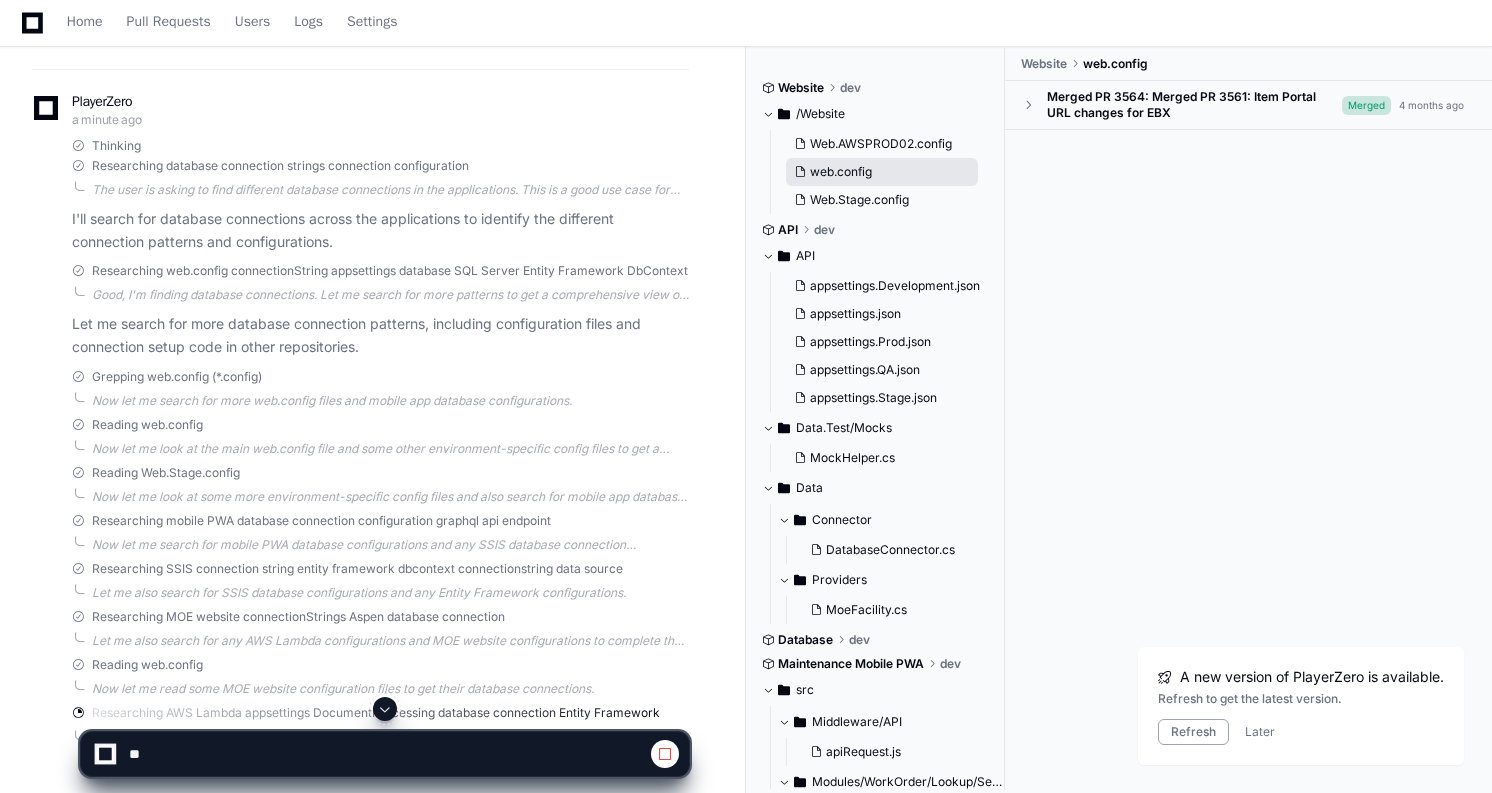 scroll, scrollTop: 0, scrollLeft: 0, axis: both 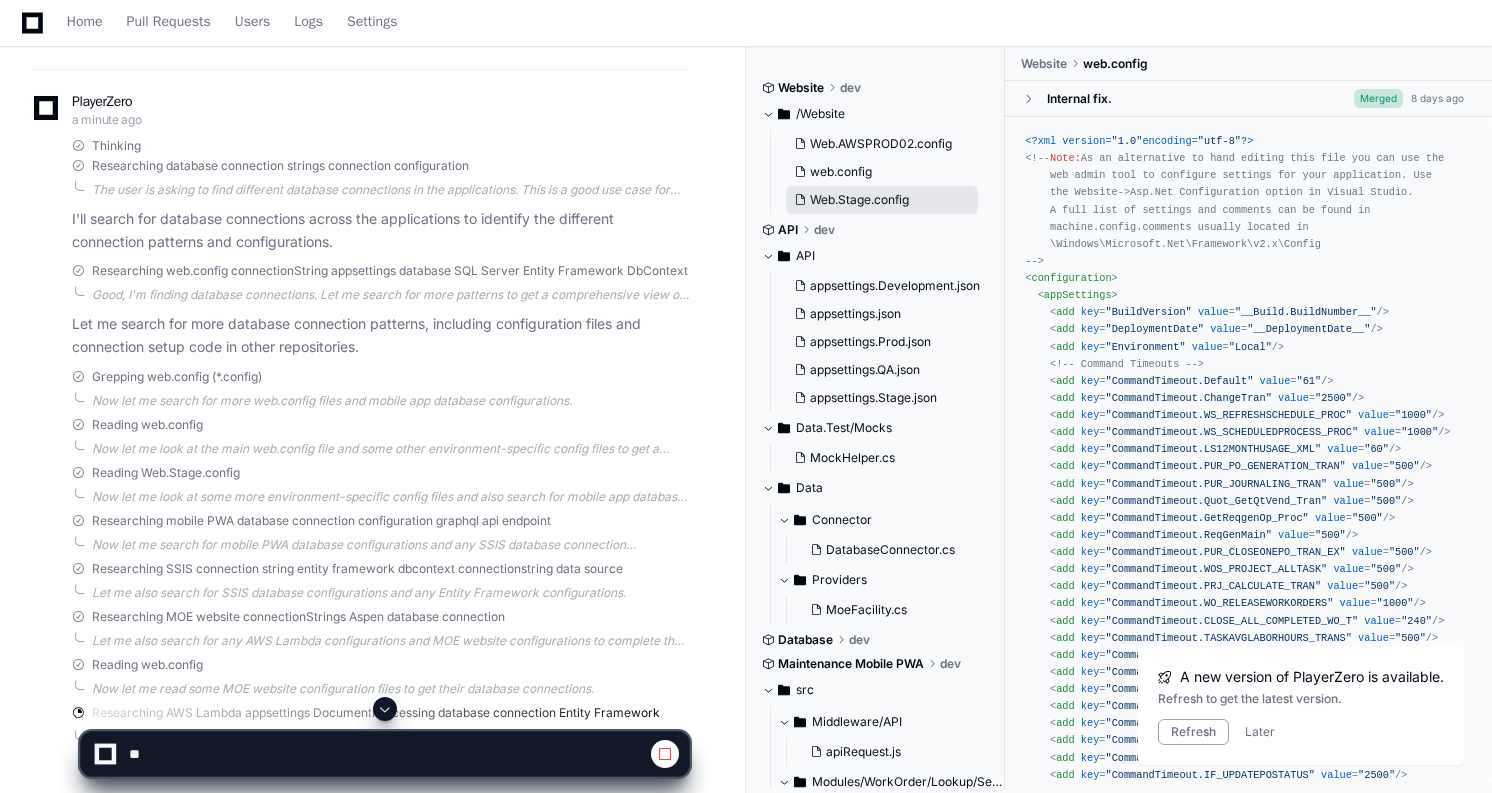 click on "Web.Stage.config" 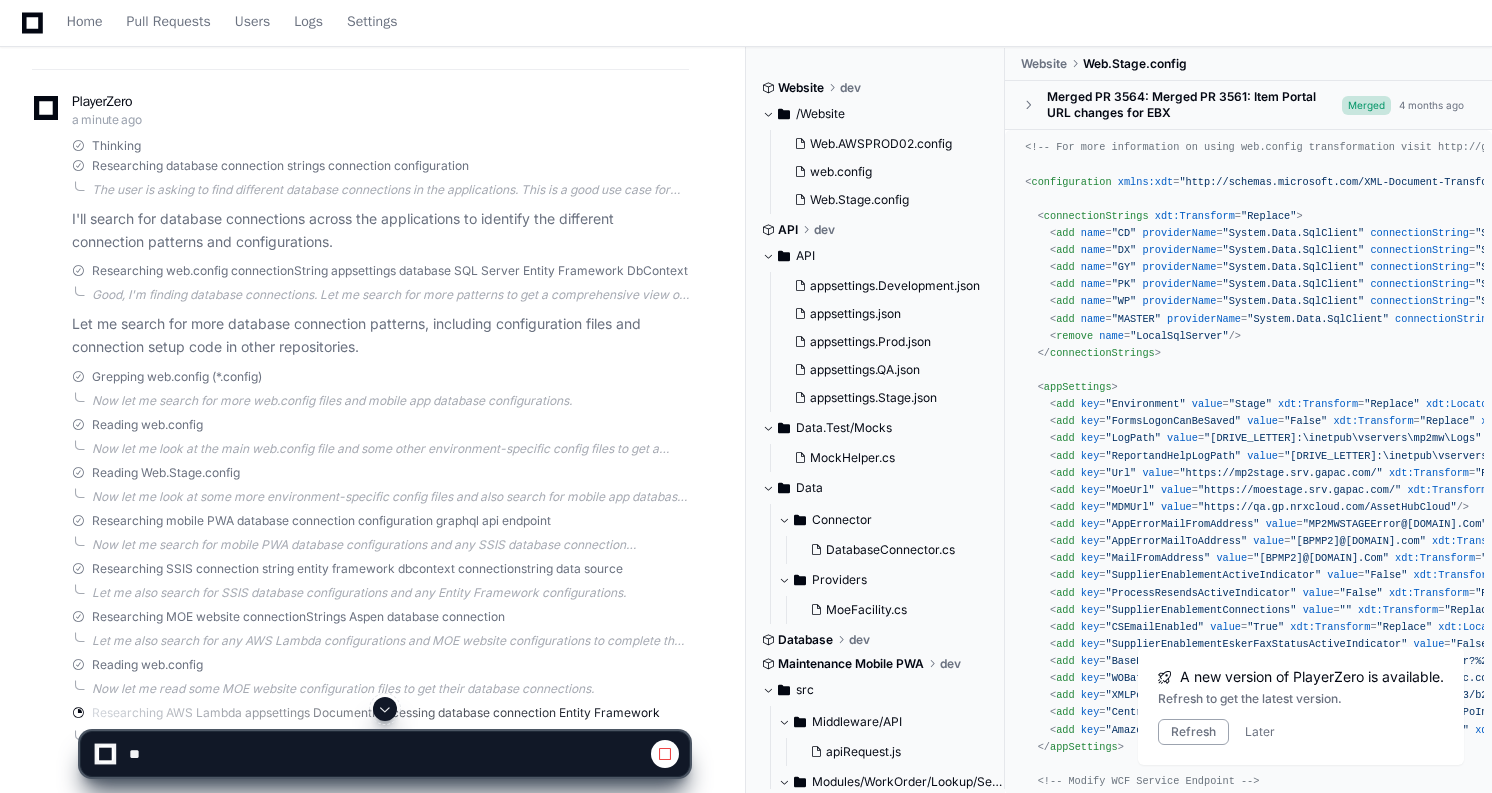 scroll, scrollTop: 44, scrollLeft: 0, axis: vertical 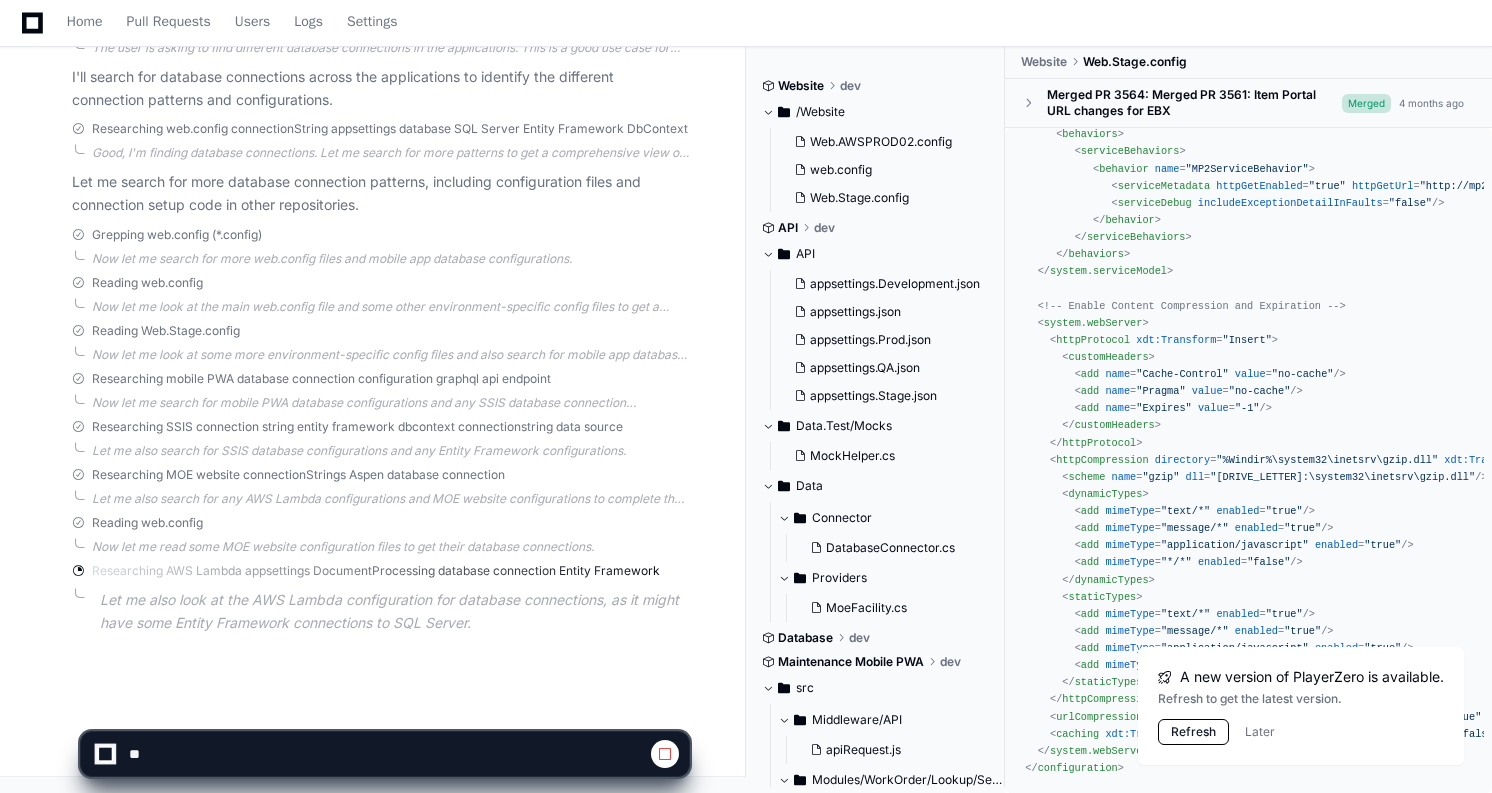 click on "Refresh" at bounding box center [1193, 732] 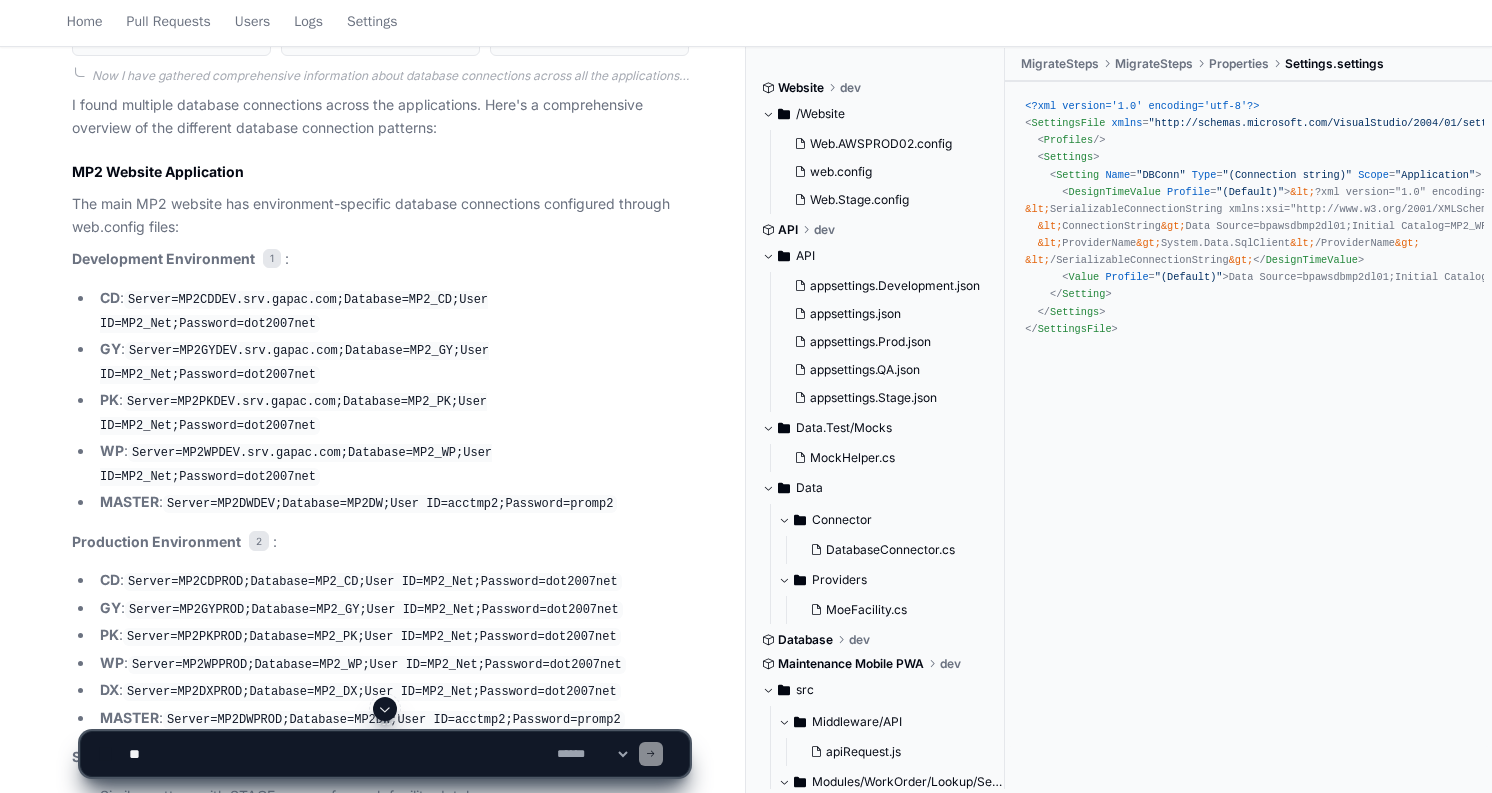 scroll, scrollTop: 1177, scrollLeft: 0, axis: vertical 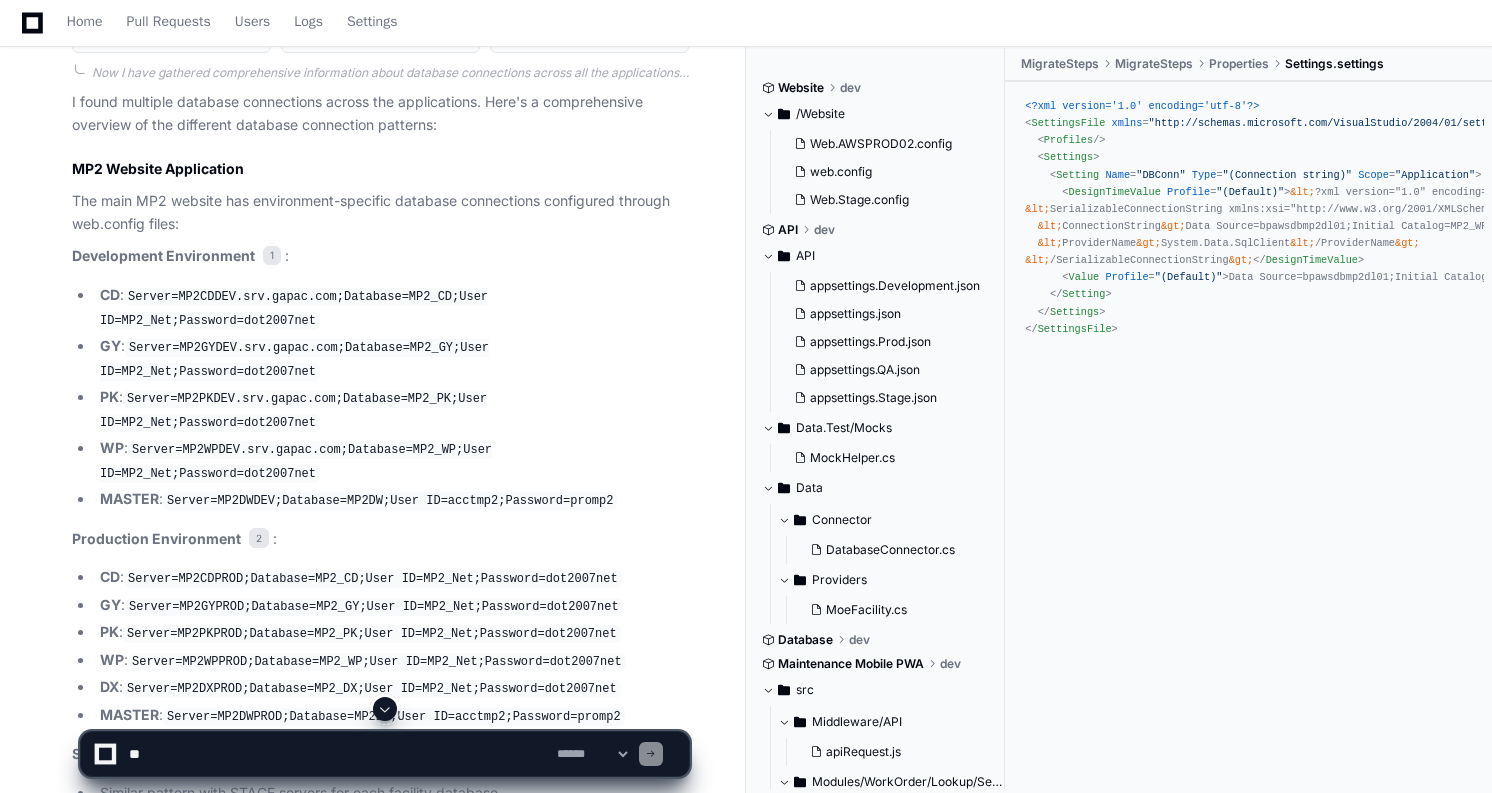 click on "Server=MP2DWDEV;Database=MP2DW;User ID=acctmp2;Password=promp2" 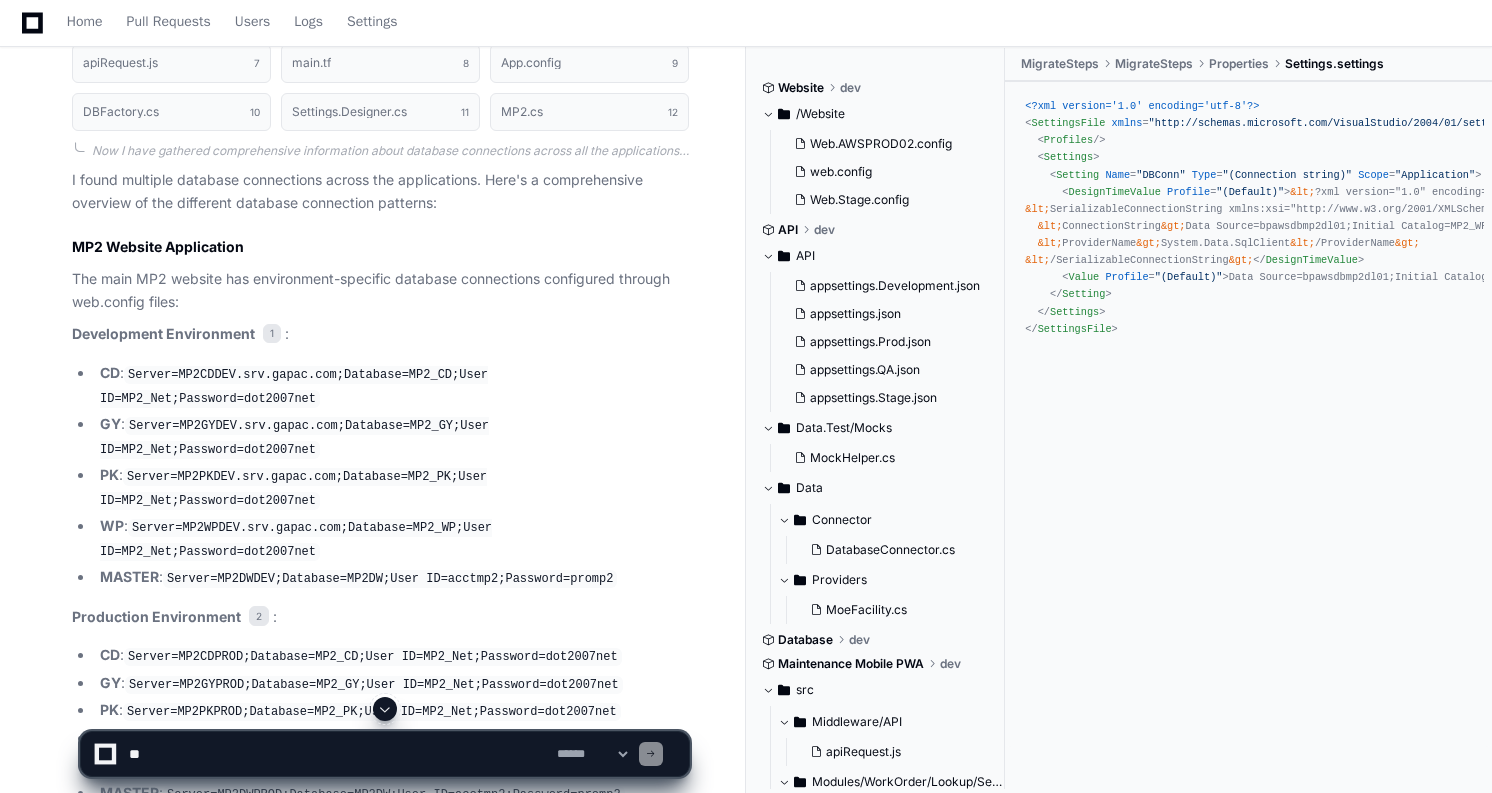 scroll, scrollTop: 1094, scrollLeft: 0, axis: vertical 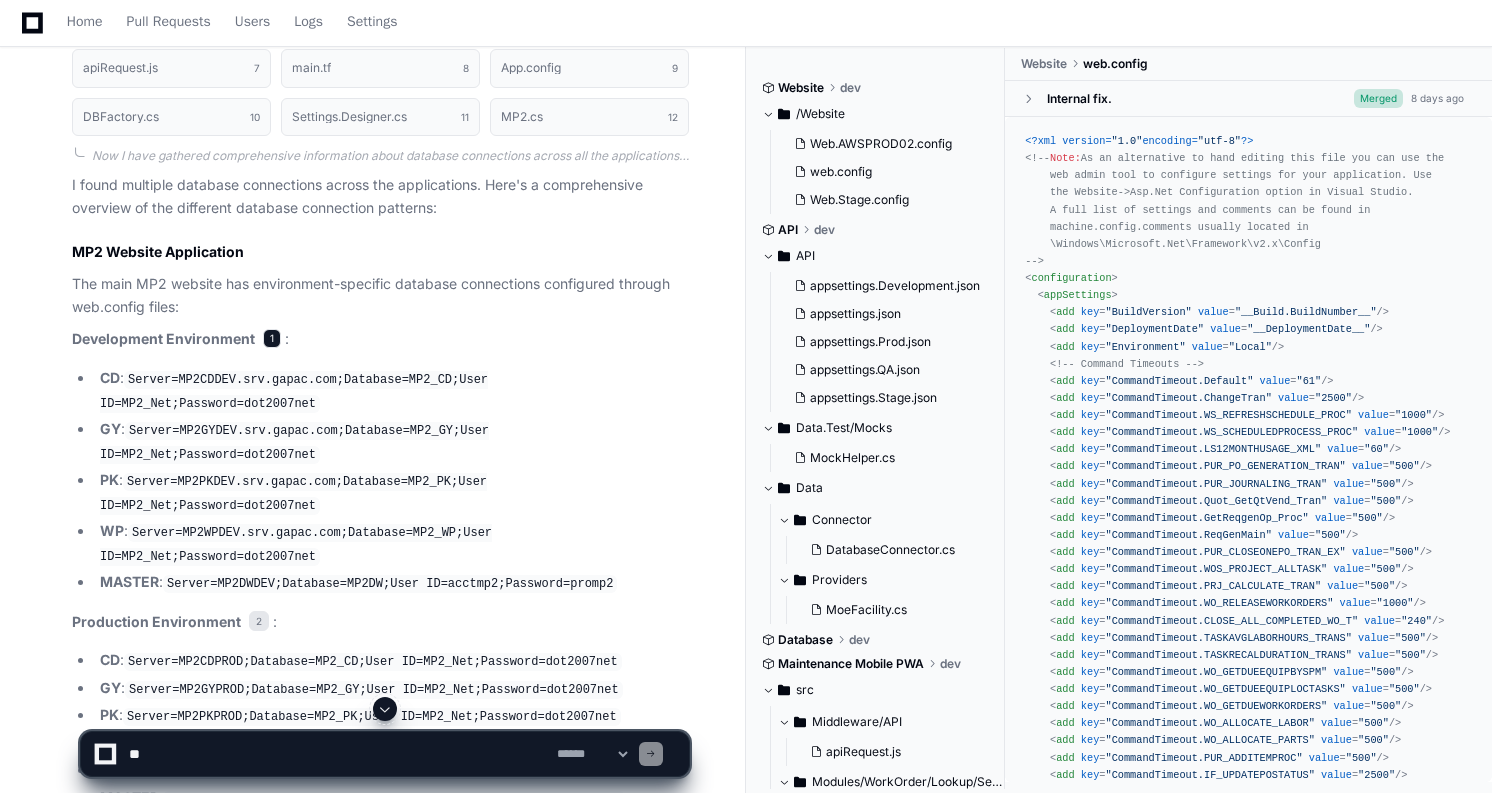 click on "1" 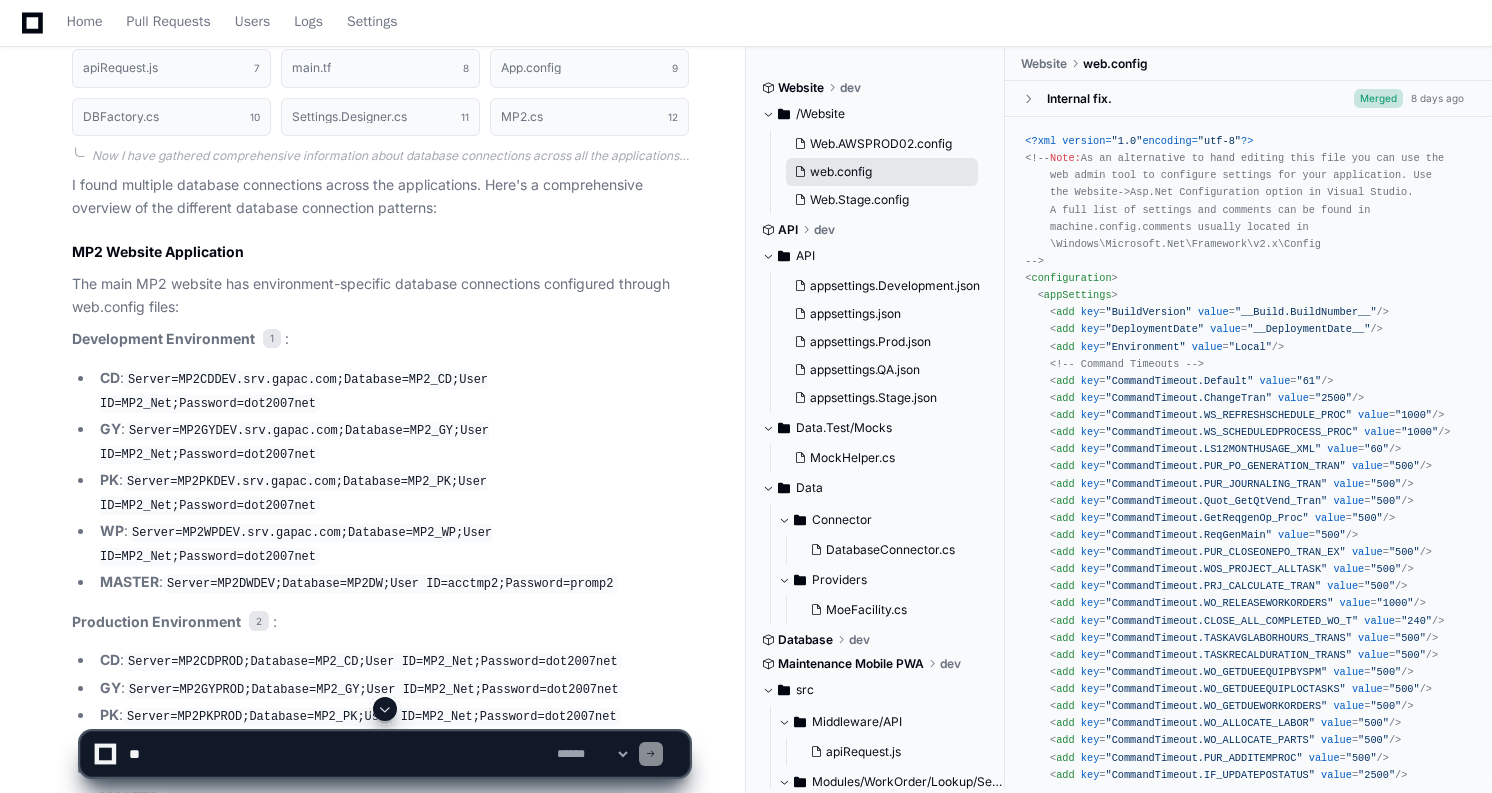click on "web.config" 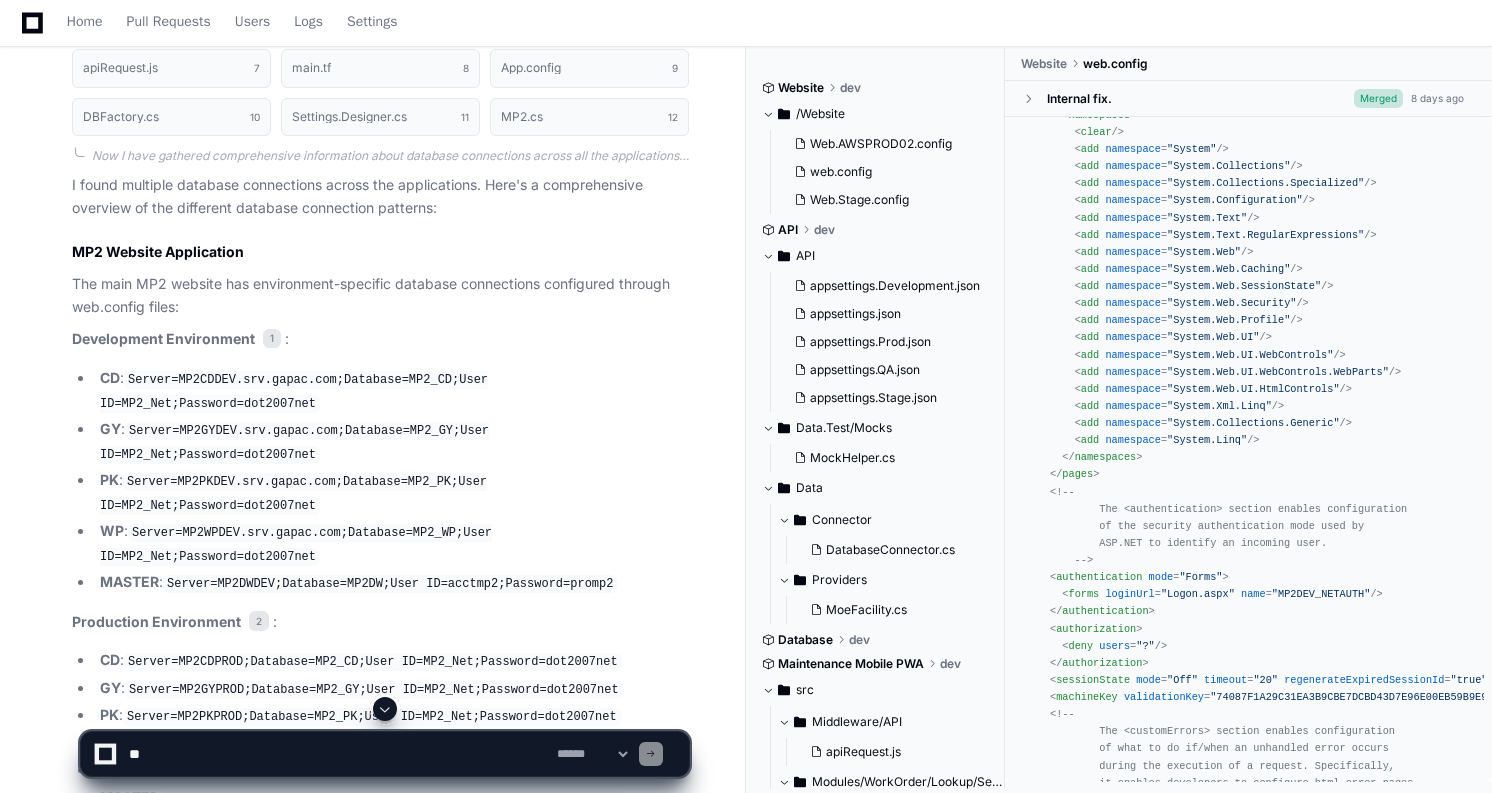 scroll, scrollTop: 2833, scrollLeft: 0, axis: vertical 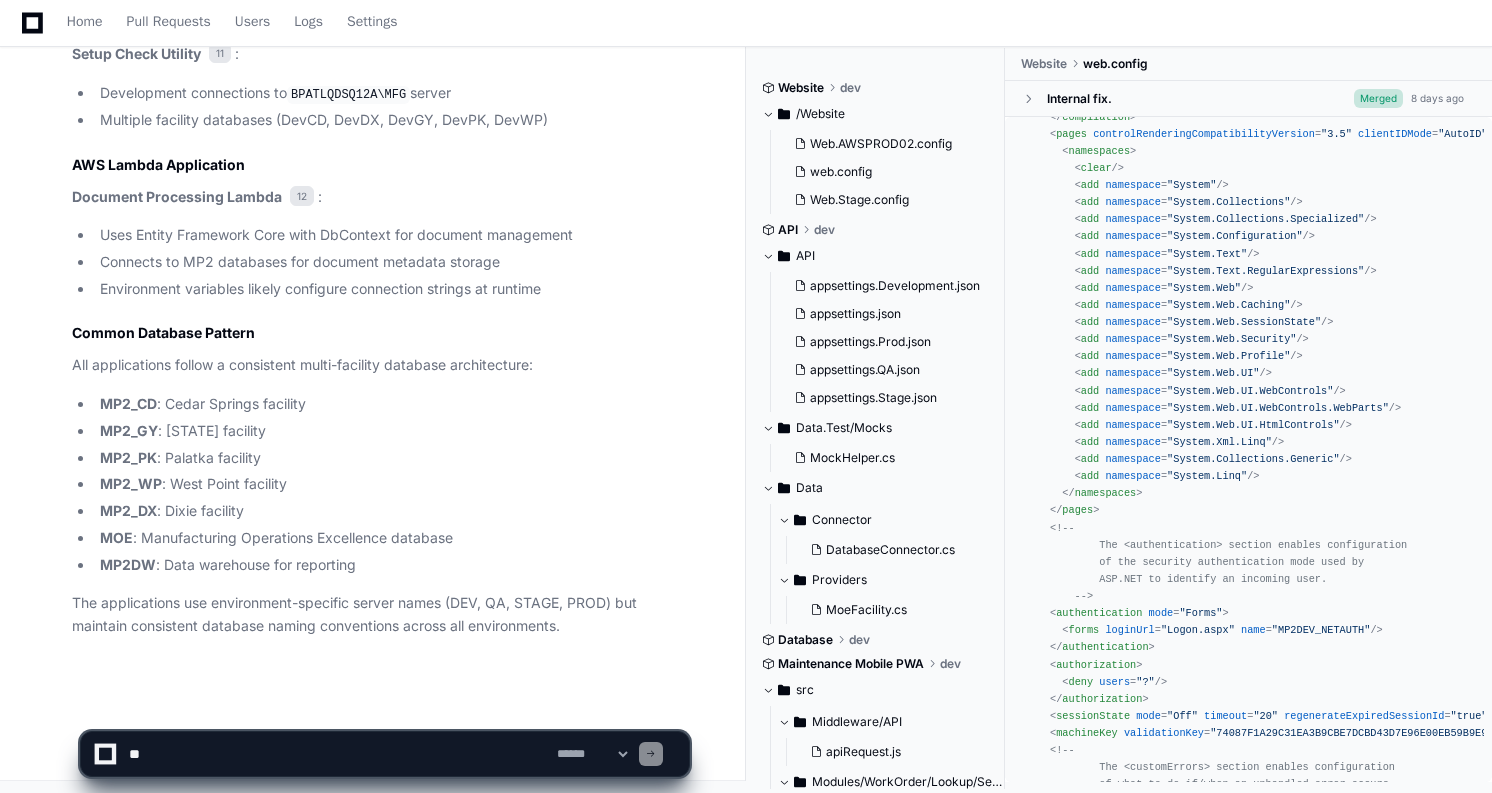 click 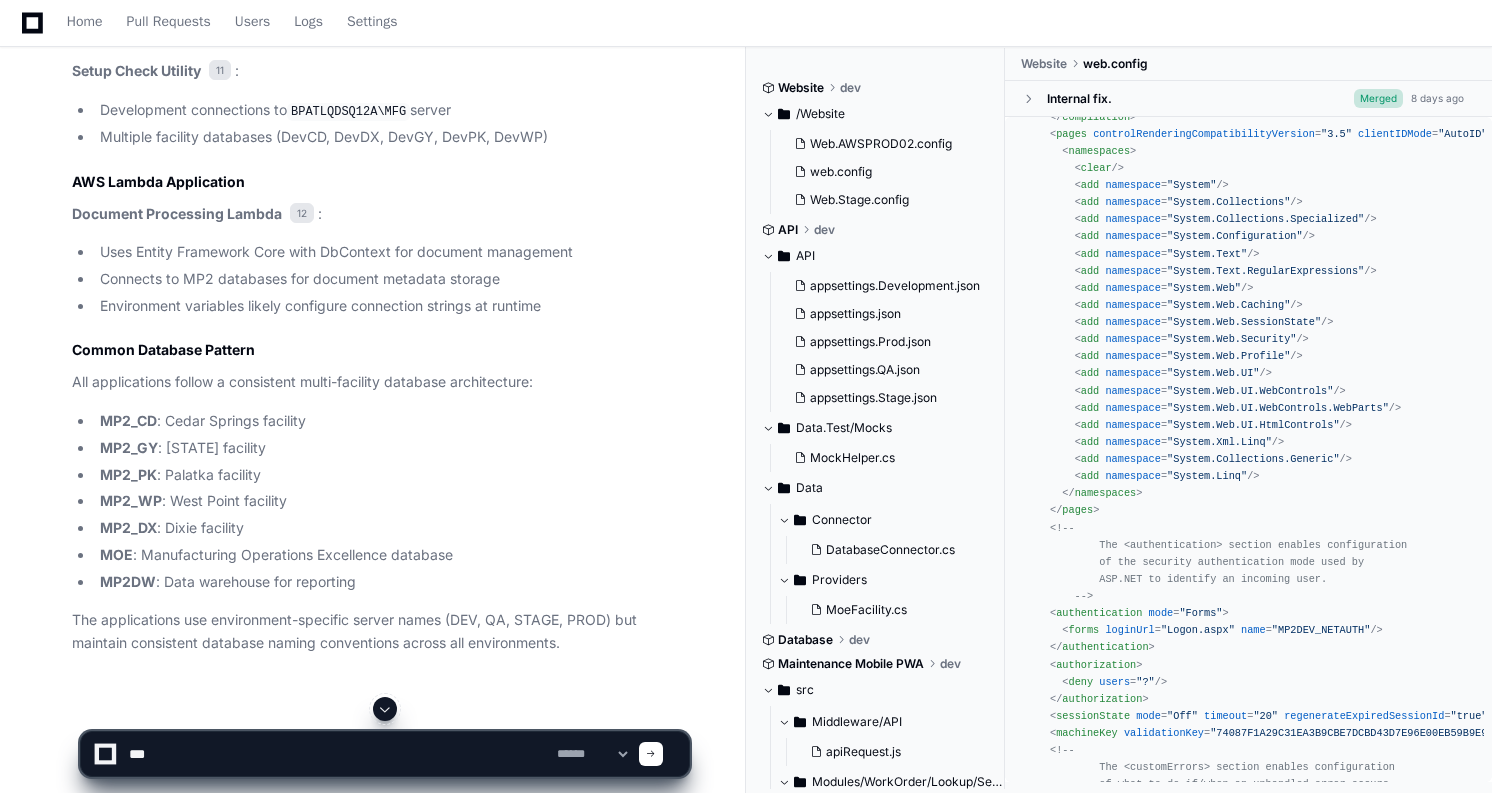 scroll, scrollTop: 3138, scrollLeft: 0, axis: vertical 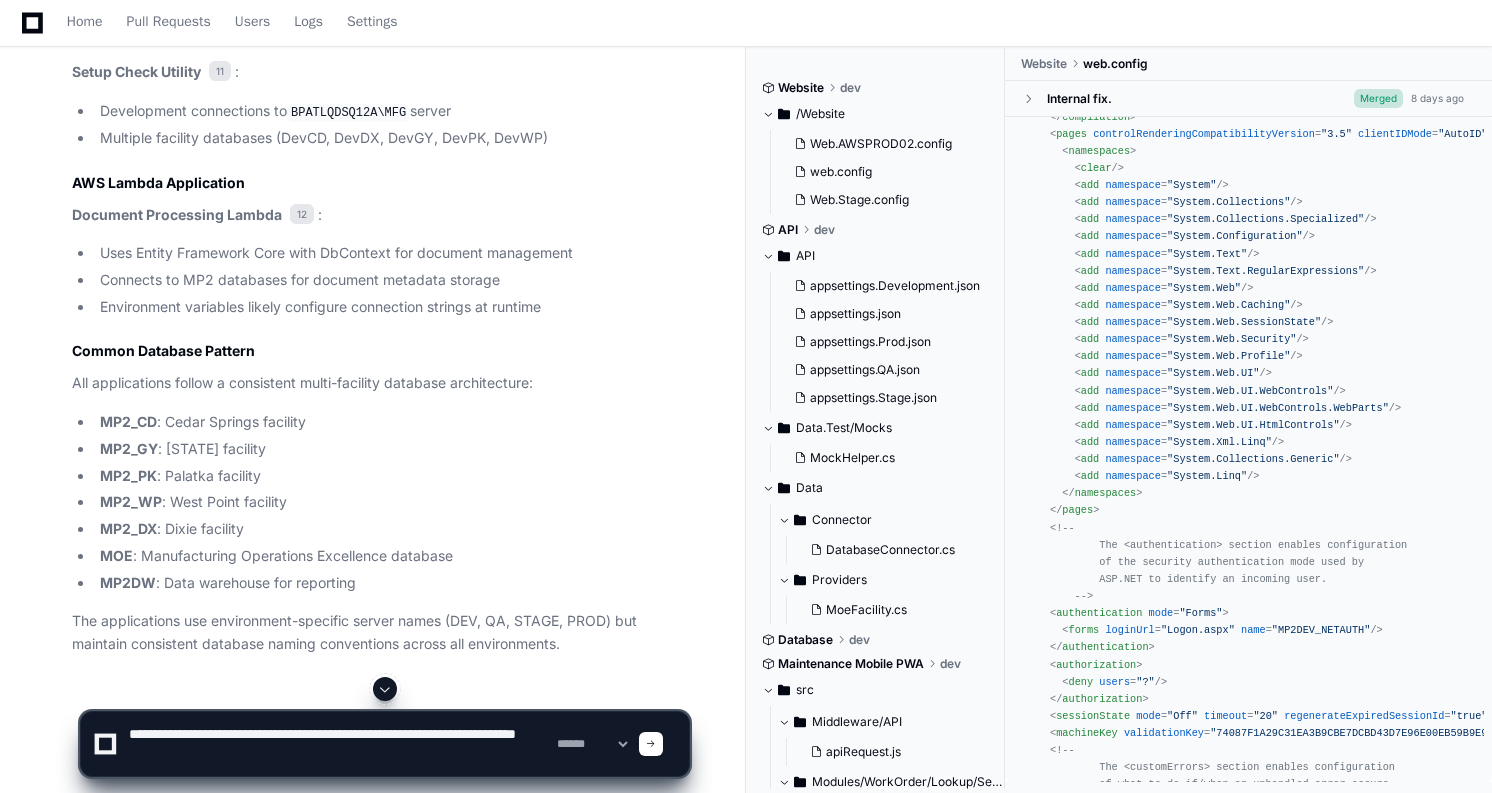 type on "**********" 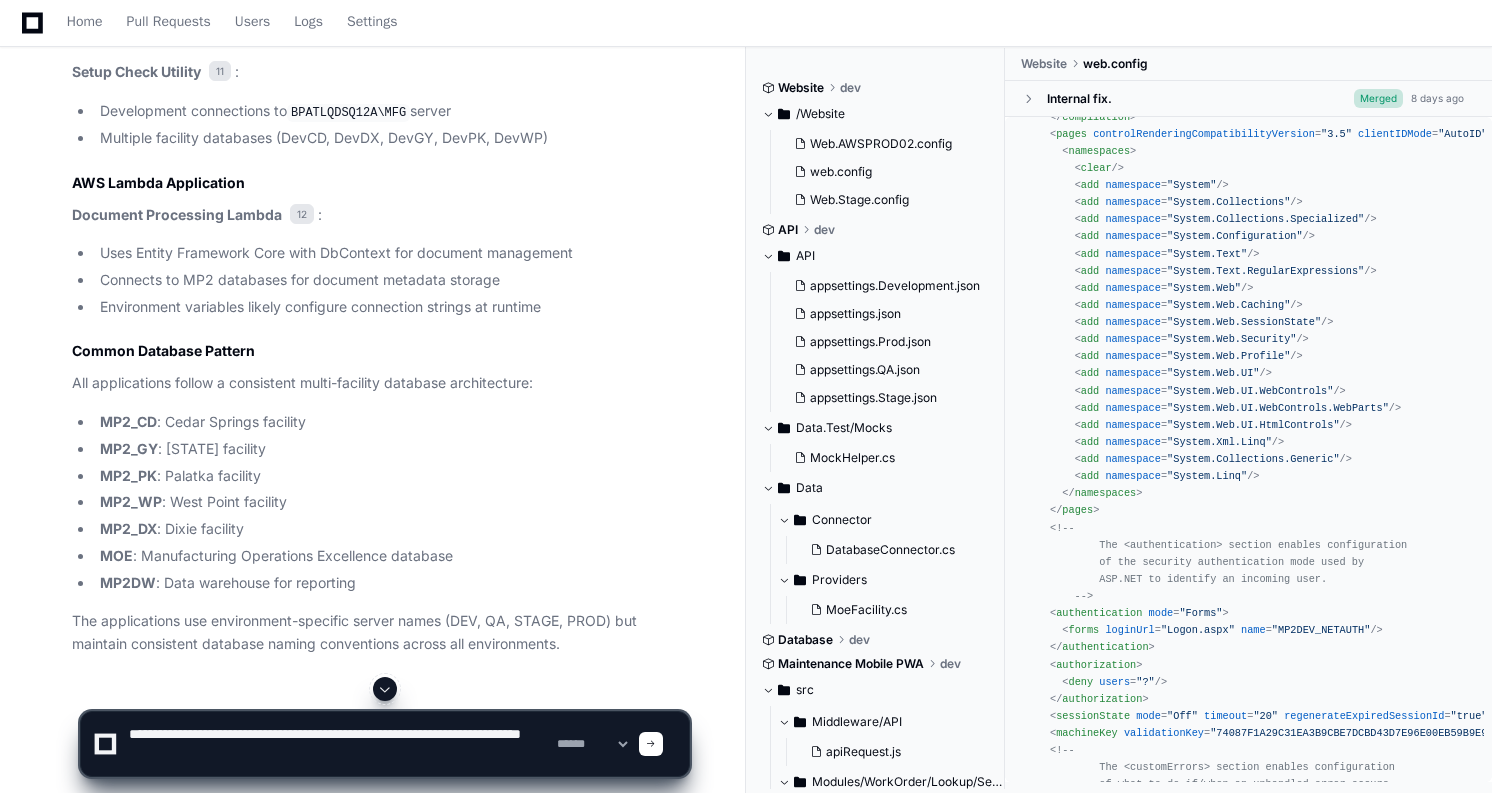 type 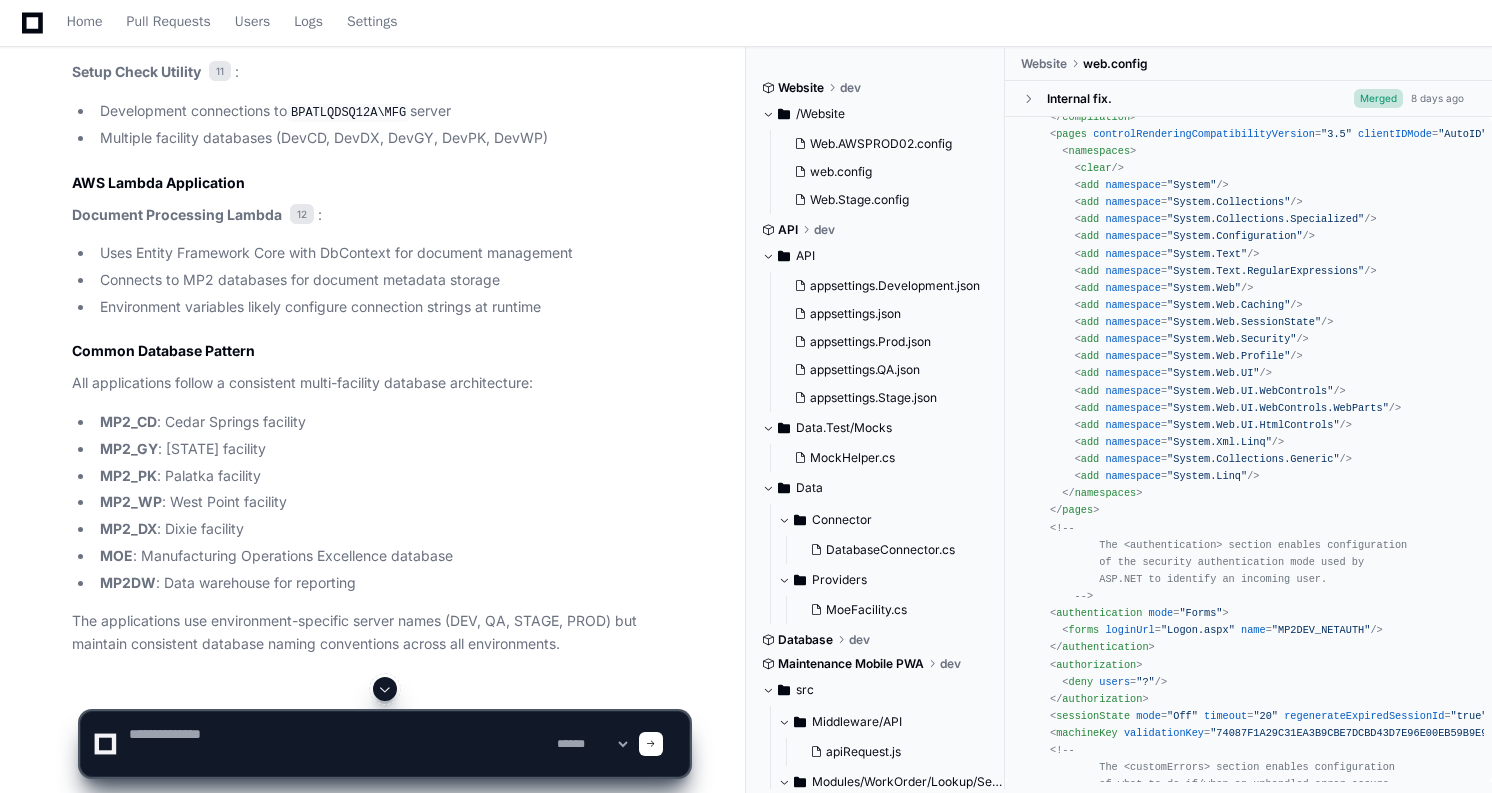 scroll, scrollTop: 0, scrollLeft: 0, axis: both 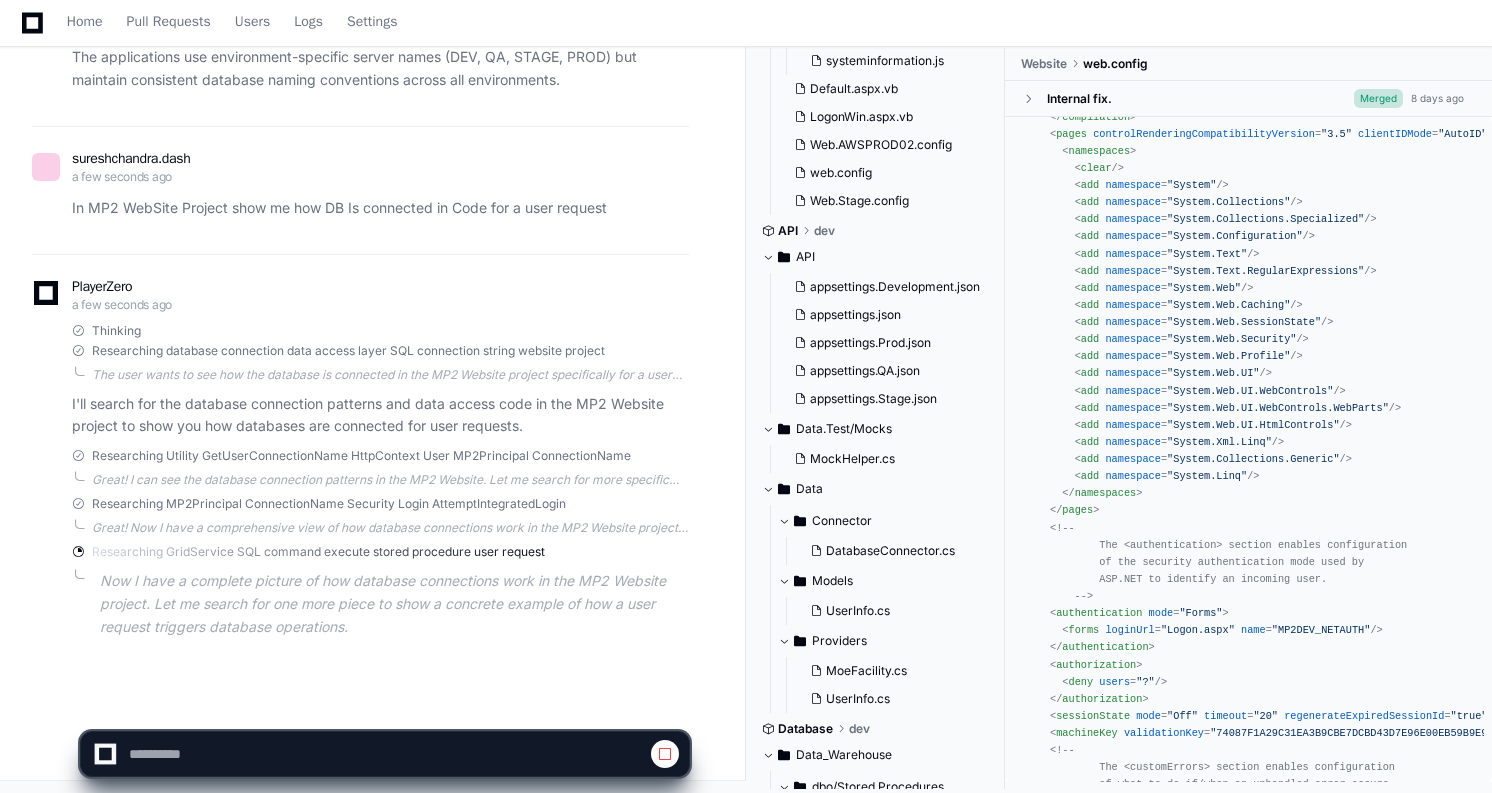 click 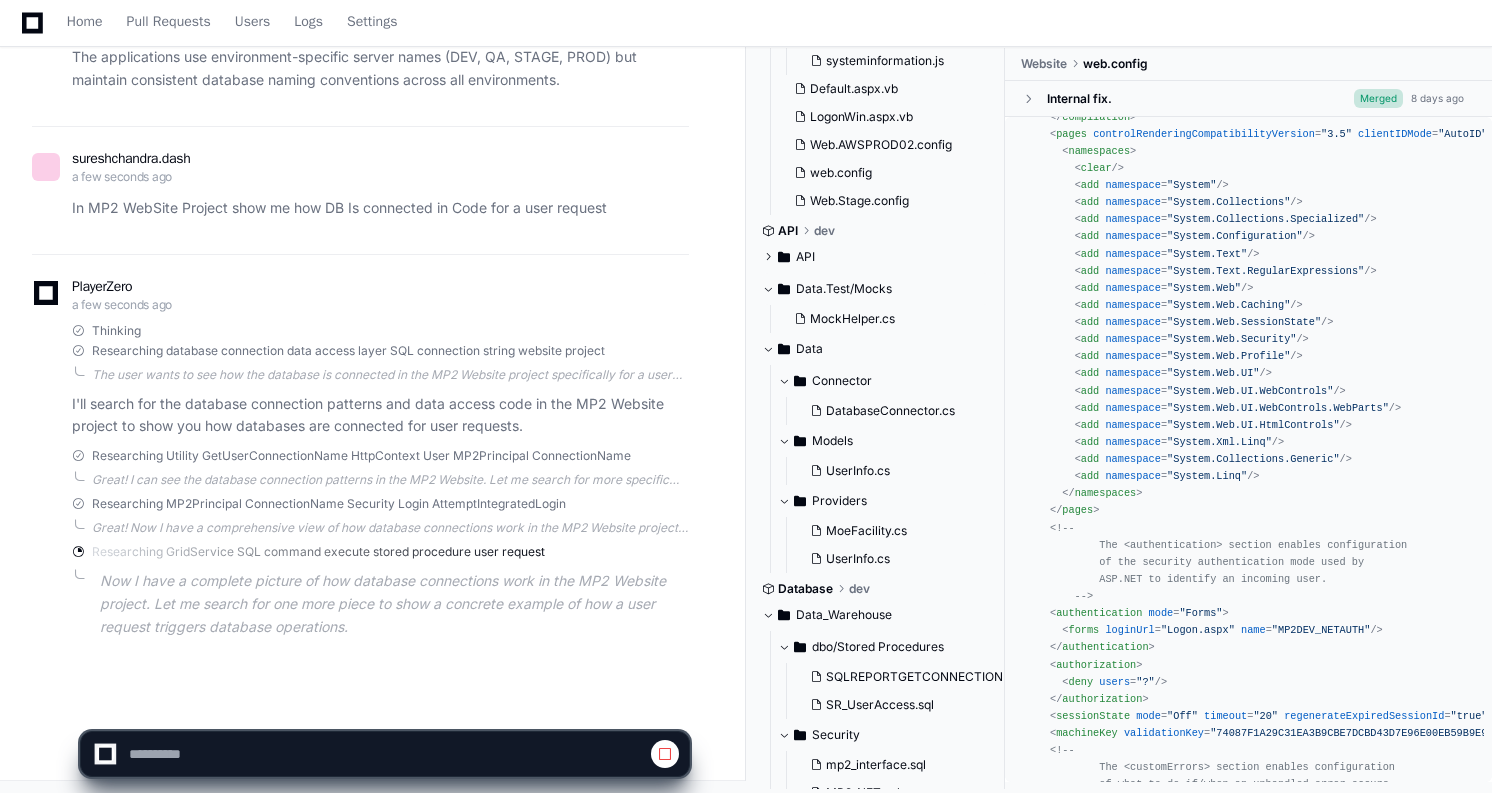 click 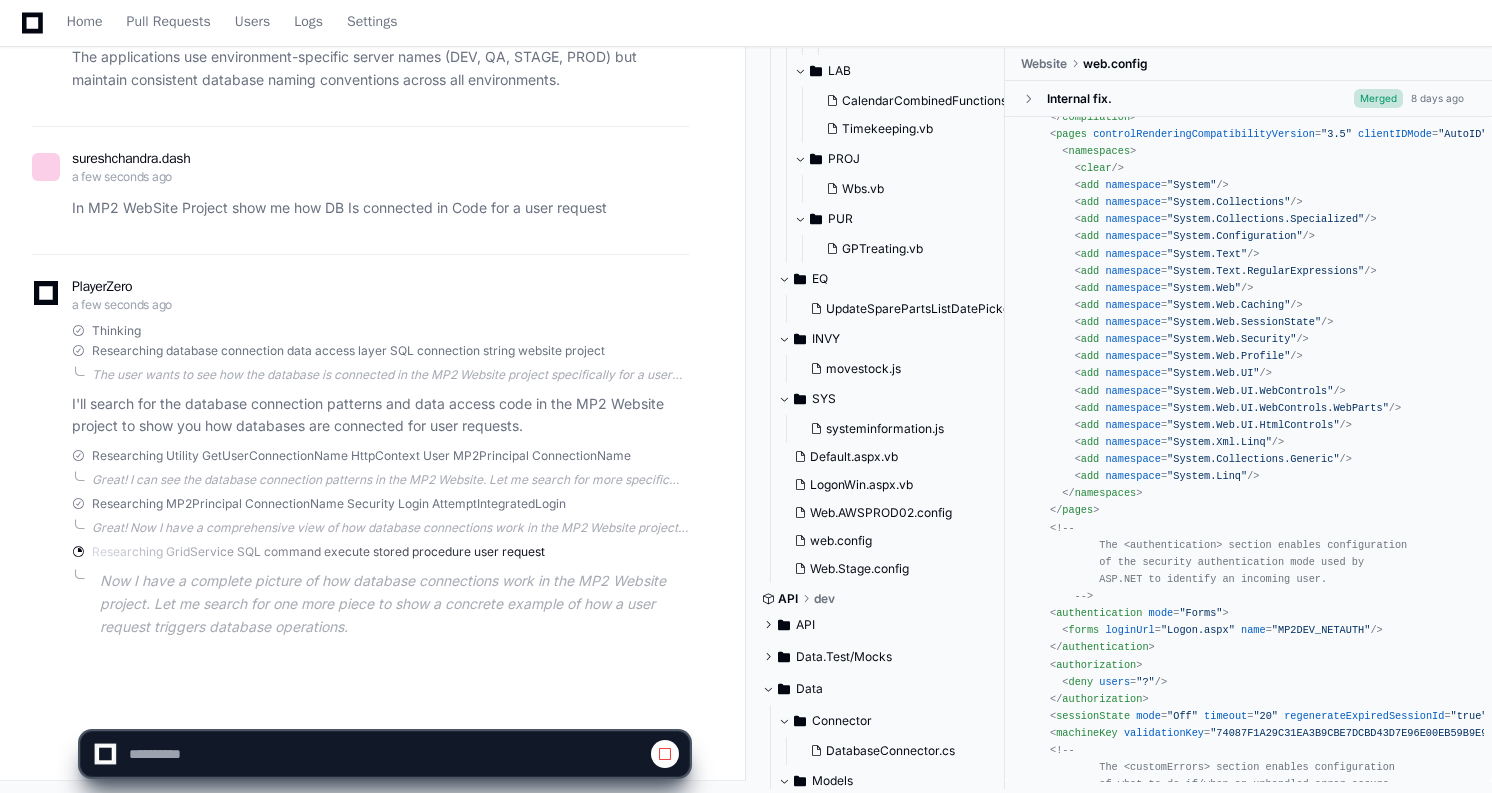scroll, scrollTop: 0, scrollLeft: 0, axis: both 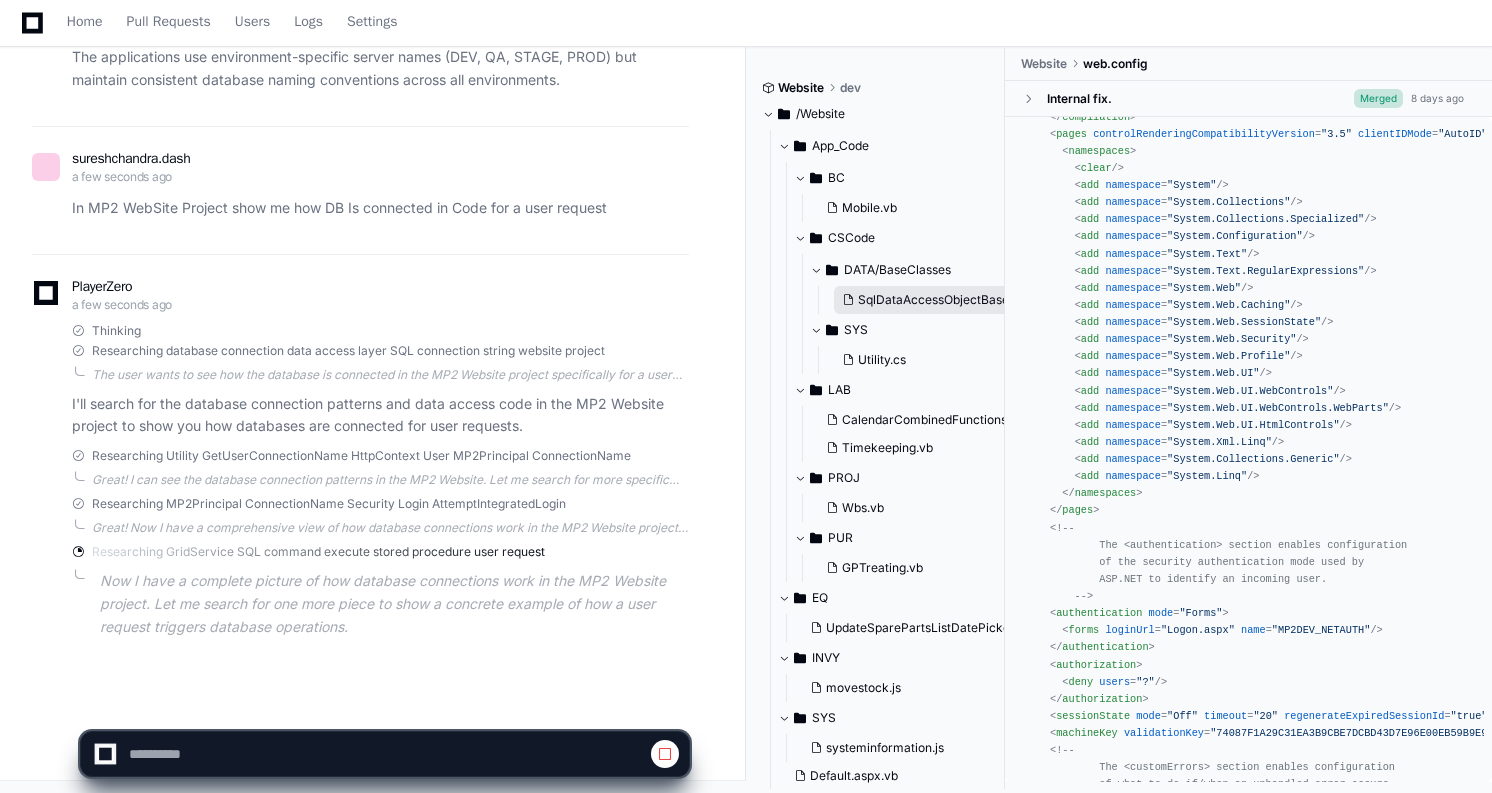 click on "SqlDataAccessObjectBase.cs" 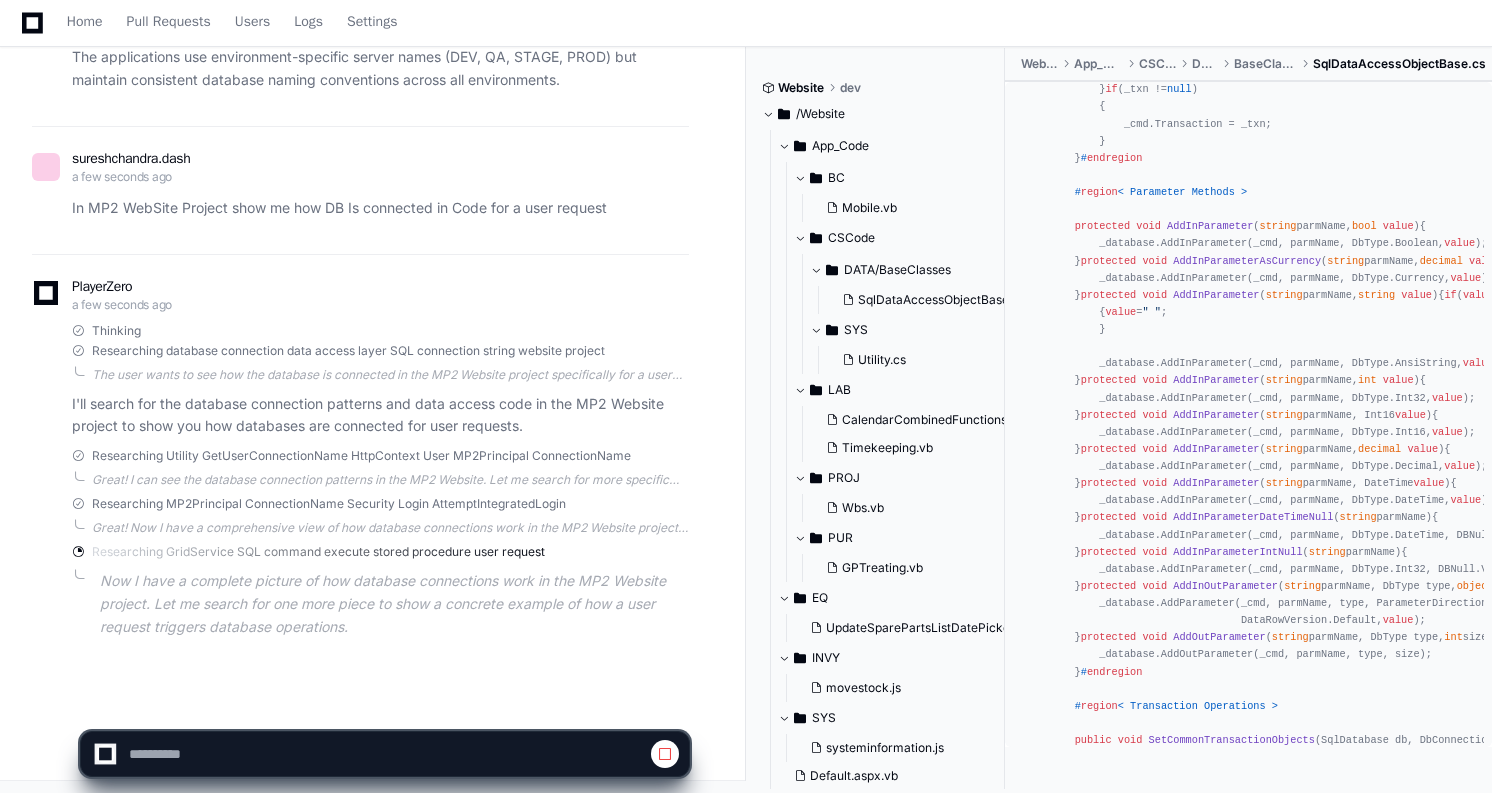 scroll, scrollTop: 1291, scrollLeft: 0, axis: vertical 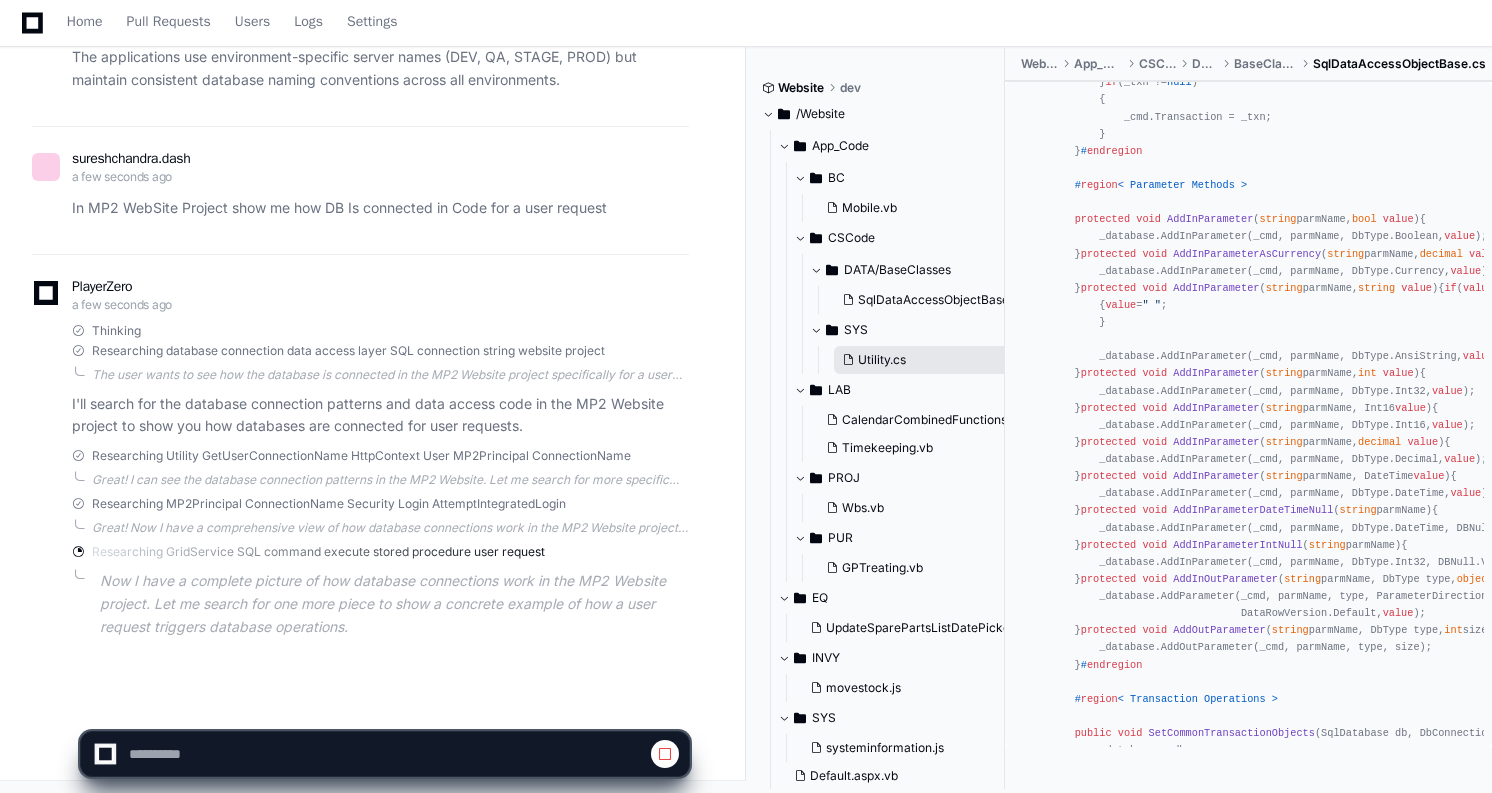 click on "Utility.cs" 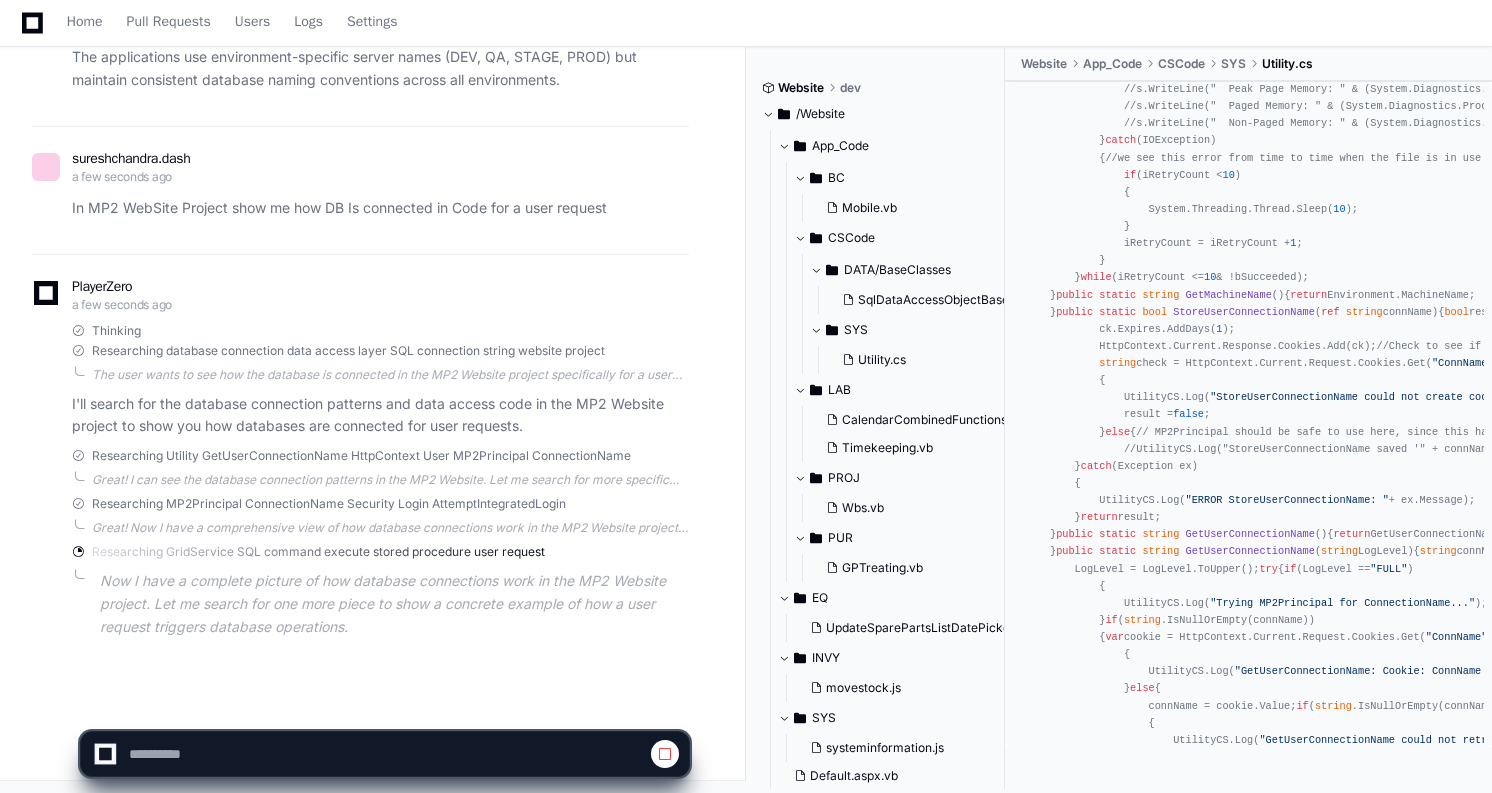 scroll, scrollTop: 158, scrollLeft: 0, axis: vertical 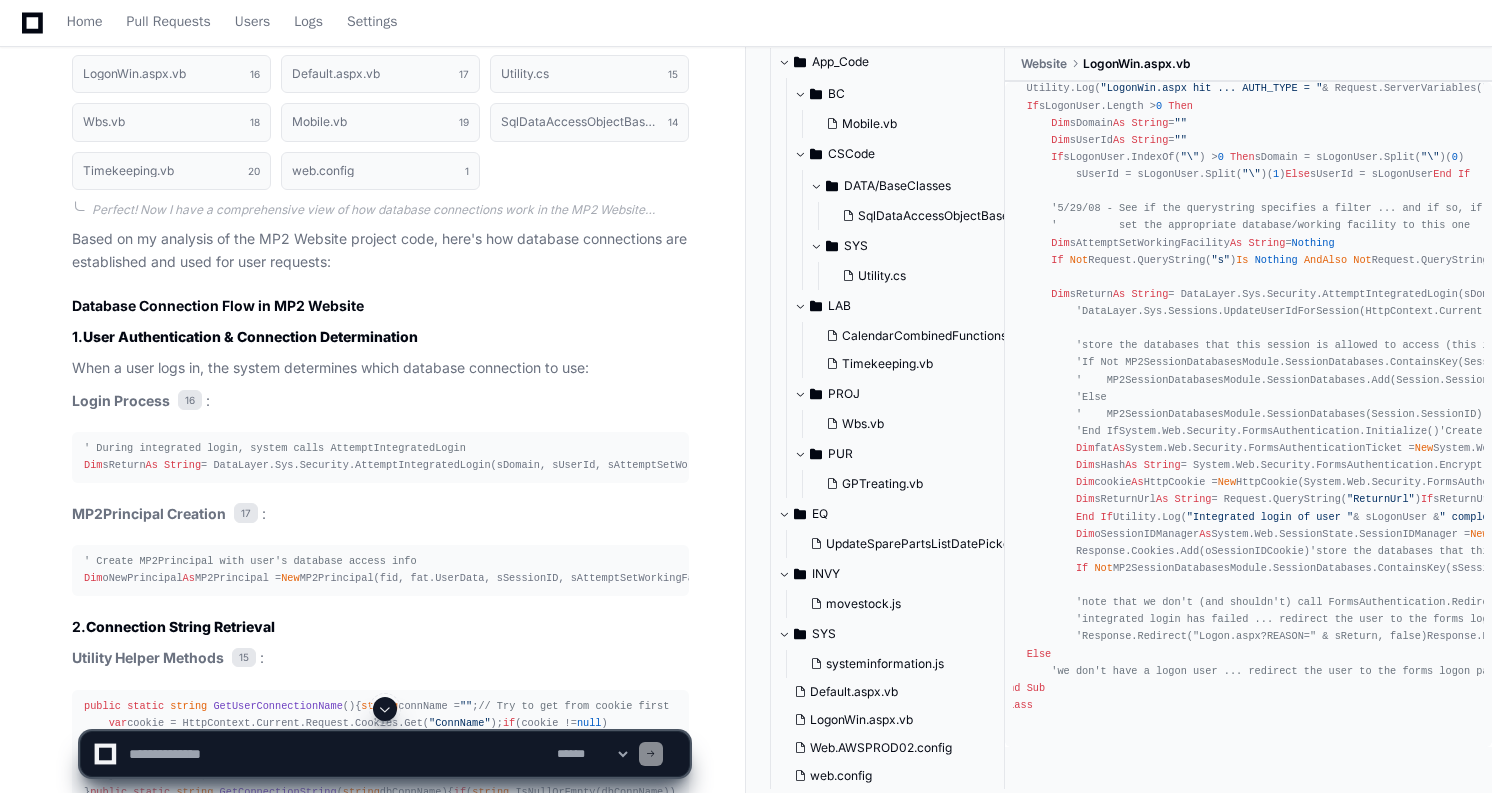 click on "' During integrated login, system calls AttemptIntegratedLogin
Dim  sReturn  As   String  = DataLayer.Sys.Security.AttemptIntegratedLogin(sDomain, sUserId, sAttemptSetWorkingFacility)
' Store session databases for the user
MP2SessionDatabasesModule.SessionDatabases.Add(sSessionID, sReturn.Substring( 3 ))" 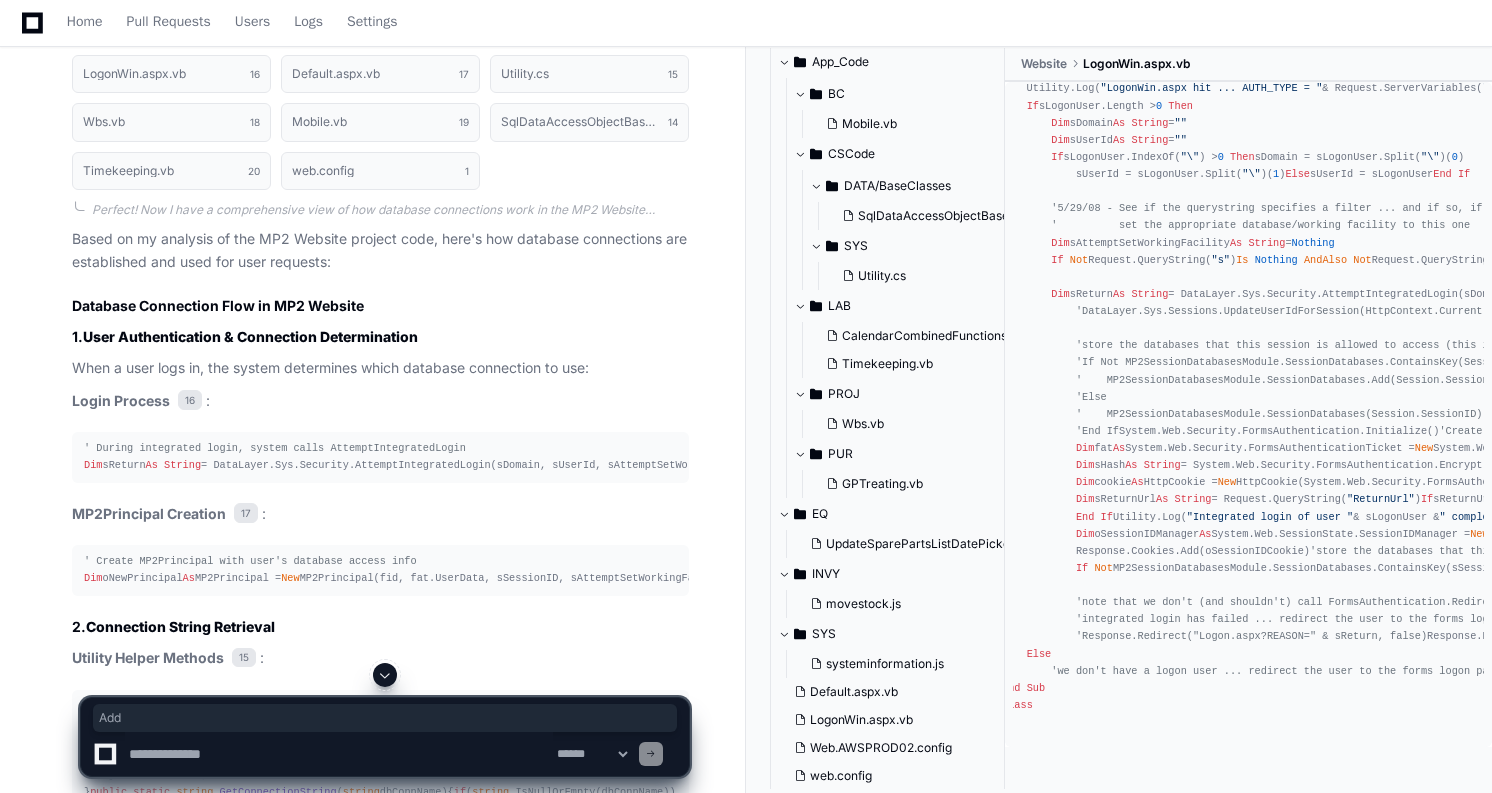 click on "' During integrated login, system calls AttemptIntegratedLogin
Dim  sReturn  As   String  = DataLayer.Sys.Security.AttemptIntegratedLogin(sDomain, sUserId, sAttemptSetWorkingFacility)
' Store session databases for the user
MP2SessionDatabasesModule.SessionDatabases.Add(sSessionID, sReturn.Substring( 3 ))" 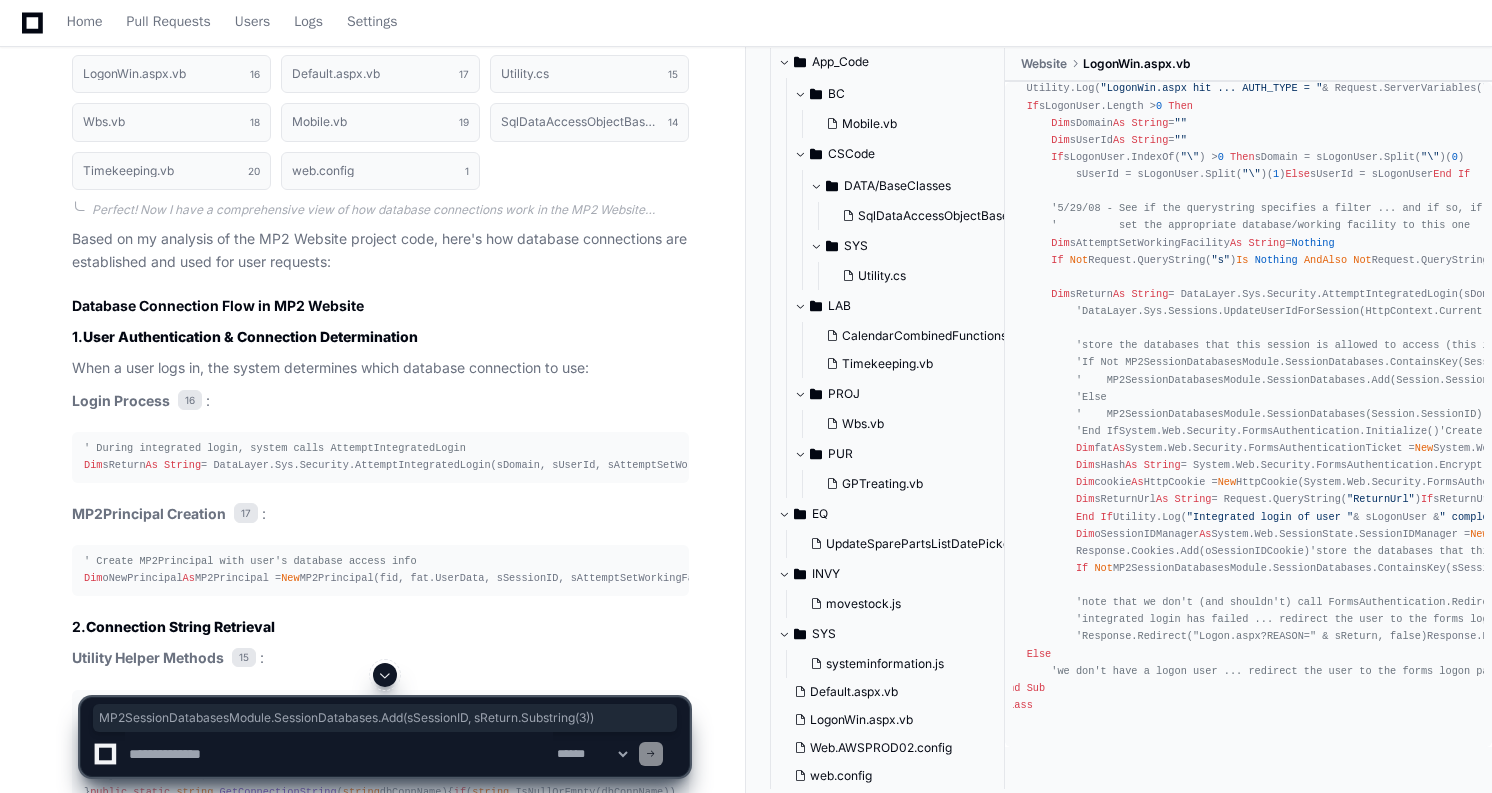 click on "' During integrated login, system calls AttemptIntegratedLogin
Dim  sReturn  As   String  = DataLayer.Sys.Security.AttemptIntegratedLogin(sDomain, sUserId, sAttemptSetWorkingFacility)
' Store session databases for the user
MP2SessionDatabasesModule.SessionDatabases.Add(sSessionID, sReturn.Substring( 3 ))" 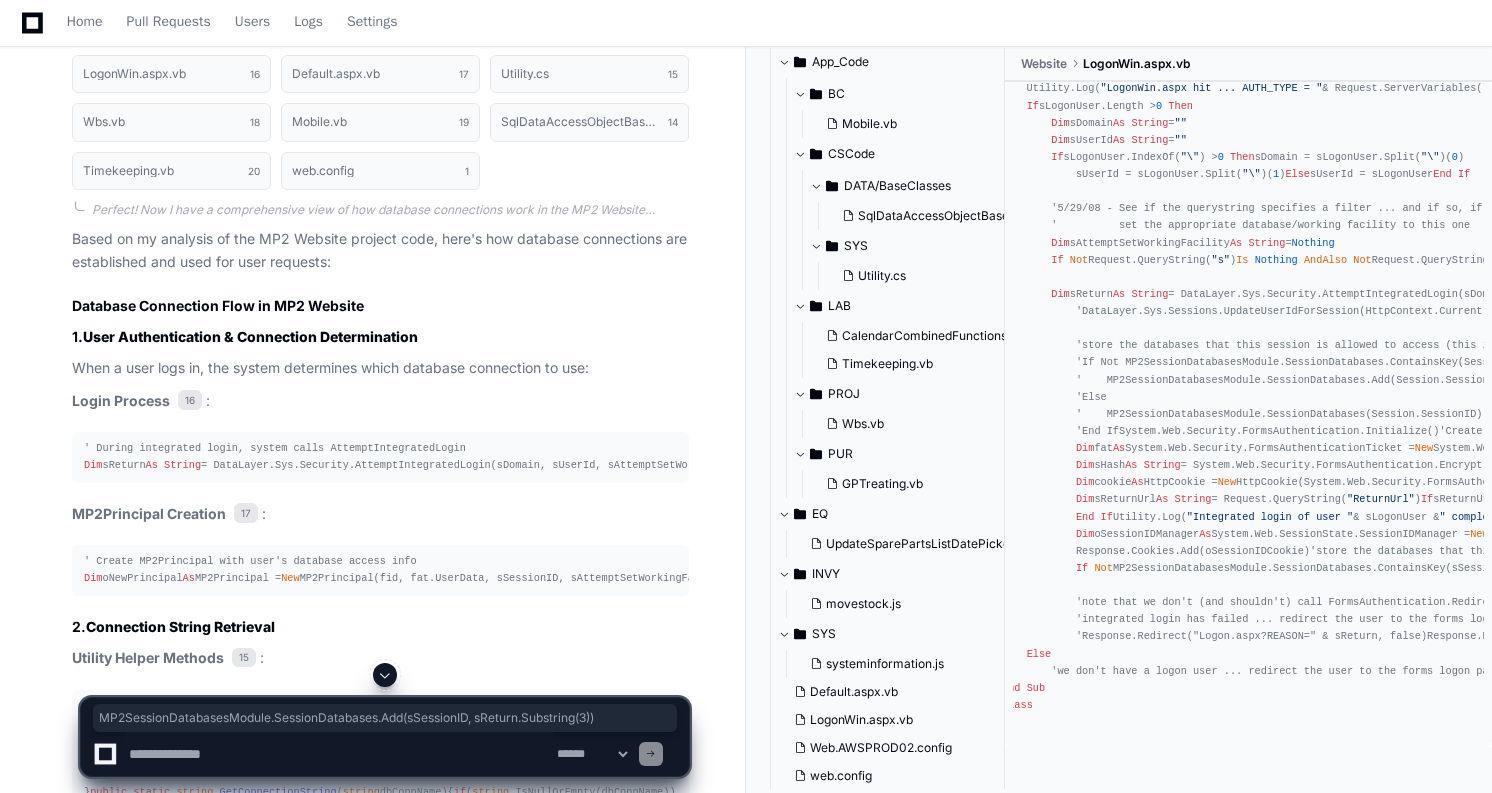 copy on "MP2SessionDatabasesModule.SessionDatabases.Add(sSessionID, sReturn.Substring( 3 ))" 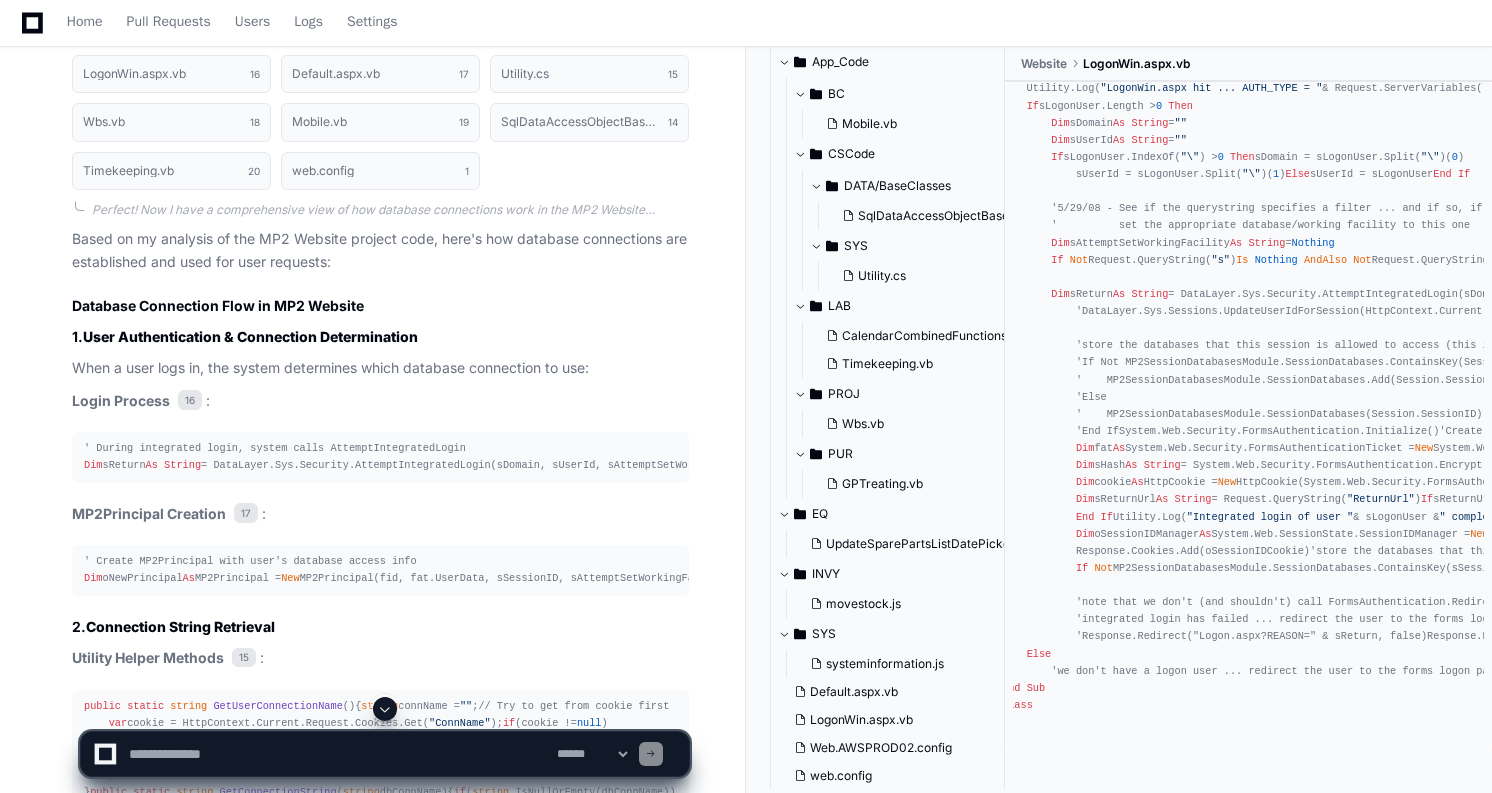 click on "'See http://msdn2.microsoft.com/en-us/library/ms972958.aspx for details on the authentication/logon system
Partial   Class  LogonWin
Inherits  System.Web.UI.Page
Protected   Sub  Page_Load( ByVal  sender  As   Object ,  ByVal  e  As  System.EventArgs)  Handles   Me .Load
'Utility.Log("LogonWin.aspx hit ... LOGON_USER = " & Request.ServerVariables("LOGON_USER"))
'Dim sLogonUser As String = Request.ServerVariables("LOGON_USER")
'... modify to redirect to .cab file for windows mobile devices ...
If  Request.Browser.IsMobileDevice  Then
Response.Redirect( "Mobile.aspx" ,  False )
Exit   Sub
End   If
Dim  sAuthType  As   String  = Request.ServerVariables( "AUTH_TYPE" )
Dim  sAuthUser  As   String  = Request.ServerVariables( "AUTH_USER" )
Dim  sAuthPassword  As   String  = Request.ServerVariables( "AUTH_PASSWORD" )
Dim  sLogonUser  As   String  = Request.ServerVariables( "LOGON_USER" Dim" 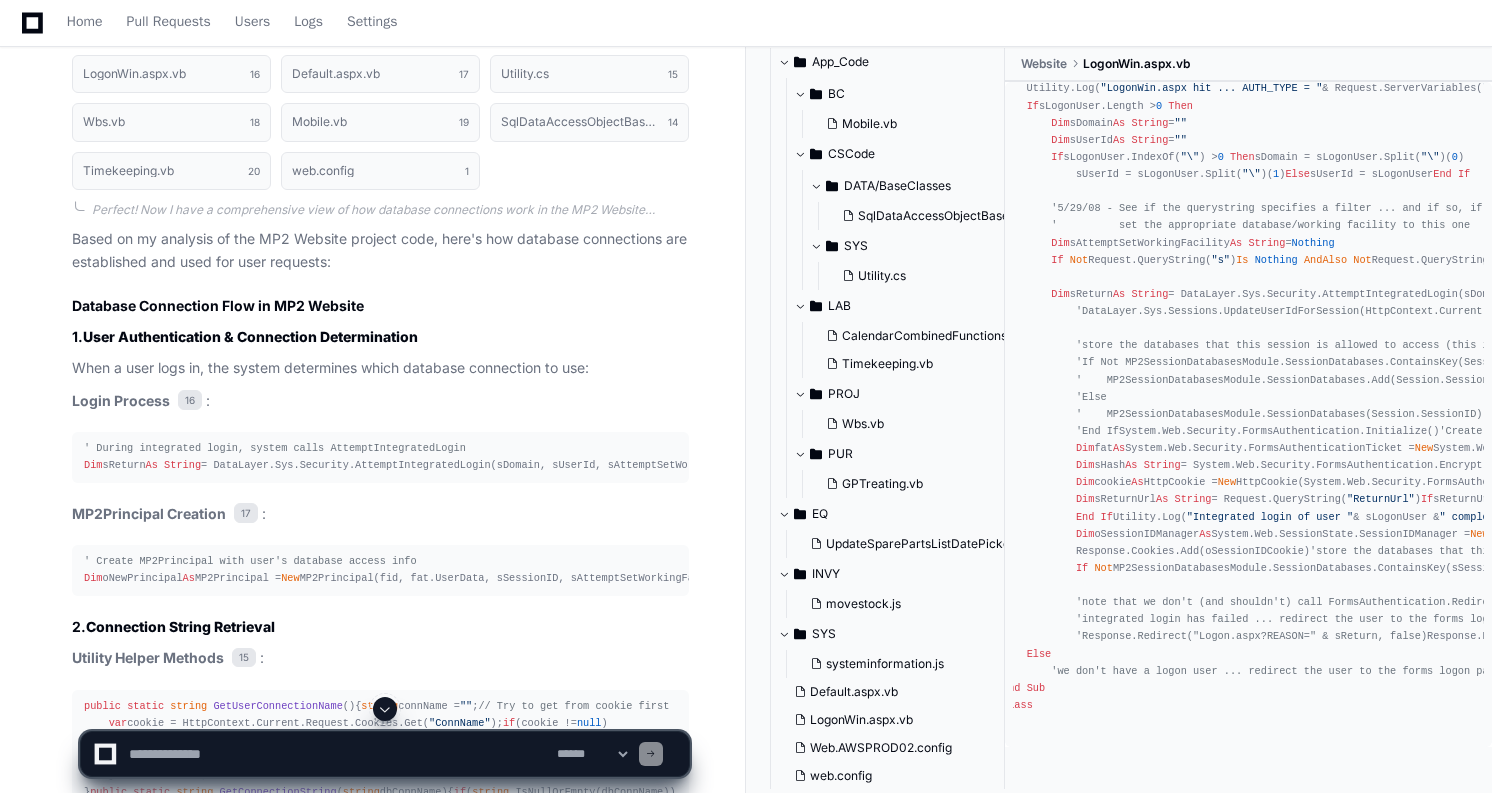 scroll, scrollTop: 0, scrollLeft: 135, axis: horizontal 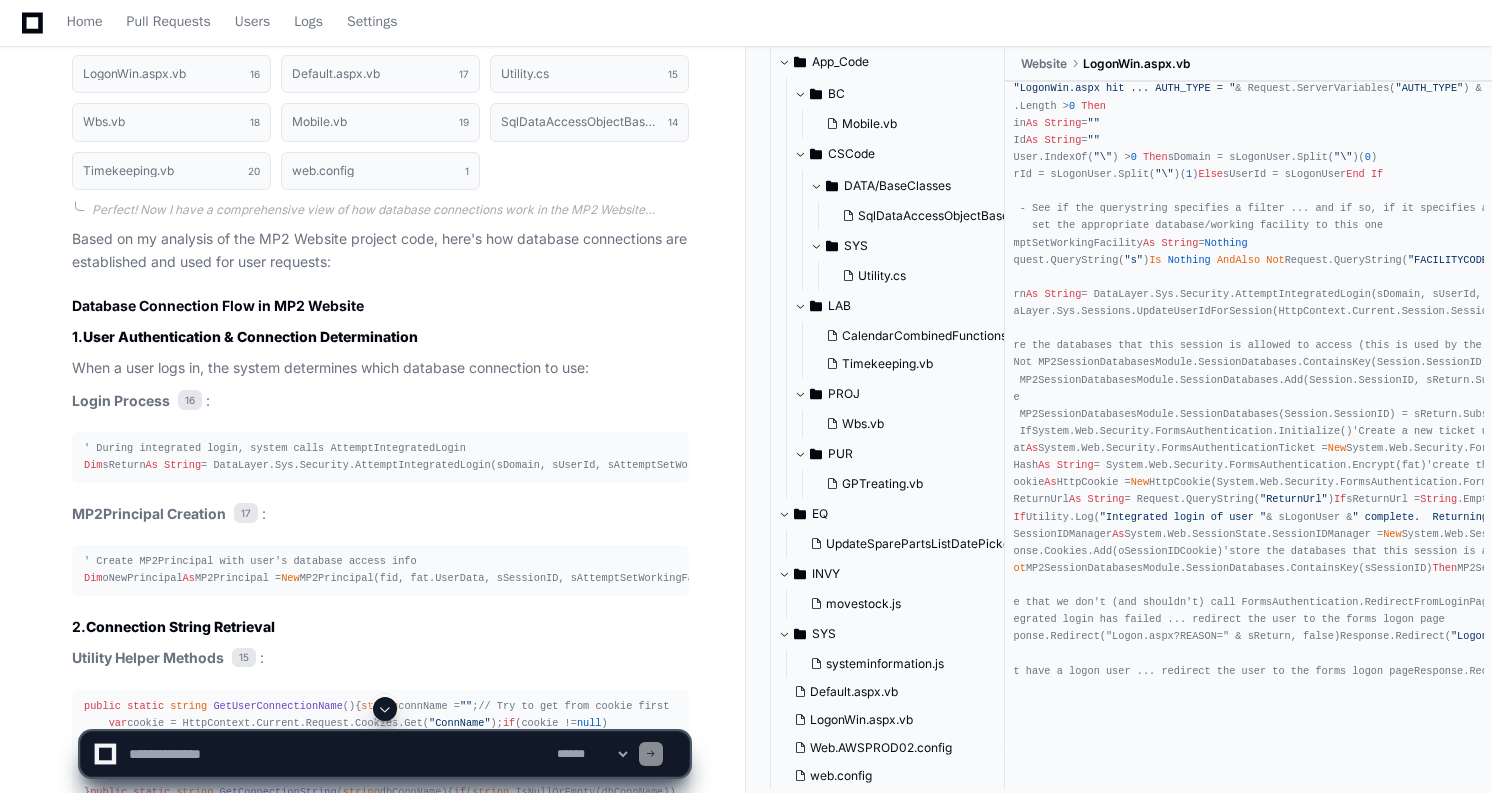 click on "'See http://msdn2.microsoft.com/en-us/library/ms972958.aspx for details on the authentication/logon system
Partial   Class  LogonWin
Inherits  System.Web.UI.Page
Protected   Sub  Page_Load( ByVal  sender  As   Object ,  ByVal  e  As  System.EventArgs)  Handles   Me .Load
'Utility.Log("LogonWin.aspx hit ... LOGON_USER = " & Request.ServerVariables("LOGON_USER"))
'Dim sLogonUser As String = Request.ServerVariables("LOGON_USER")
'... modify to redirect to .cab file for windows mobile devices ...
If  Request.Browser.IsMobileDevice  Then
Response.Redirect( "Mobile.aspx" ,  False )
Exit   Sub
End   If
Dim  sAuthType  As   String  = Request.ServerVariables( "AUTH_TYPE" )
Dim  sAuthUser  As   String  = Request.ServerVariables( "AUTH_USER" )
Dim  sAuthPassword  As   String  = Request.ServerVariables( "AUTH_PASSWORD" )
Dim  sLogonUser  As   String  = Request.ServerVariables( "LOGON_USER" Dim" 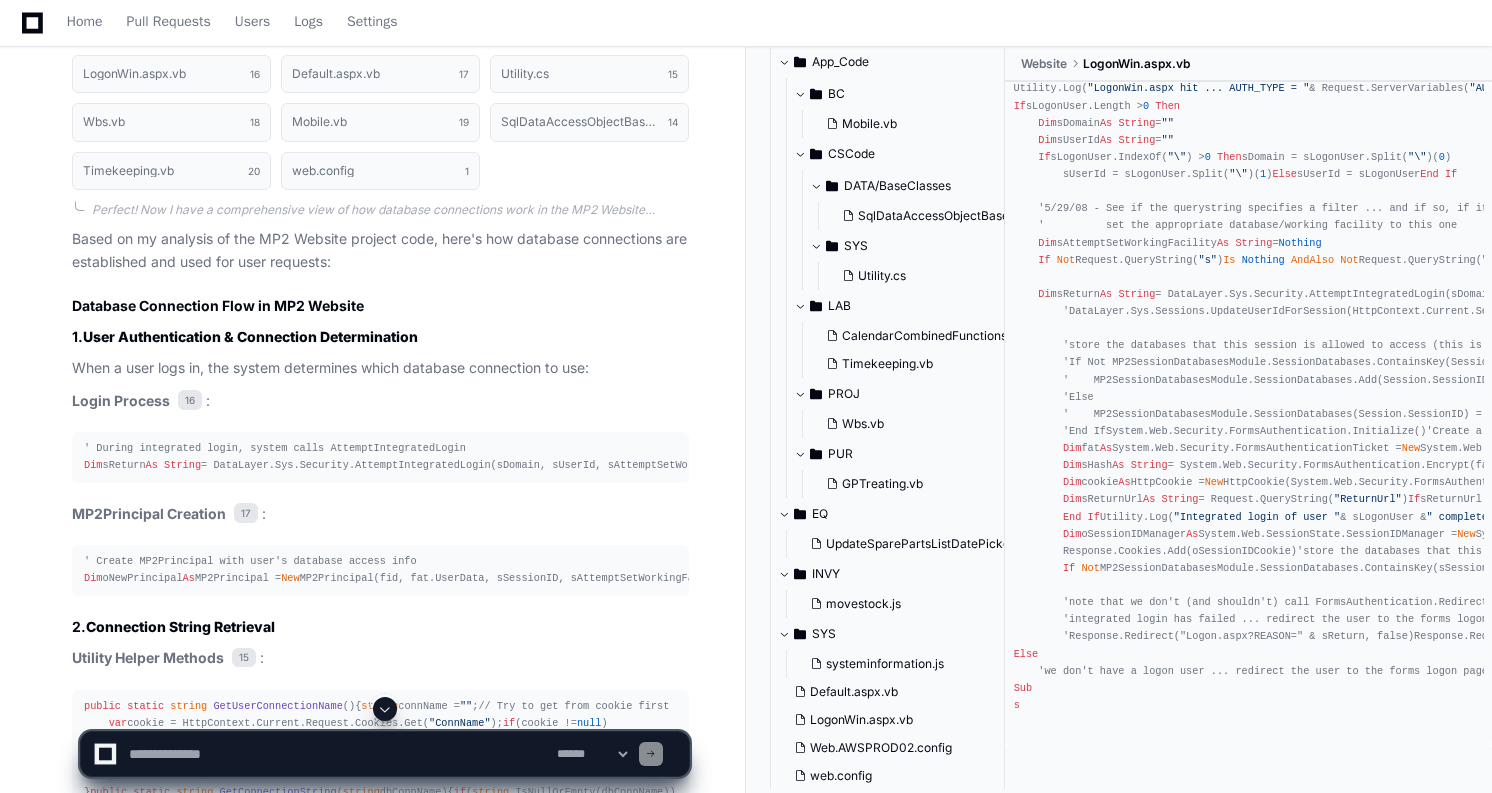 scroll, scrollTop: 0, scrollLeft: 68, axis: horizontal 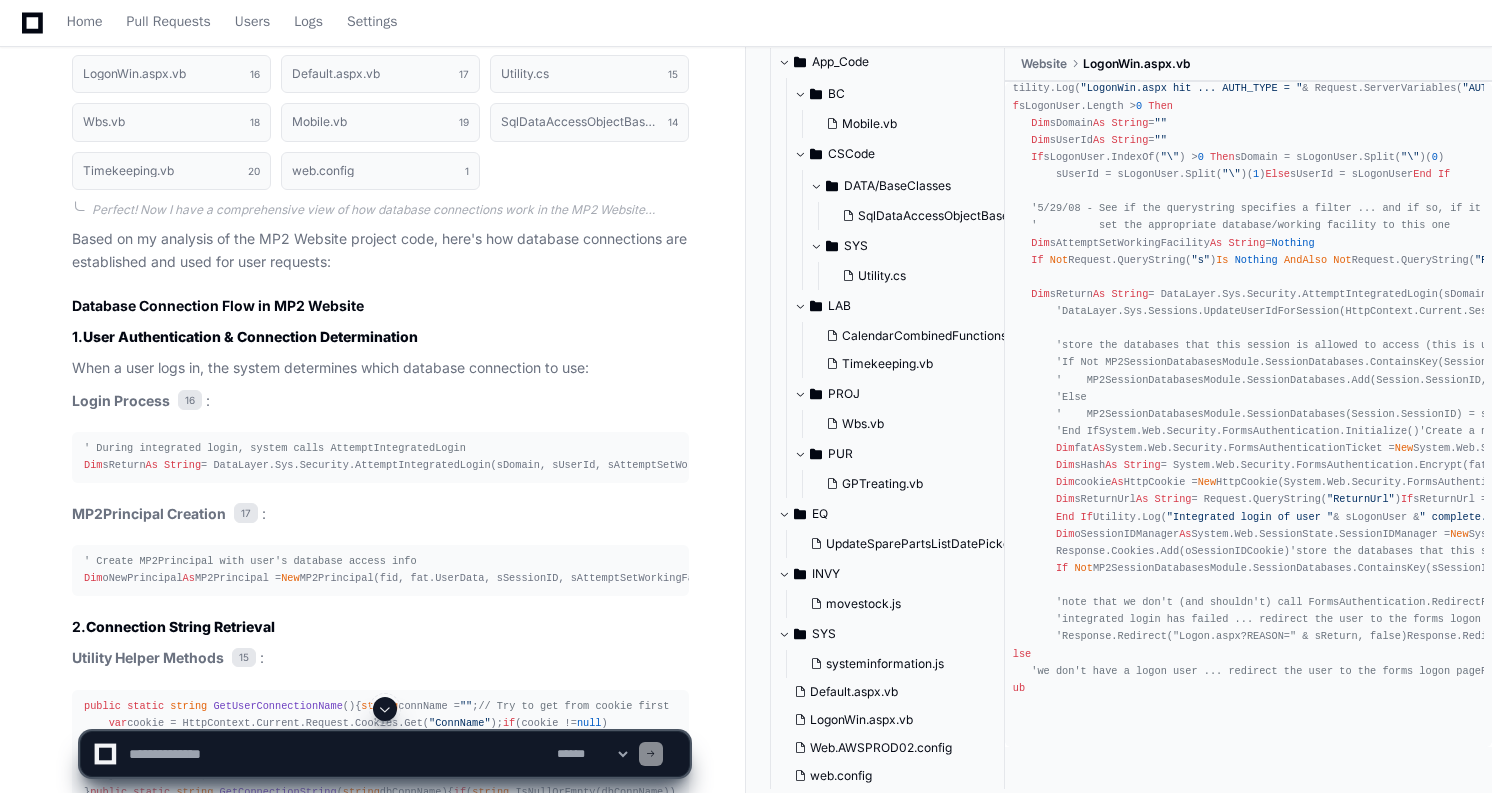 click on "'See http://msdn2.microsoft.com/en-us/library/ms972958.aspx for details on the authentication/logon system
Partial   Class  LogonWin
Inherits  System.Web.UI.Page
Protected   Sub  Page_Load( ByVal  sender  As   Object ,  ByVal  e  As  System.EventArgs)  Handles   Me .Load
'Utility.Log("LogonWin.aspx hit ... LOGON_USER = " & Request.ServerVariables("LOGON_USER"))
'Dim sLogonUser As String = Request.ServerVariables("LOGON_USER")
'... modify to redirect to .cab file for windows mobile devices ...
If  Request.Browser.IsMobileDevice  Then
Response.Redirect( "Mobile.aspx" ,  False )
Exit   Sub
End   If
Dim  sAuthType  As   String  = Request.ServerVariables( "AUTH_TYPE" )
Dim  sAuthUser  As   String  = Request.ServerVariables( "AUTH_USER" )
Dim  sAuthPassword  As   String  = Request.ServerVariables( "AUTH_PASSWORD" )
Dim  sLogonUser  As   String  = Request.ServerVariables( "LOGON_USER" Dim" 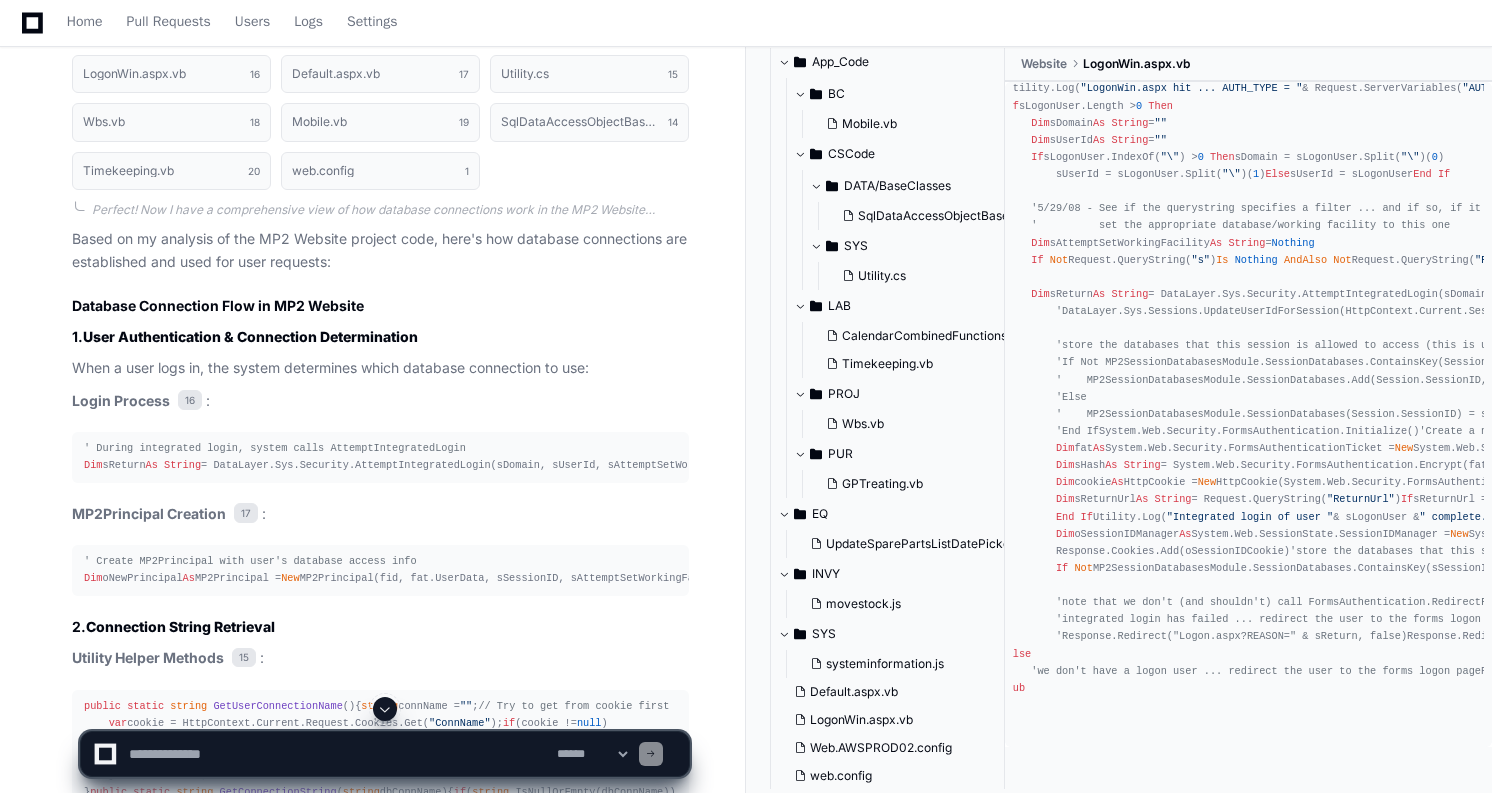 click on "'See http://msdn2.microsoft.com/en-us/library/ms972958.aspx for details on the authentication/logon system
Partial   Class  LogonWin
Inherits  System.Web.UI.Page
Protected   Sub  Page_Load( ByVal  sender  As   Object ,  ByVal  e  As  System.EventArgs)  Handles   Me .Load
'Utility.Log("LogonWin.aspx hit ... LOGON_USER = " & Request.ServerVariables("LOGON_USER"))
'Dim sLogonUser As String = Request.ServerVariables("LOGON_USER")
'... modify to redirect to .cab file for windows mobile devices ...
If  Request.Browser.IsMobileDevice  Then
Response.Redirect( "Mobile.aspx" ,  False )
Exit   Sub
End   If
Dim  sAuthType  As   String  = Request.ServerVariables( "AUTH_TYPE" )
Dim  sAuthUser  As   String  = Request.ServerVariables( "AUTH_USER" )
Dim  sAuthPassword  As   String  = Request.ServerVariables( "AUTH_PASSWORD" )
Dim  sLogonUser  As   String  = Request.ServerVariables( "LOGON_USER" Dim" 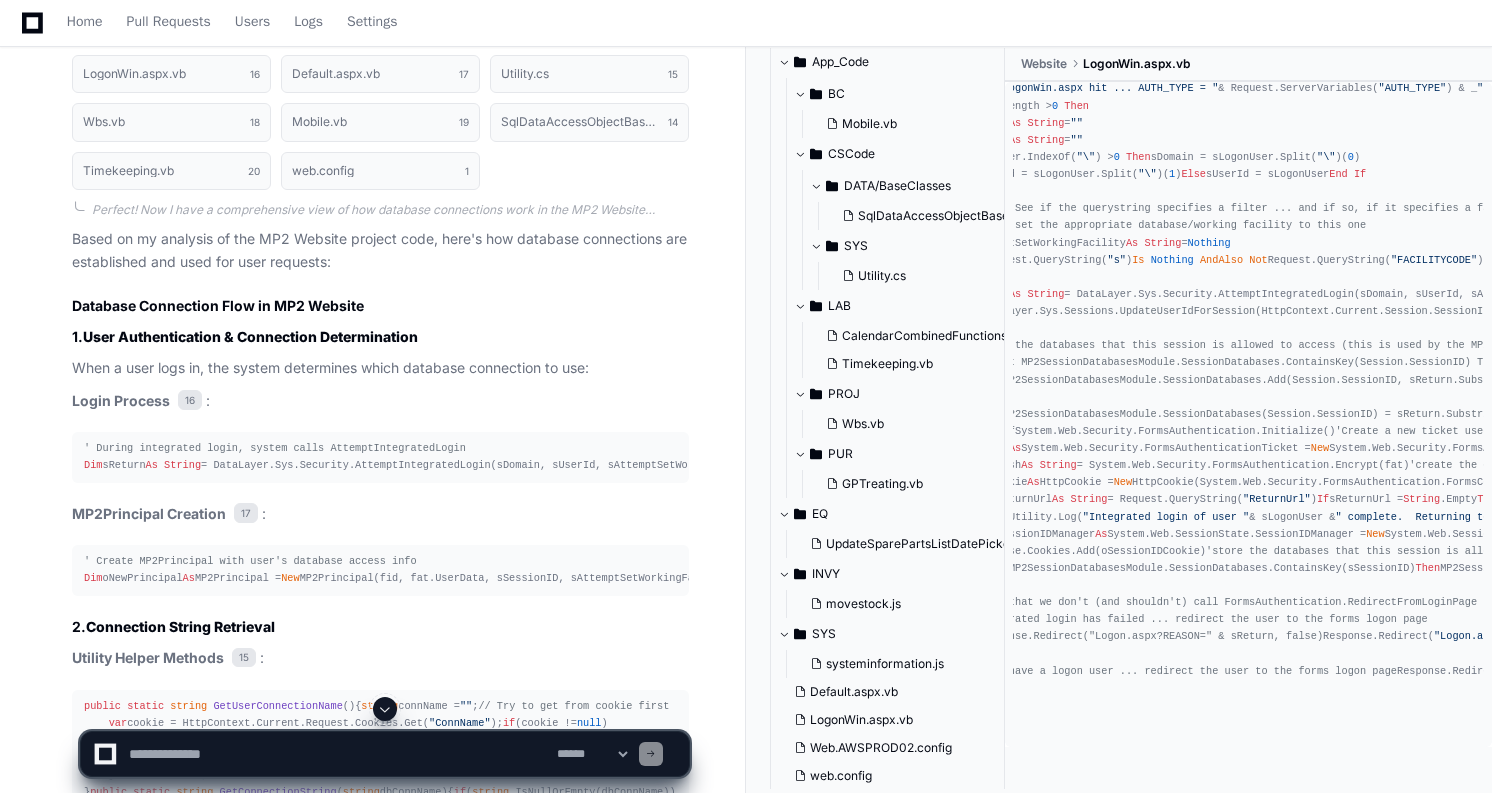scroll, scrollTop: 0, scrollLeft: 141, axis: horizontal 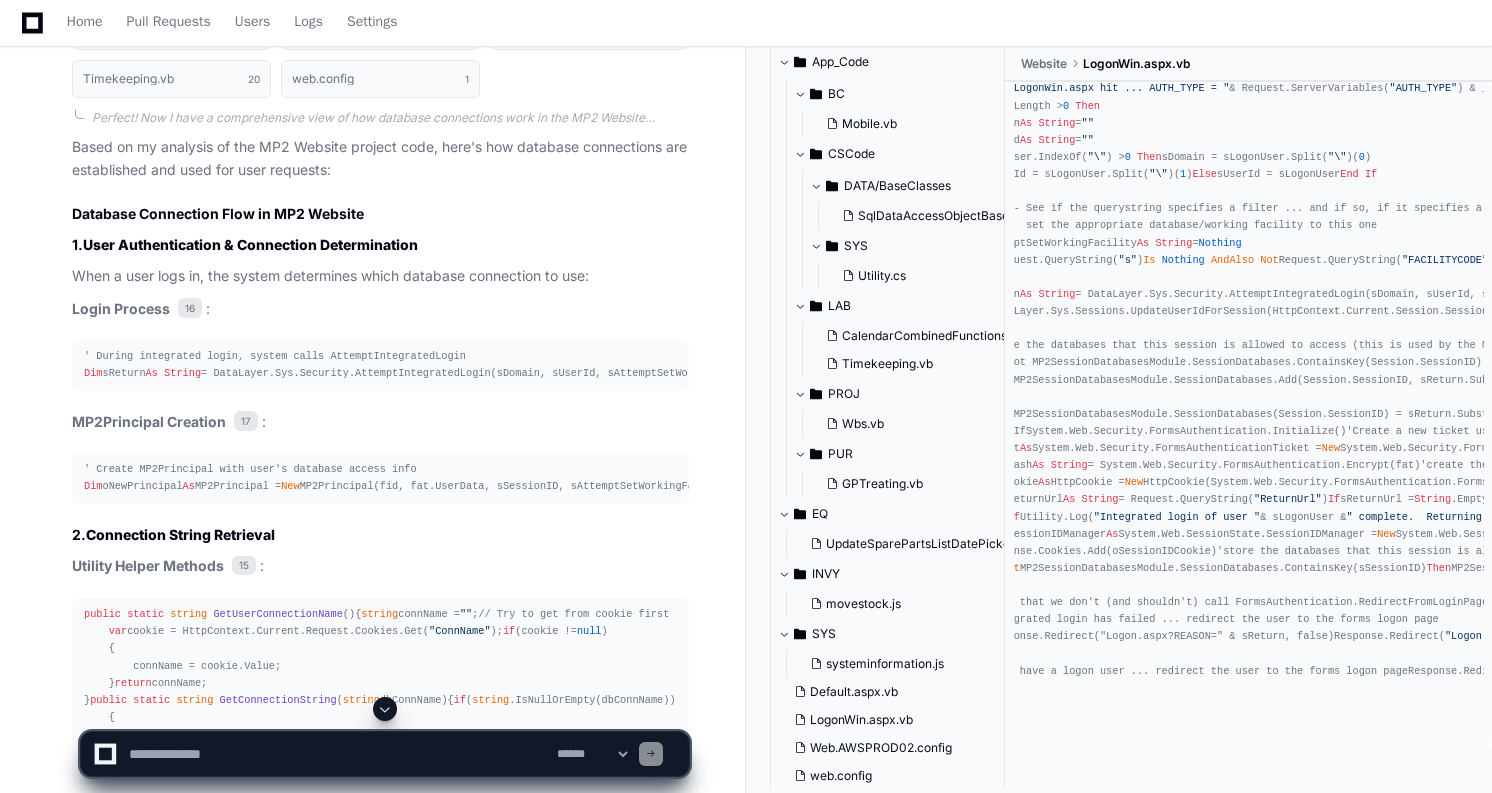 click on "Login Process   16 :" 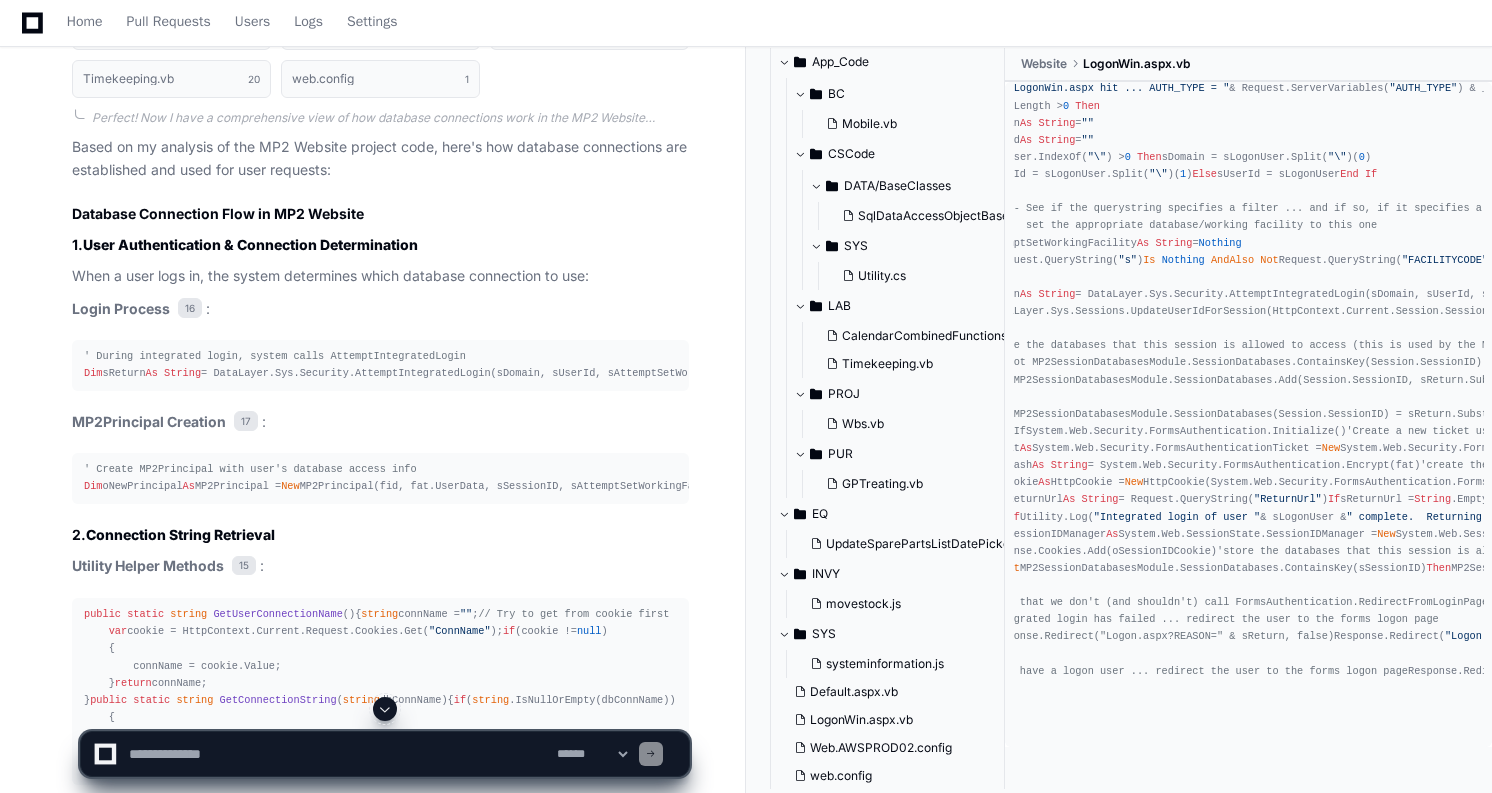 click on "'See http://msdn2.microsoft.com/en-us/library/ms972958.aspx for details on the authentication/logon system
Partial   Class  LogonWin
Inherits  System.Web.UI.Page
Protected   Sub  Page_Load( ByVal  sender  As   Object ,  ByVal  e  As  System.EventArgs)  Handles   Me .Load
'Utility.Log("LogonWin.aspx hit ... LOGON_USER = " & Request.ServerVariables("LOGON_USER"))
'Dim sLogonUser As String = Request.ServerVariables("LOGON_USER")
'... modify to redirect to .cab file for windows mobile devices ...
If  Request.Browser.IsMobileDevice  Then
Response.Redirect( "Mobile.aspx" ,  False )
Exit   Sub
End   If
Dim  sAuthType  As   String  = Request.ServerVariables( "AUTH_TYPE" )
Dim  sAuthUser  As   String  = Request.ServerVariables( "AUTH_USER" )
Dim  sAuthPassword  As   String  = Request.ServerVariables( "AUTH_PASSWORD" )
Dim  sLogonUser  As   String  = Request.ServerVariables( "LOGON_USER" Dim" 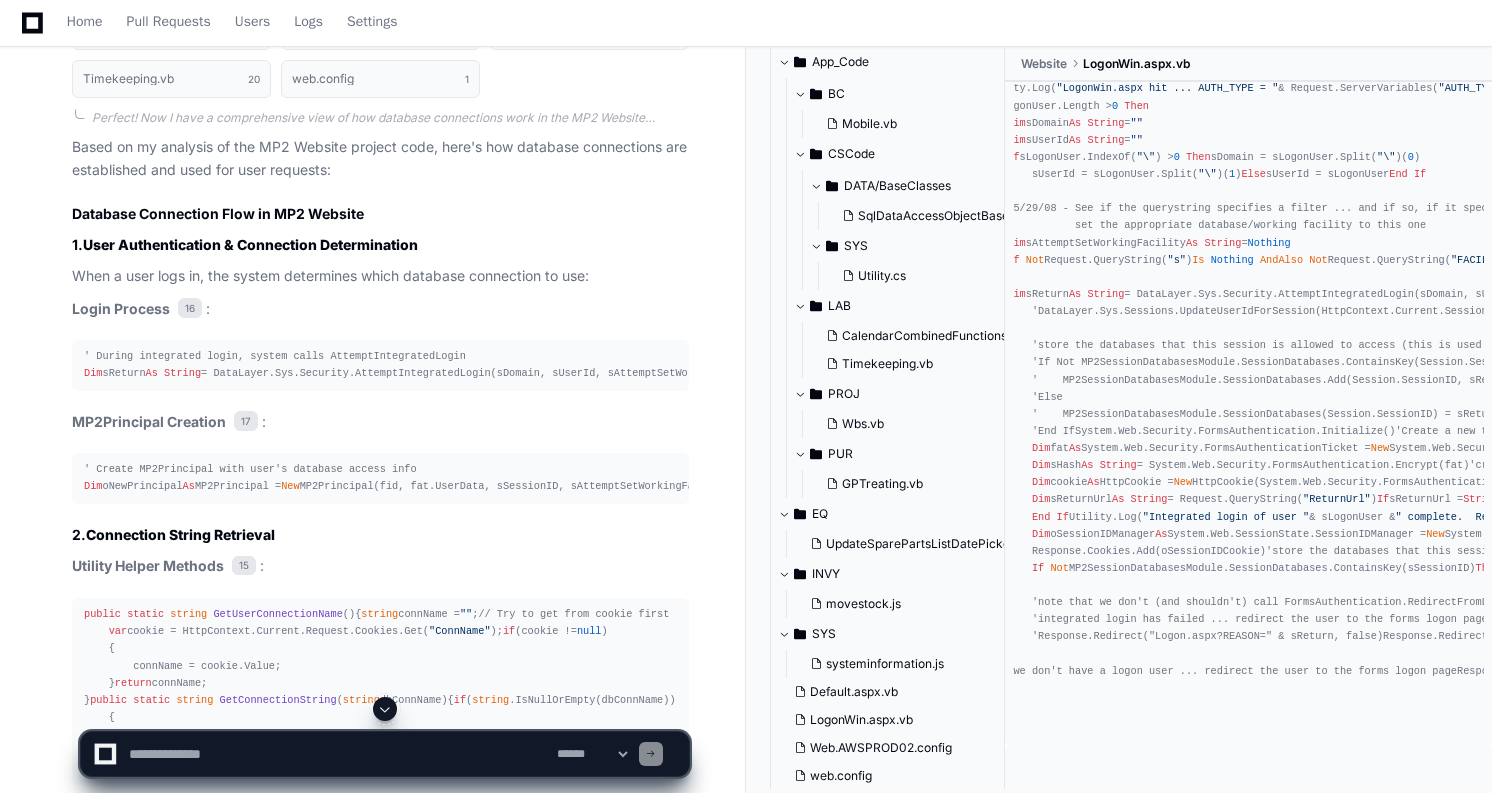 scroll, scrollTop: 0, scrollLeft: 0, axis: both 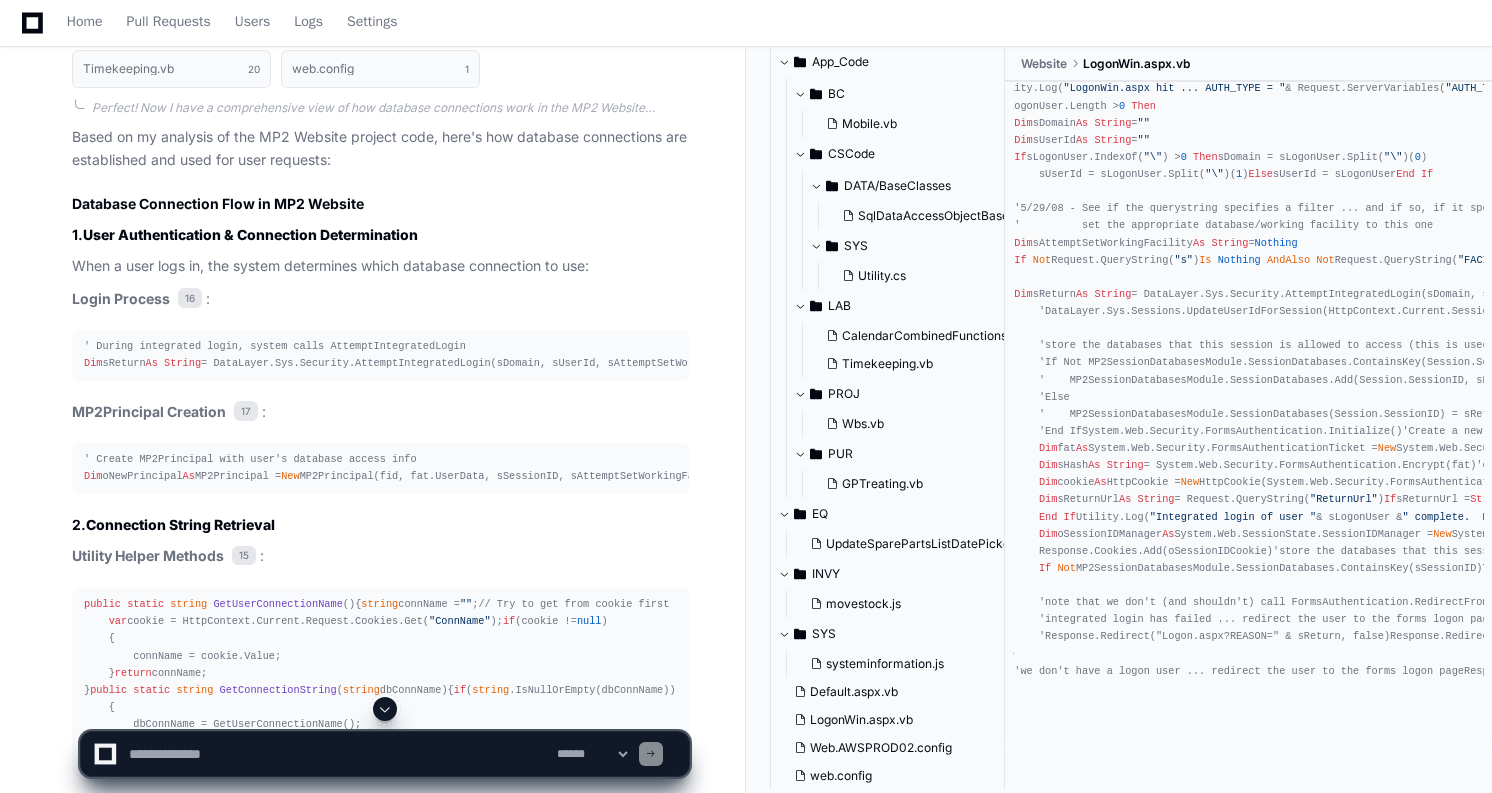 click on "'See http://msdn2.microsoft.com/en-us/library/ms972958.aspx for details on the authentication/logon system
Partial   Class  LogonWin
Inherits  System.Web.UI.Page
Protected   Sub  Page_Load( ByVal  sender  As   Object ,  ByVal  e  As  System.EventArgs)  Handles   Me .Load
'Utility.Log("LogonWin.aspx hit ... LOGON_USER = " & Request.ServerVariables("LOGON_USER"))
'Dim sLogonUser As String = Request.ServerVariables("LOGON_USER")
'... modify to redirect to .cab file for windows mobile devices ...
If  Request.Browser.IsMobileDevice  Then
Response.Redirect( "Mobile.aspx" ,  False )
Exit   Sub
End   If
Dim  sAuthType  As   String  = Request.ServerVariables( "AUTH_TYPE" )
Dim  sAuthUser  As   String  = Request.ServerVariables( "AUTH_USER" )
Dim  sAuthPassword  As   String  = Request.ServerVariables( "AUTH_PASSWORD" )
Dim  sLogonUser  As   String  = Request.ServerVariables( "LOGON_USER" Dim" 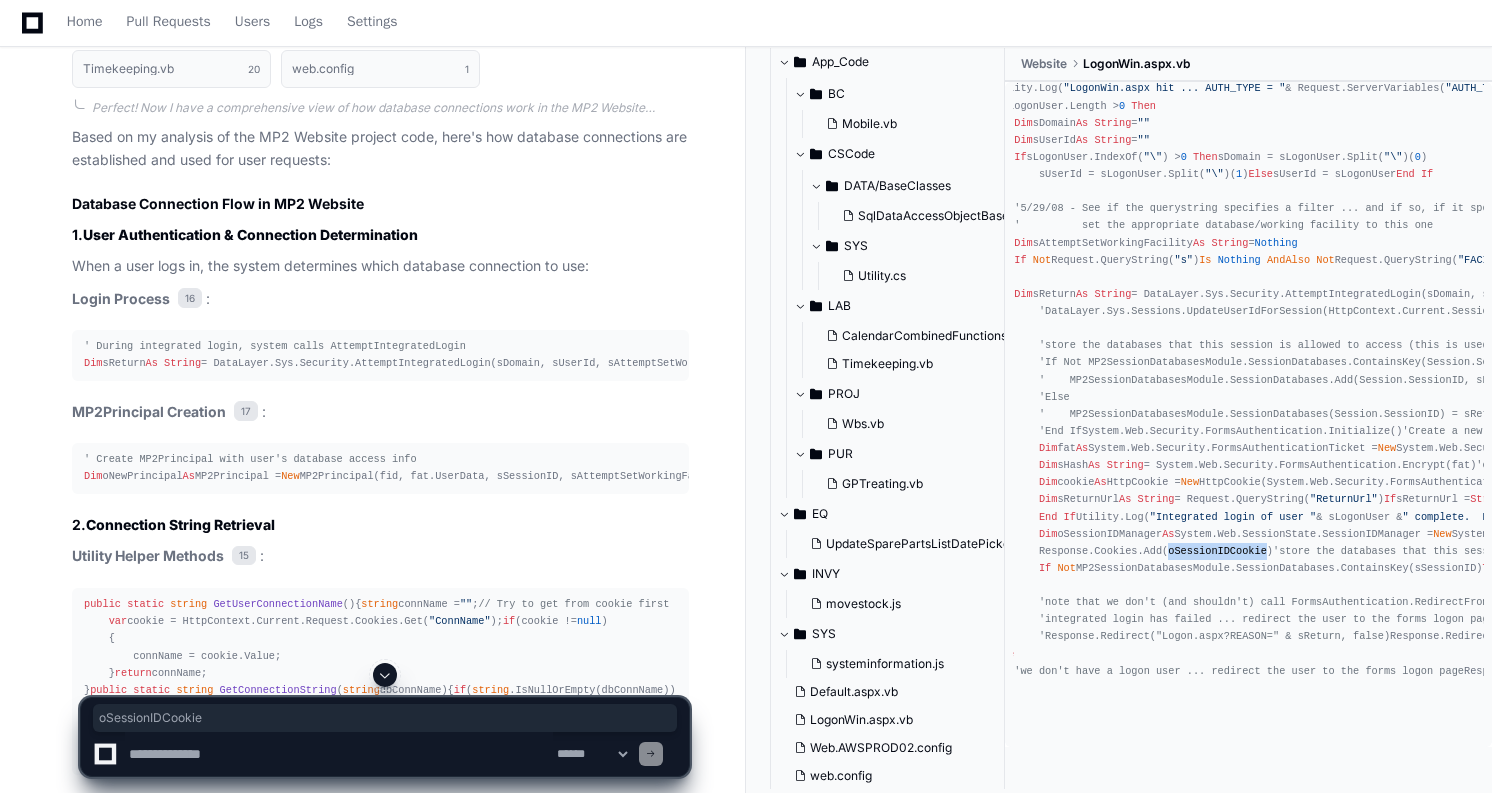 click on "'See http://msdn2.microsoft.com/en-us/library/ms972958.aspx for details on the authentication/logon system
Partial   Class  LogonWin
Inherits  System.Web.UI.Page
Protected   Sub  Page_Load( ByVal  sender  As   Object ,  ByVal  e  As  System.EventArgs)  Handles   Me .Load
'Utility.Log("LogonWin.aspx hit ... LOGON_USER = " & Request.ServerVariables("LOGON_USER"))
'Dim sLogonUser As String = Request.ServerVariables("LOGON_USER")
'... modify to redirect to .cab file for windows mobile devices ...
If  Request.Browser.IsMobileDevice  Then
Response.Redirect( "Mobile.aspx" ,  False )
Exit   Sub
End   If
Dim  sAuthType  As   String  = Request.ServerVariables( "AUTH_TYPE" )
Dim  sAuthUser  As   String  = Request.ServerVariables( "AUTH_USER" )
Dim  sAuthPassword  As   String  = Request.ServerVariables( "AUTH_PASSWORD" )
Dim  sLogonUser  As   String  = Request.ServerVariables( "LOGON_USER" Dim" 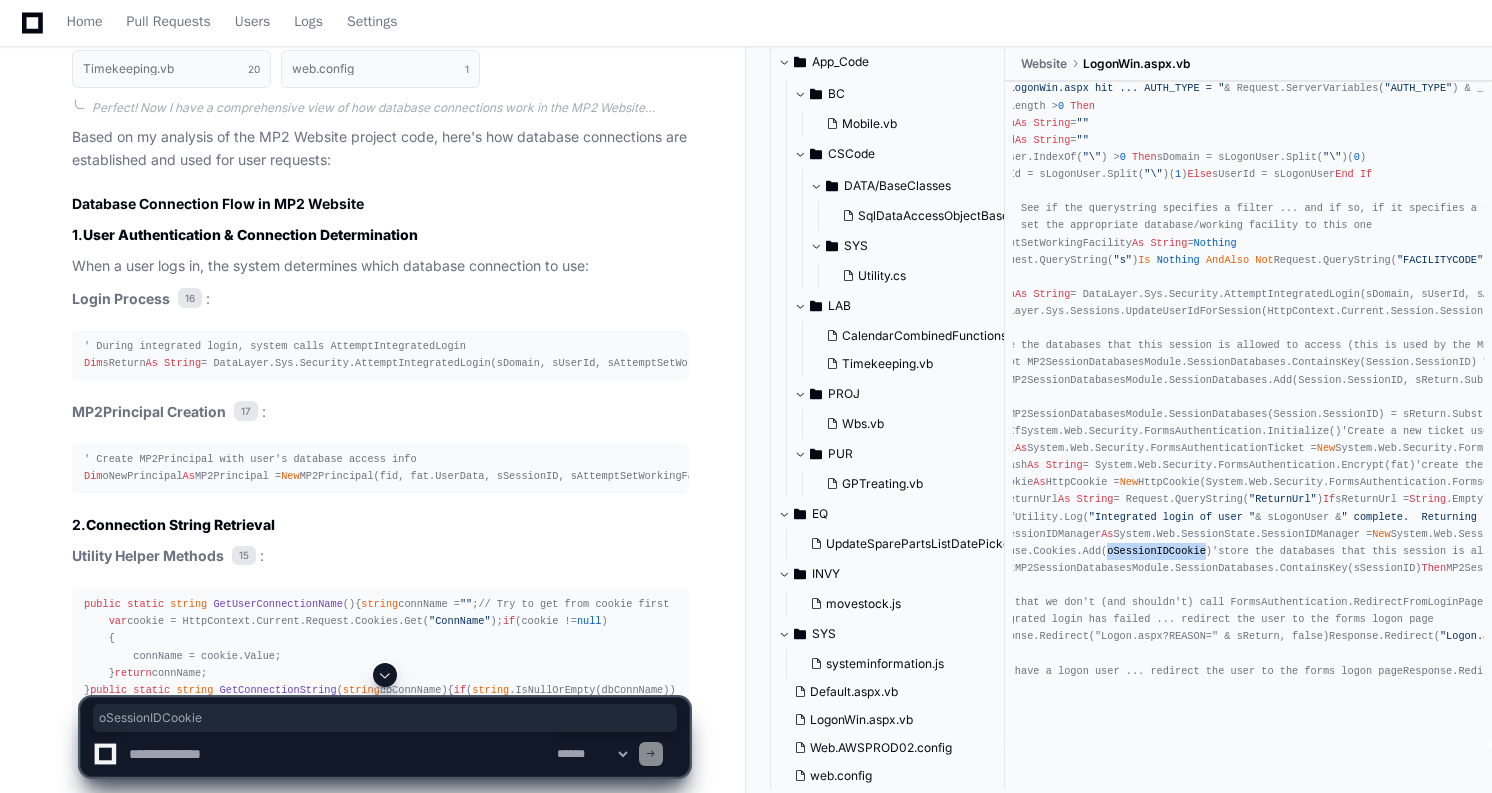 scroll, scrollTop: 0, scrollLeft: 152, axis: horizontal 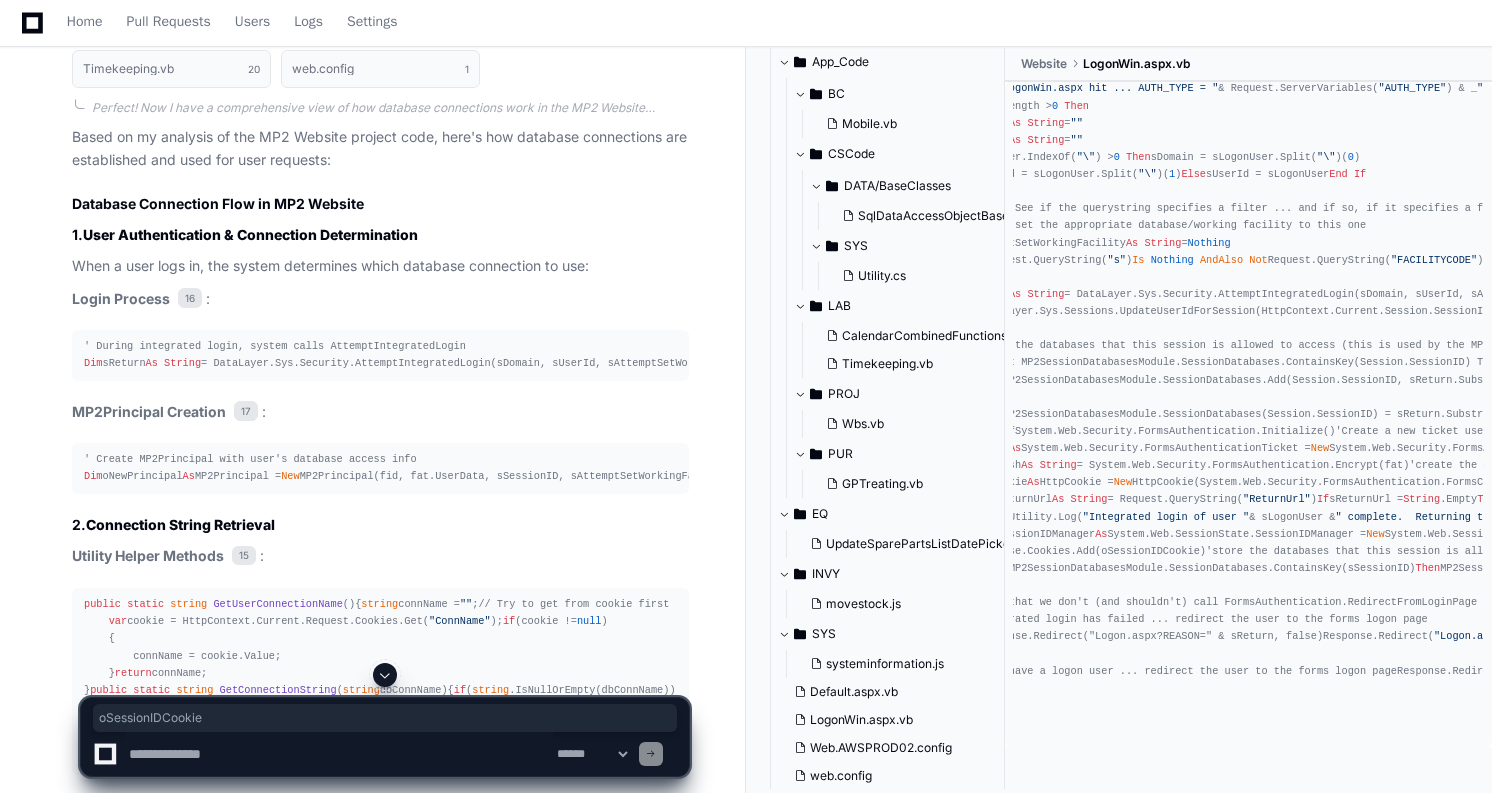 click on "'See http://msdn2.microsoft.com/en-us/library/ms972958.aspx for details on the authentication/logon system
Partial   Class  LogonWin
Inherits  System.Web.UI.Page
Protected   Sub  Page_Load( ByVal  sender  As   Object ,  ByVal  e  As  System.EventArgs)  Handles   Me .Load
'Utility.Log("LogonWin.aspx hit ... LOGON_USER = " & Request.ServerVariables("LOGON_USER"))
'Dim sLogonUser As String = Request.ServerVariables("LOGON_USER")
'... modify to redirect to .cab file for windows mobile devices ...
If  Request.Browser.IsMobileDevice  Then
Response.Redirect( "Mobile.aspx" ,  False )
Exit   Sub
End   If
Dim  sAuthType  As   String  = Request.ServerVariables( "AUTH_TYPE" )
Dim  sAuthUser  As   String  = Request.ServerVariables( "AUTH_USER" )
Dim  sAuthPassword  As   String  = Request.ServerVariables( "AUTH_PASSWORD" )
Dim  sLogonUser  As   String  = Request.ServerVariables( "LOGON_USER" Dim" 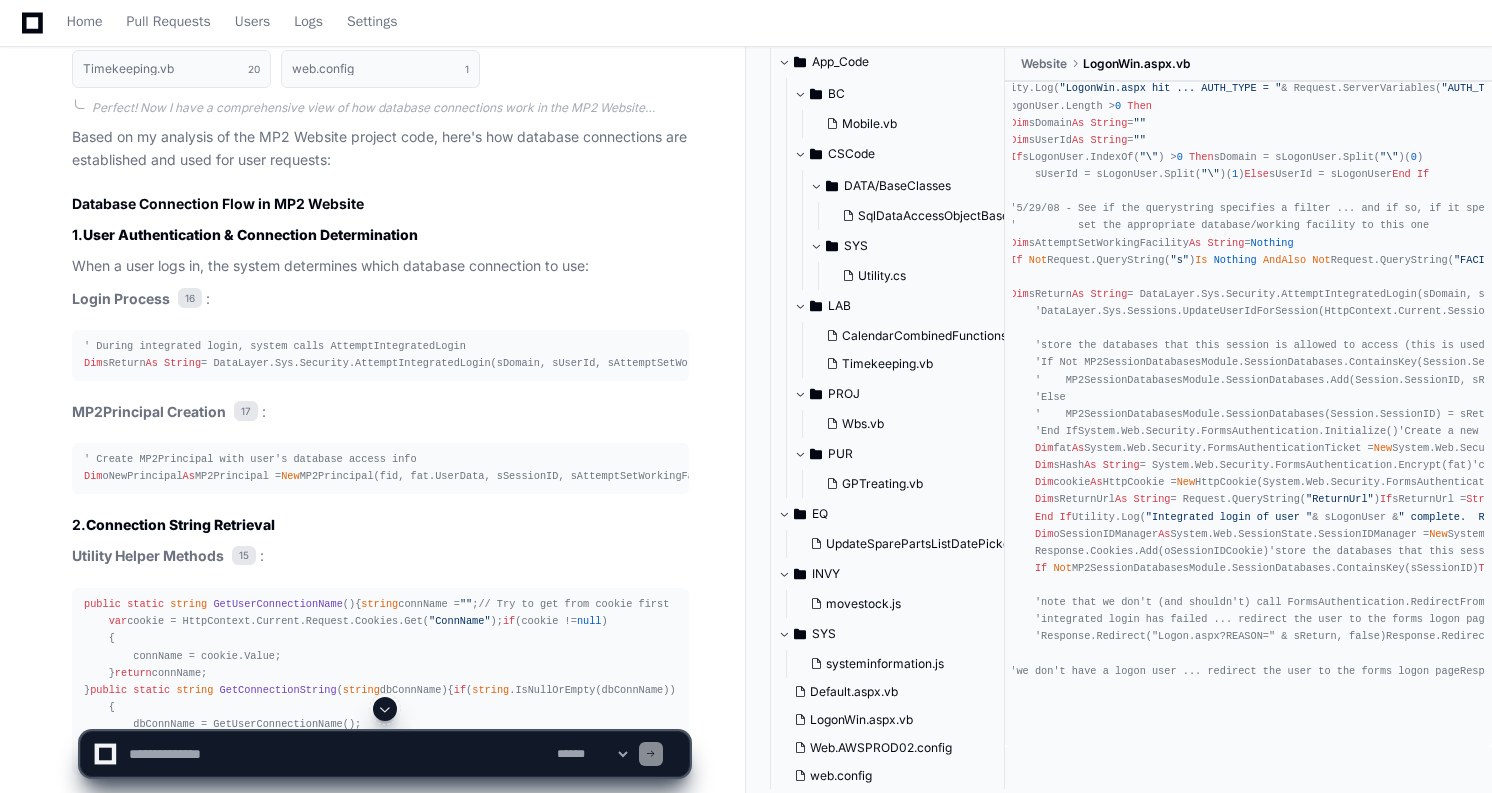 scroll, scrollTop: 0, scrollLeft: 0, axis: both 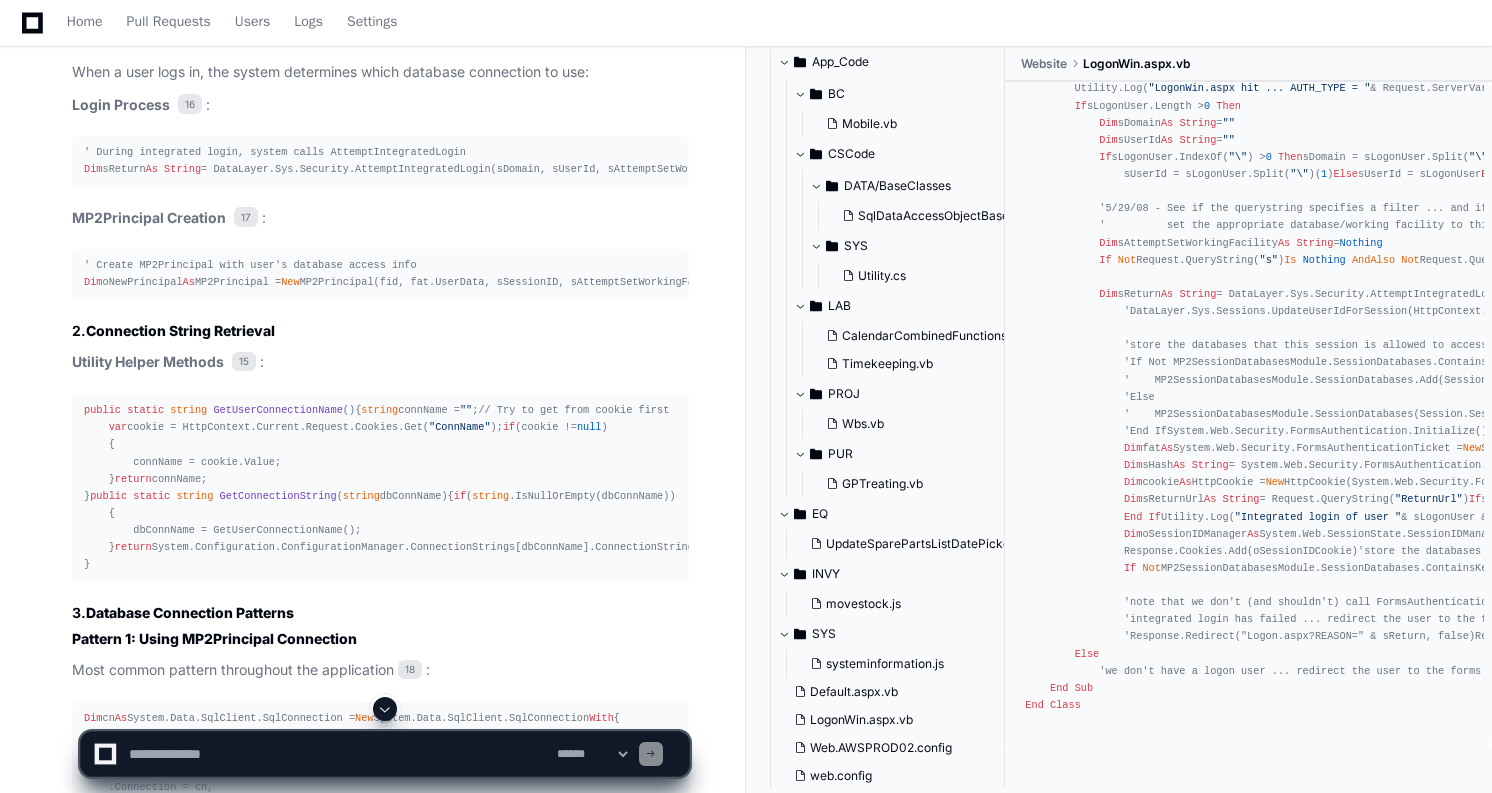 click on "' Create MP2Principal with user's database access info
Dim  oNewPrincipal  As  MP2Principal =  New  MP2Principal(fid, fat.UserData, sSessionID, sAttemptSetWorkingFacility)
' Cache the connection name for this user
HttpRuntime.Cache.Insert(HttpContext.Current.User.Identity.Name &  "ConnectionName" , oNewPrincipal.ConnectionName,  Nothing , System.Web.Caching.Cache.NoAbsoluteExpiration,  New  TimeSpan( 0 ,  20 ,  0 ))
' Store connection name in cookie for client-side access
Utility.StoreUserConnectionName(oNewPrincipal.ConnectionName)" 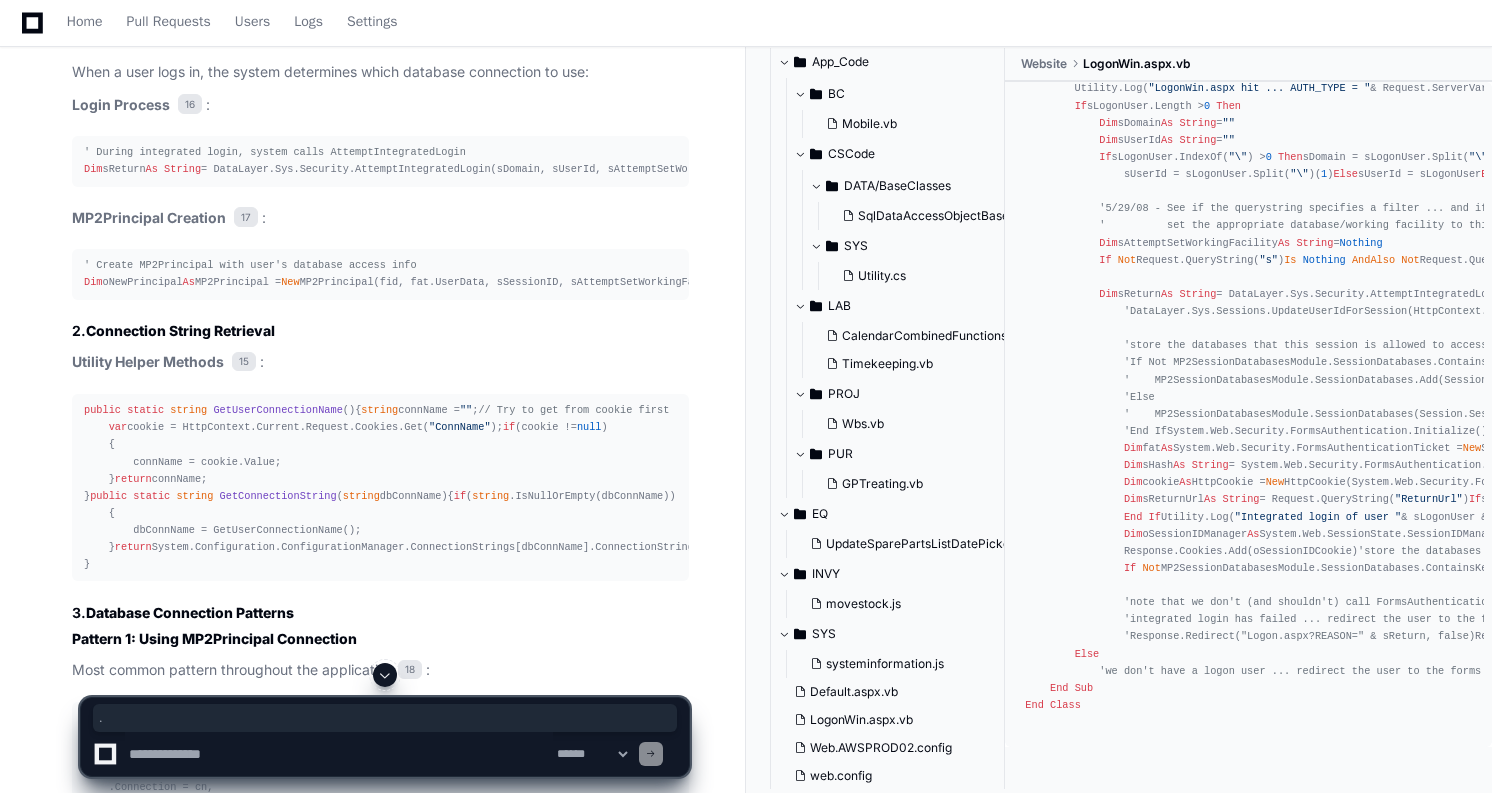 click on "' Create MP2Principal with user's database access info
Dim  oNewPrincipal  As  MP2Principal =  New  MP2Principal(fid, fat.UserData, sSessionID, sAttemptSetWorkingFacility)
' Cache the connection name for this user
HttpRuntime.Cache.Insert(HttpContext.Current.User.Identity.Name &  "ConnectionName" , oNewPrincipal.ConnectionName,  Nothing , System.Web.Caching.Cache.NoAbsoluteExpiration,  New  TimeSpan( 0 ,  20 ,  0 ))
' Store connection name in cookie for client-side access
Utility.StoreUserConnectionName(oNewPrincipal.ConnectionName)" 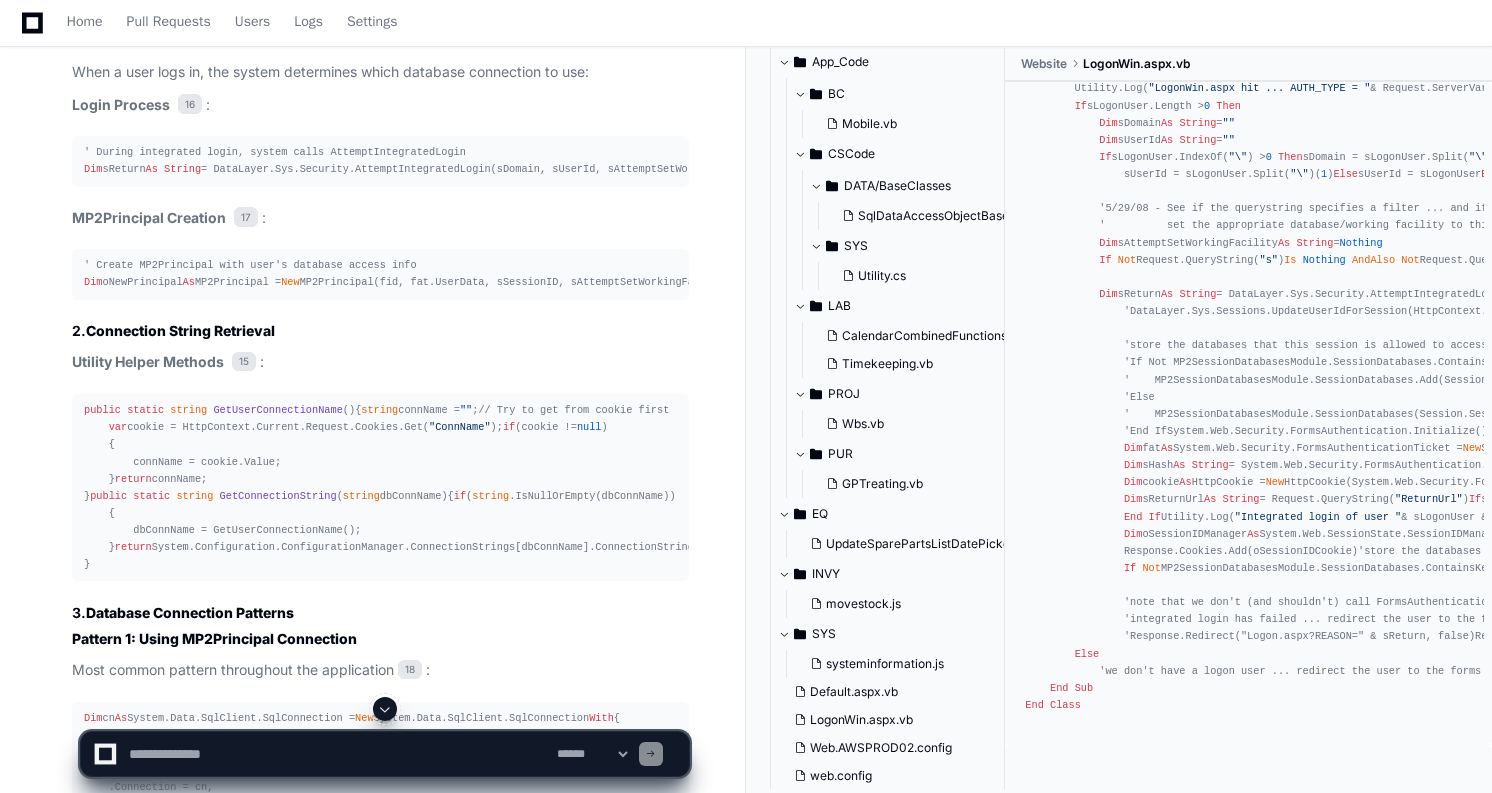 click on "' Create MP2Principal with user's database access info
Dim  oNewPrincipal  As  MP2Principal =  New  MP2Principal(fid, fat.UserData, sSessionID, sAttemptSetWorkingFacility)
' Cache the connection name for this user
HttpRuntime.Cache.Insert(HttpContext.Current.User.Identity.Name &  "ConnectionName" , oNewPrincipal.ConnectionName,  Nothing , System.Web.Caching.Cache.NoAbsoluteExpiration,  New  TimeSpan( 0 ,  20 ,  0 ))
' Store connection name in cookie for client-side access
Utility.StoreUserConnectionName(oNewPrincipal.ConnectionName)" 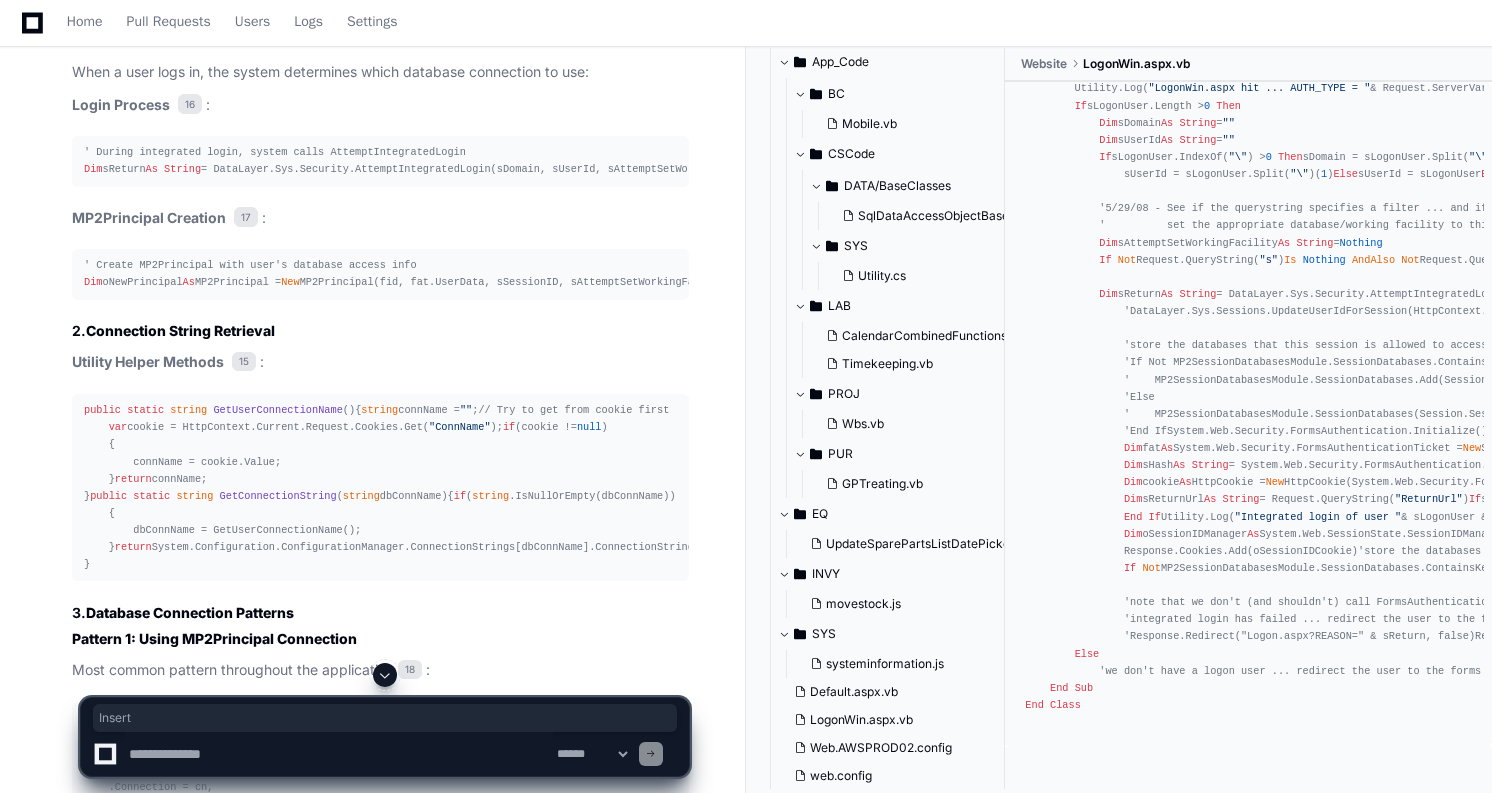 click on "' Create MP2Principal with user's database access info
Dim  oNewPrincipal  As  MP2Principal =  New  MP2Principal(fid, fat.UserData, sSessionID, sAttemptSetWorkingFacility)
' Cache the connection name for this user
HttpRuntime.Cache.Insert(HttpContext.Current.User.Identity.Name &  "ConnectionName" , oNewPrincipal.ConnectionName,  Nothing , System.Web.Caching.Cache.NoAbsoluteExpiration,  New  TimeSpan( 0 ,  20 ,  0 ))
' Store connection name in cookie for client-side access
Utility.StoreUserConnectionName(oNewPrincipal.ConnectionName)" 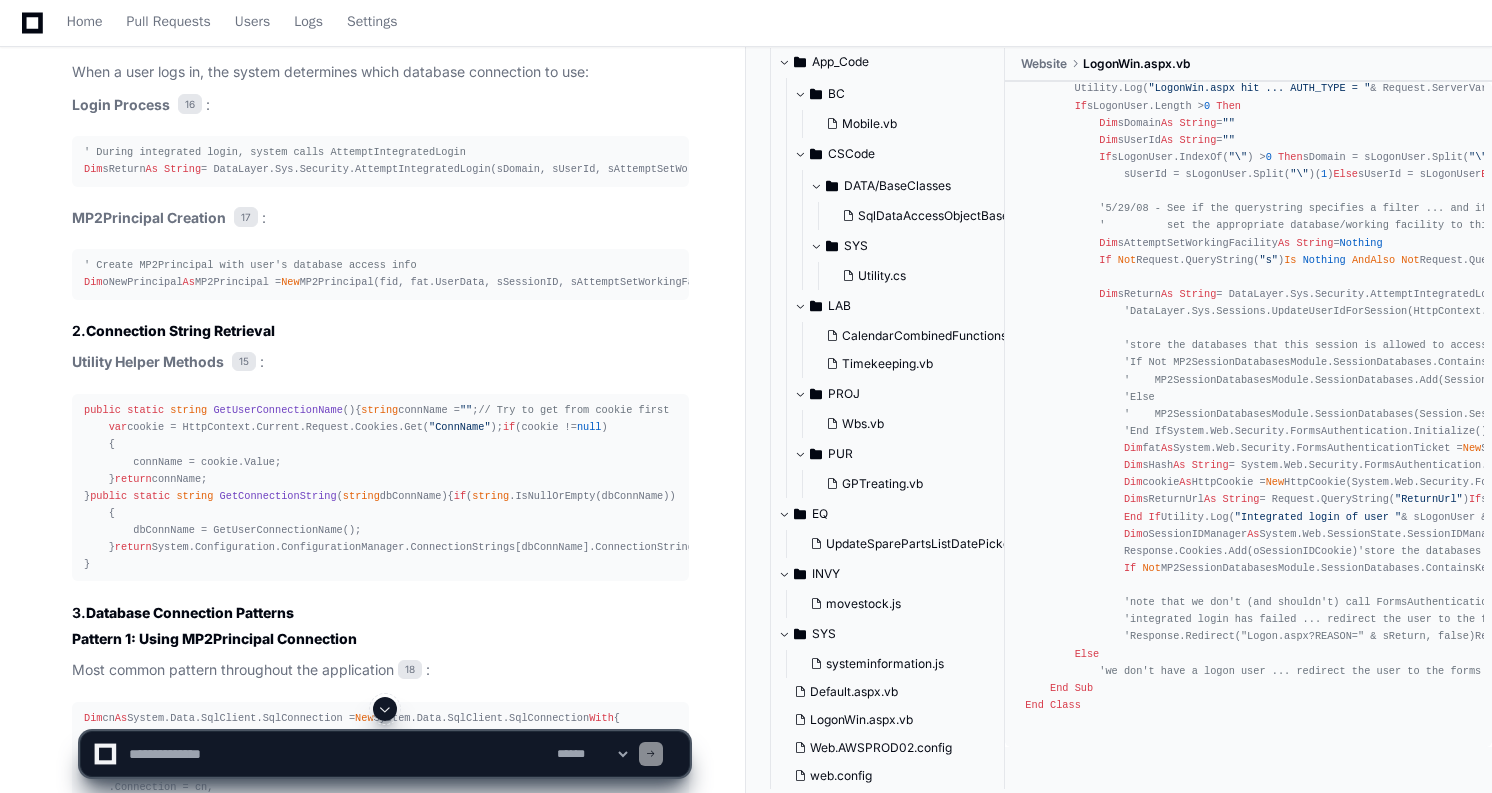 click on "' Create MP2Principal with user's database access info
Dim  oNewPrincipal  As  MP2Principal =  New  MP2Principal(fid, fat.UserData, sSessionID, sAttemptSetWorkingFacility)
' Cache the connection name for this user
HttpRuntime.Cache.Insert(HttpContext.Current.User.Identity.Name &  "ConnectionName" , oNewPrincipal.ConnectionName,  Nothing , System.Web.Caching.Cache.NoAbsoluteExpiration,  New  TimeSpan( 0 ,  20 ,  0 ))
' Store connection name in cookie for client-side access
Utility.StoreUserConnectionName(oNewPrincipal.ConnectionName)" 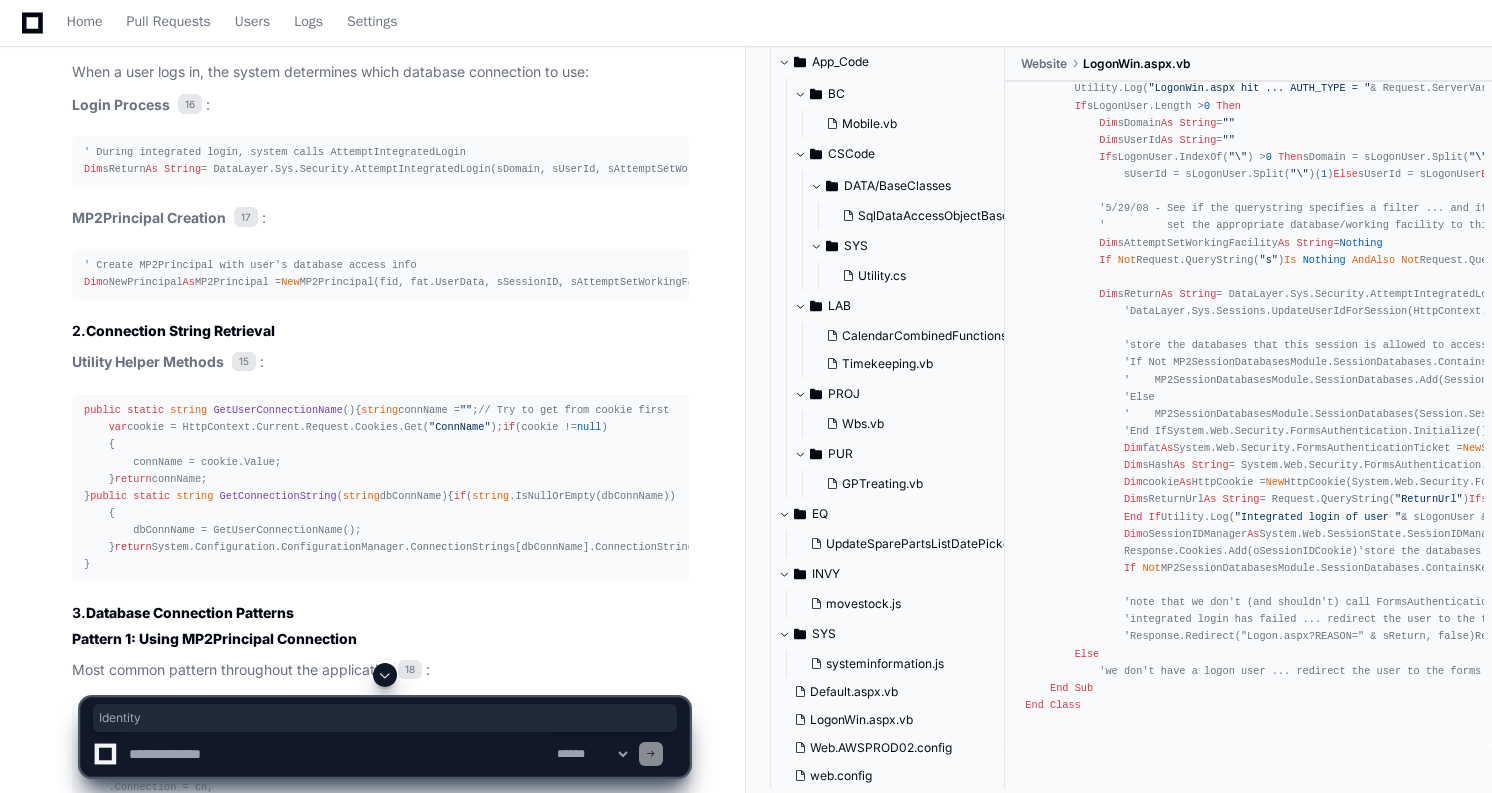 click on "' Create MP2Principal with user's database access info
Dim  oNewPrincipal  As  MP2Principal =  New  MP2Principal(fid, fat.UserData, sSessionID, sAttemptSetWorkingFacility)
' Cache the connection name for this user
HttpRuntime.Cache.Insert(HttpContext.Current.User.Identity.Name &  "ConnectionName" , oNewPrincipal.ConnectionName,  Nothing , System.Web.Caching.Cache.NoAbsoluteExpiration,  New  TimeSpan( 0 ,  20 ,  0 ))
' Store connection name in cookie for client-side access
Utility.StoreUserConnectionName(oNewPrincipal.ConnectionName)" 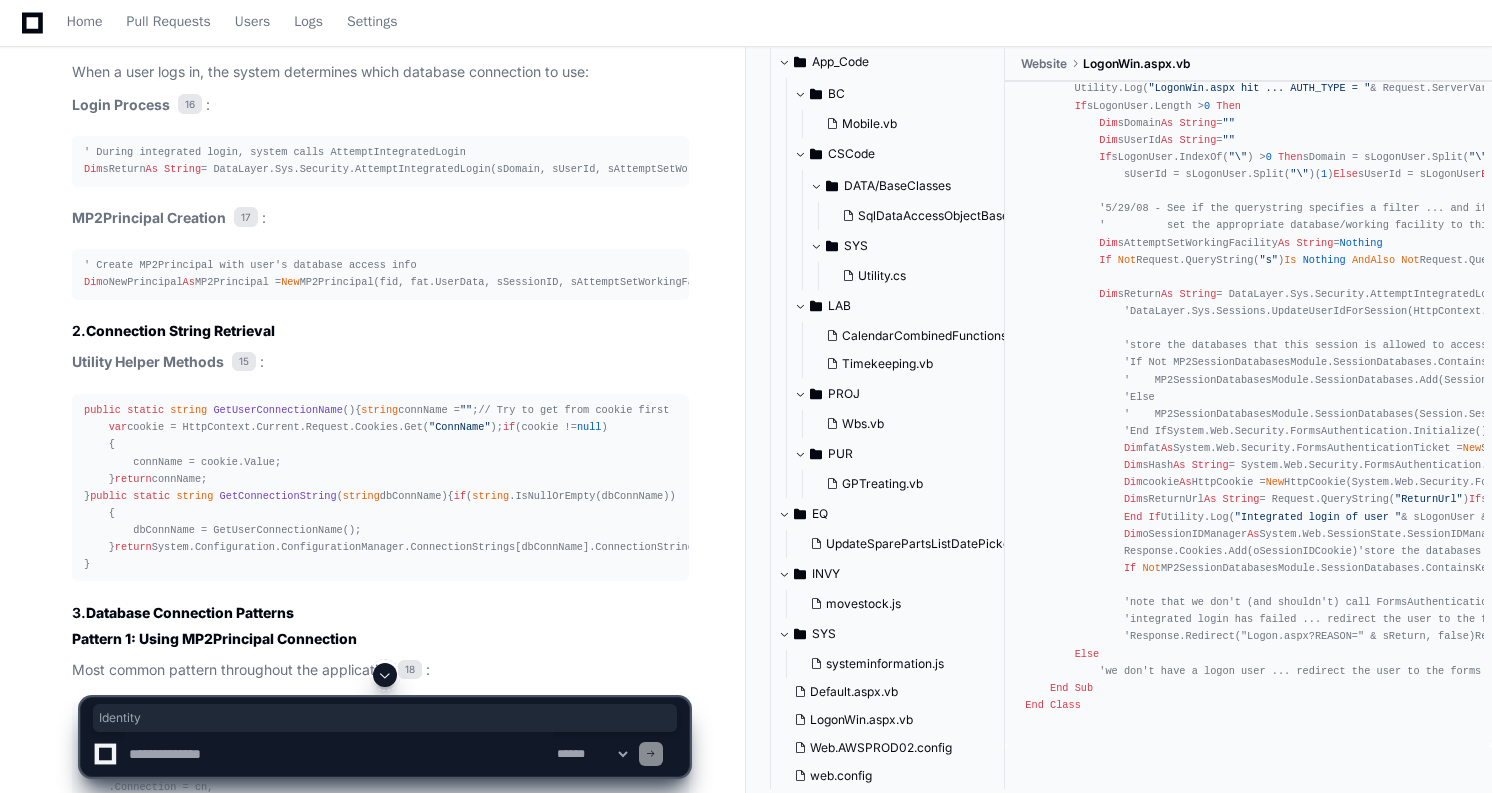 click on "' Create MP2Principal with user's database access info
Dim  oNewPrincipal  As  MP2Principal =  New  MP2Principal(fid, fat.UserData, sSessionID, sAttemptSetWorkingFacility)
' Cache the connection name for this user
HttpRuntime.Cache.Insert(HttpContext.Current.User.Identity.Name &  "ConnectionName" , oNewPrincipal.ConnectionName,  Nothing , System.Web.Caching.Cache.NoAbsoluteExpiration,  New  TimeSpan( 0 ,  20 ,  0 ))
' Store connection name in cookie for client-side access
Utility.StoreUserConnectionName(oNewPrincipal.ConnectionName)" 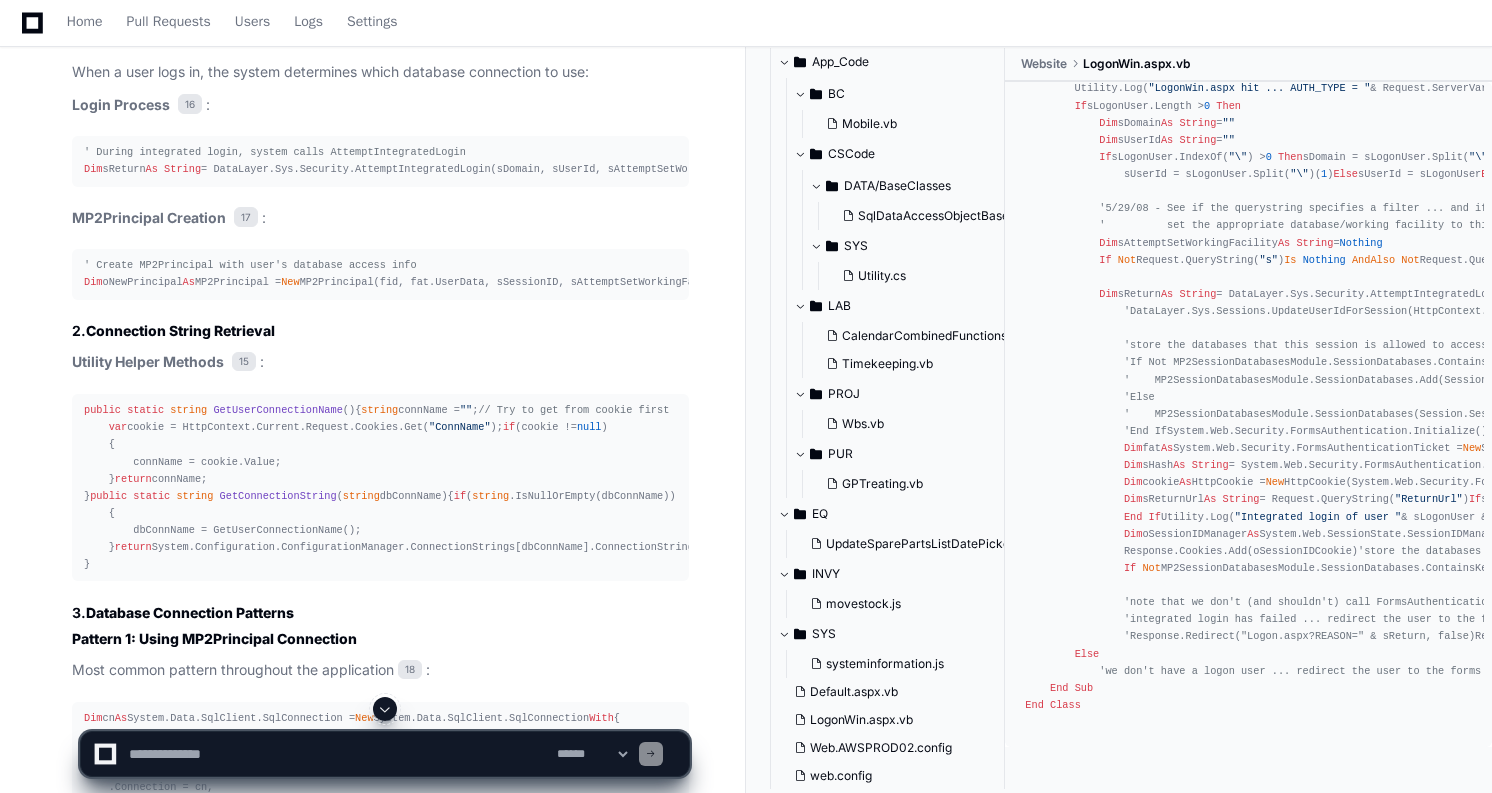 click on "' Create MP2Principal with user's database access info
Dim  oNewPrincipal  As  MP2Principal =  New  MP2Principal(fid, fat.UserData, sSessionID, sAttemptSetWorkingFacility)
' Cache the connection name for this user
HttpRuntime.Cache.Insert(HttpContext.Current.User.Identity.Name &  "ConnectionName" , oNewPrincipal.ConnectionName,  Nothing , System.Web.Caching.Cache.NoAbsoluteExpiration,  New  TimeSpan( 0 ,  20 ,  0 ))
' Store connection name in cookie for client-side access
Utility.StoreUserConnectionName(oNewPrincipal.ConnectionName)" 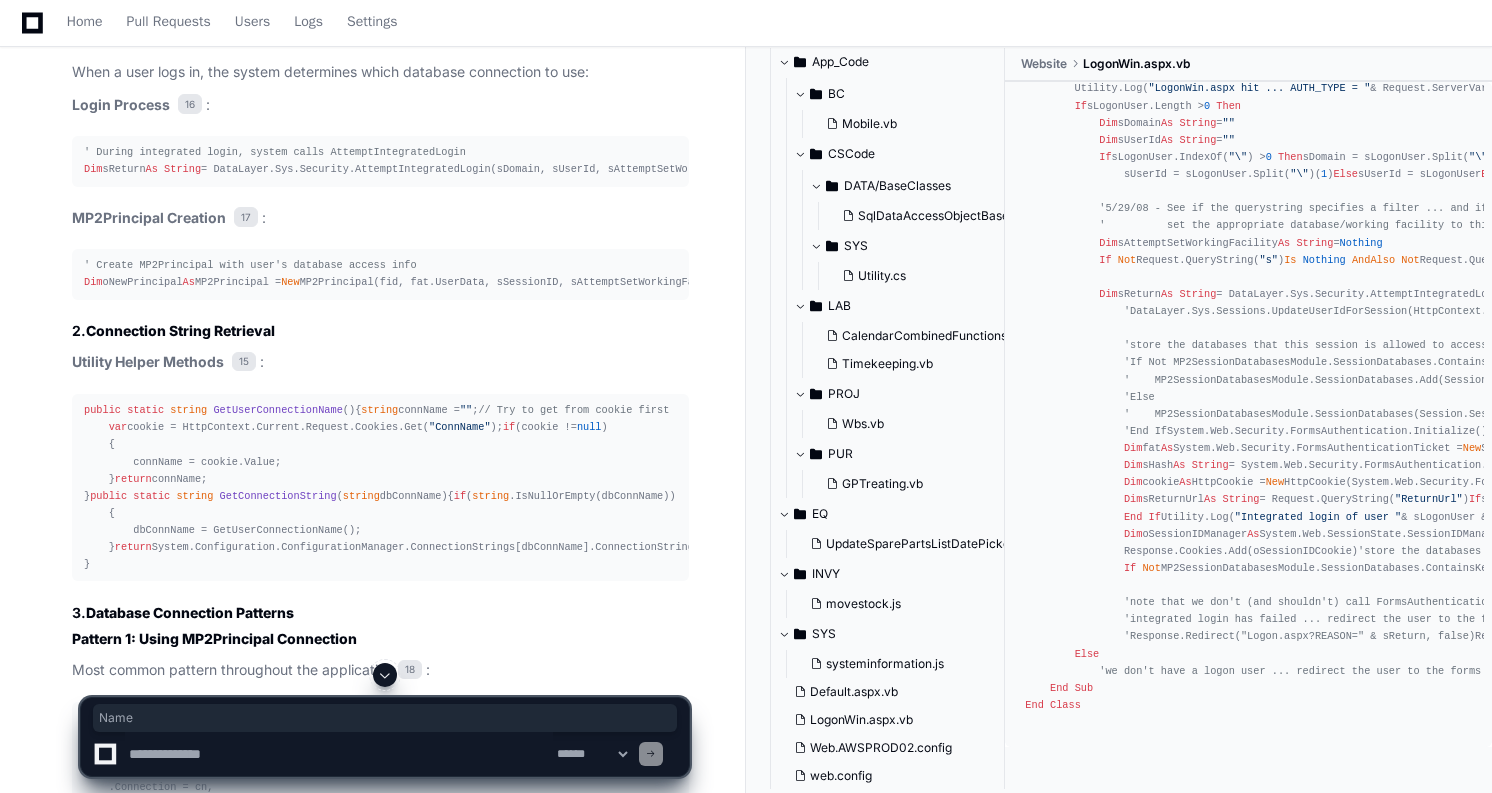 click on "' Create MP2Principal with user's database access info
Dim  oNewPrincipal  As  MP2Principal =  New  MP2Principal(fid, fat.UserData, sSessionID, sAttemptSetWorkingFacility)
' Cache the connection name for this user
HttpRuntime.Cache.Insert(HttpContext.Current.User.Identity.Name &  "ConnectionName" , oNewPrincipal.ConnectionName,  Nothing , System.Web.Caching.Cache.NoAbsoluteExpiration,  New  TimeSpan( 0 ,  20 ,  0 ))
' Store connection name in cookie for client-side access
Utility.StoreUserConnectionName(oNewPrincipal.ConnectionName)" 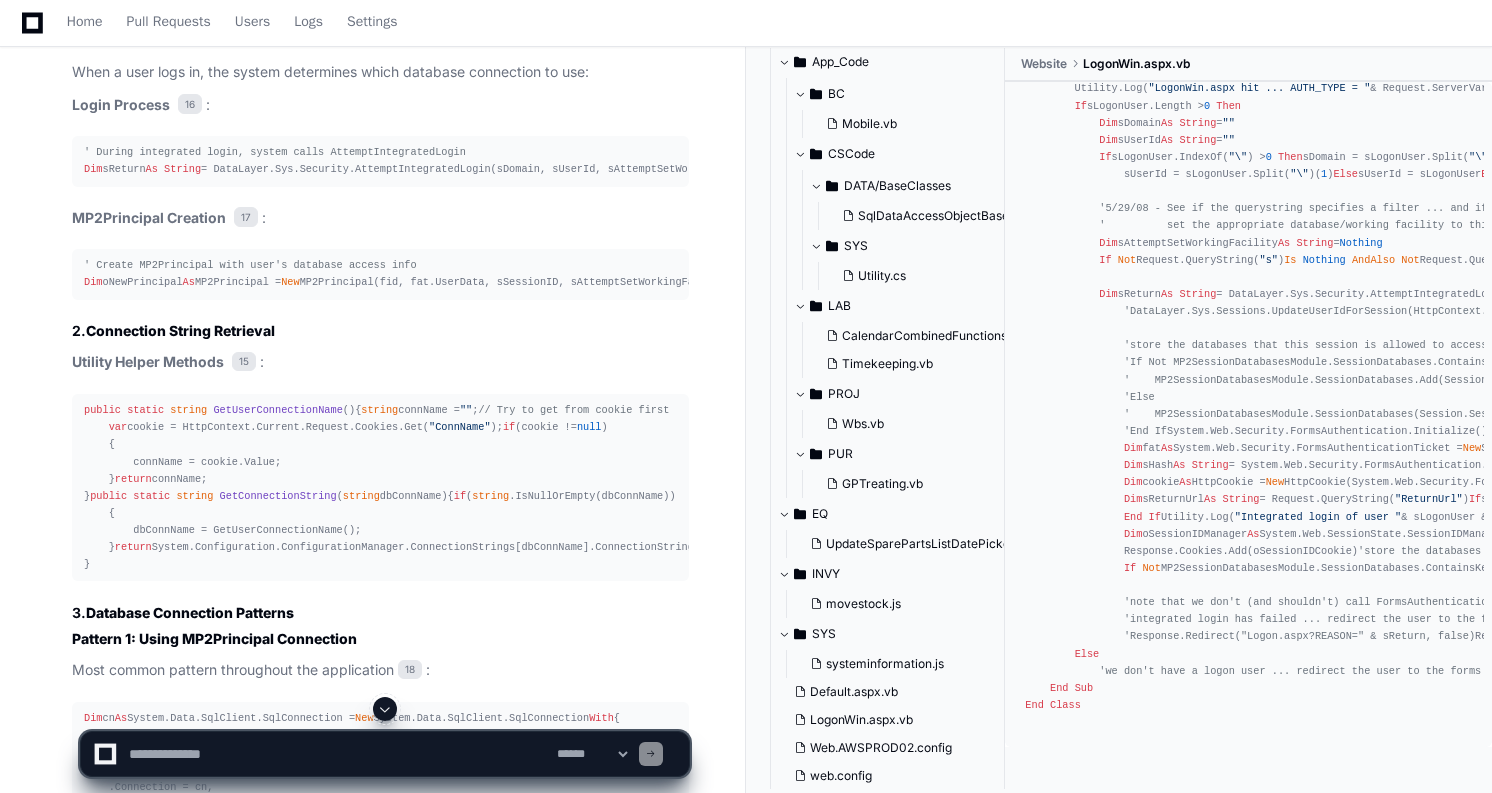 click on ""ConnectionName"" 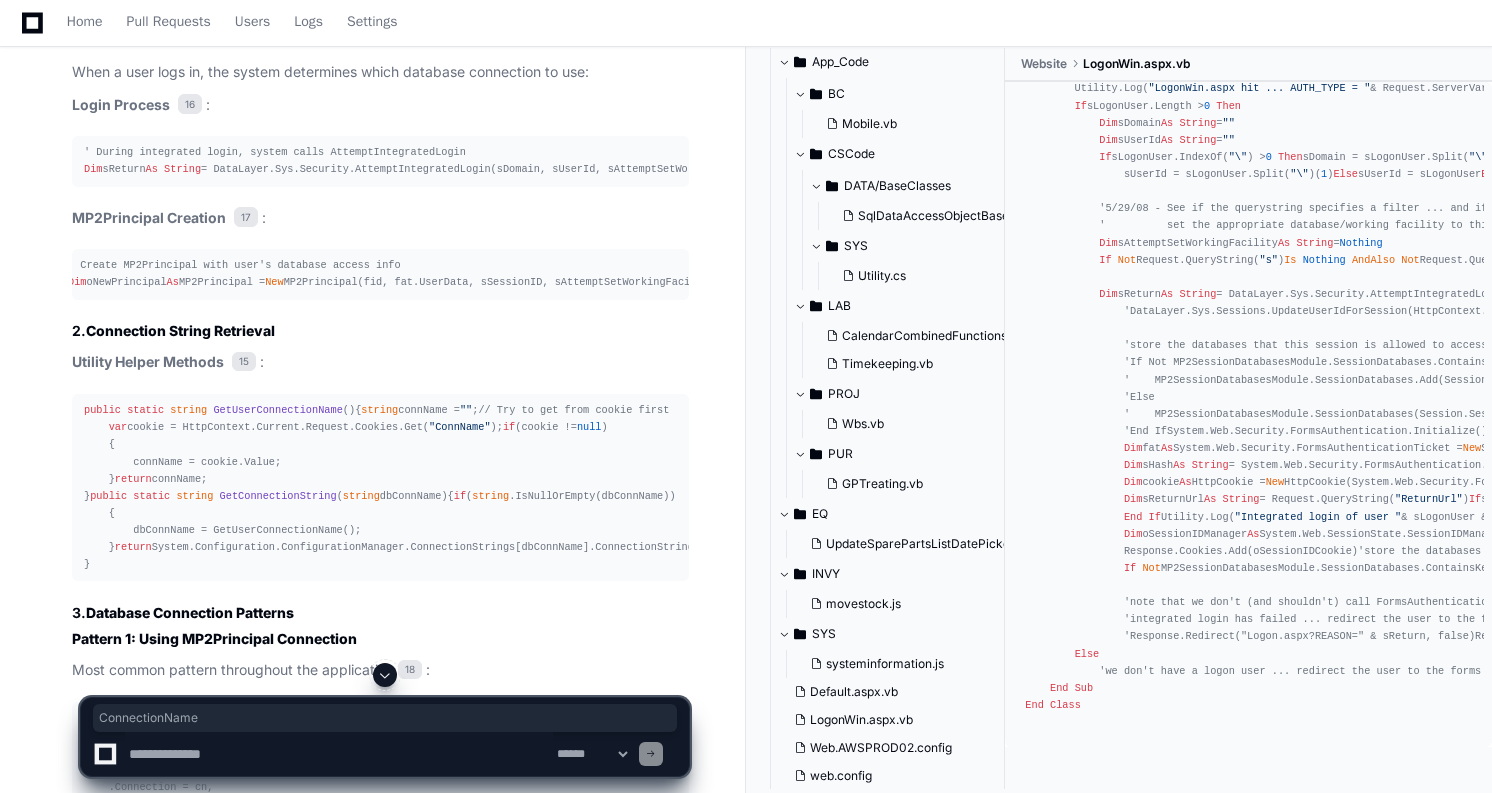 scroll, scrollTop: 0, scrollLeft: 0, axis: both 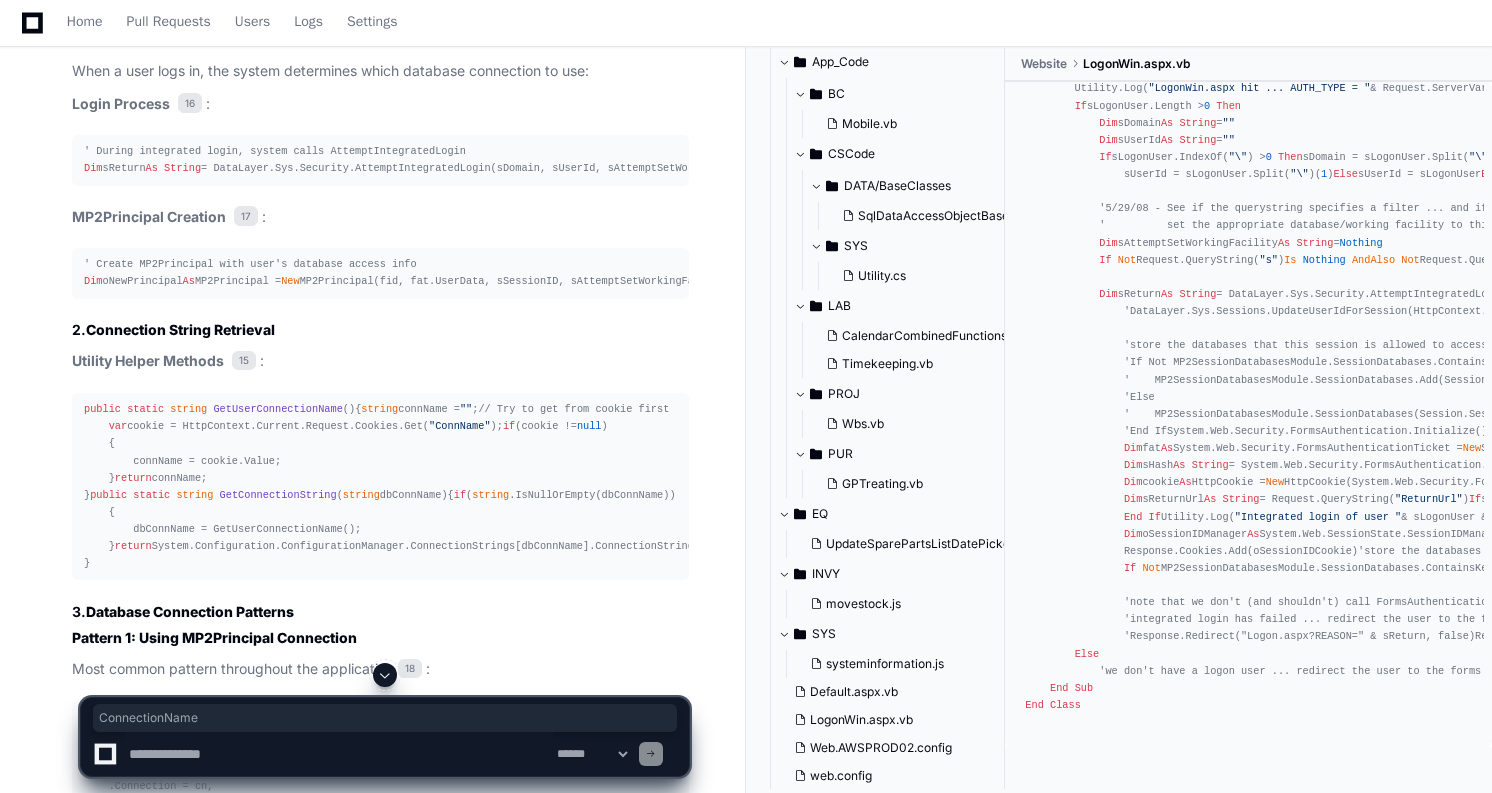 click on ""ConnectionName"" 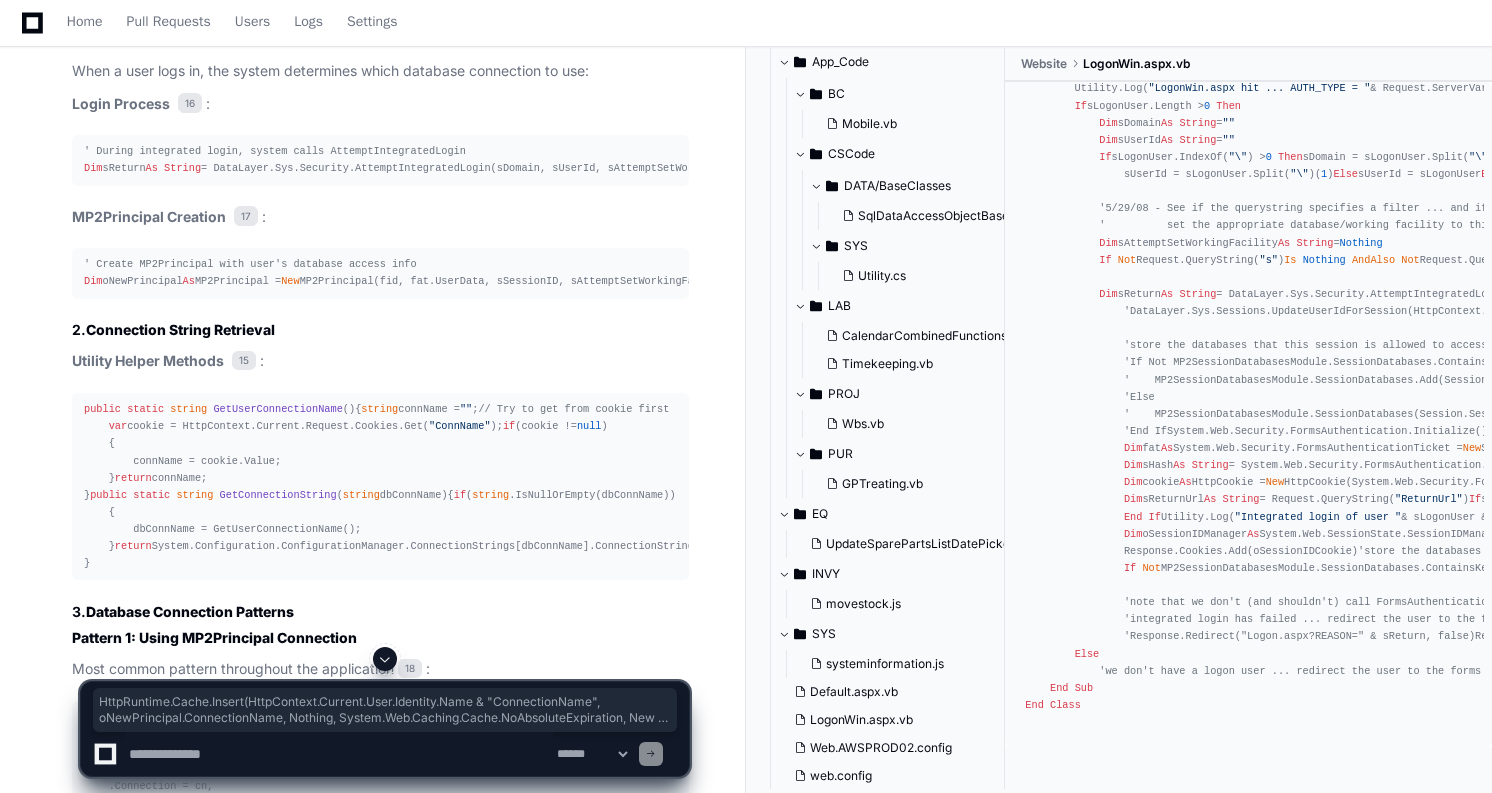 click on ""ConnectionName"" 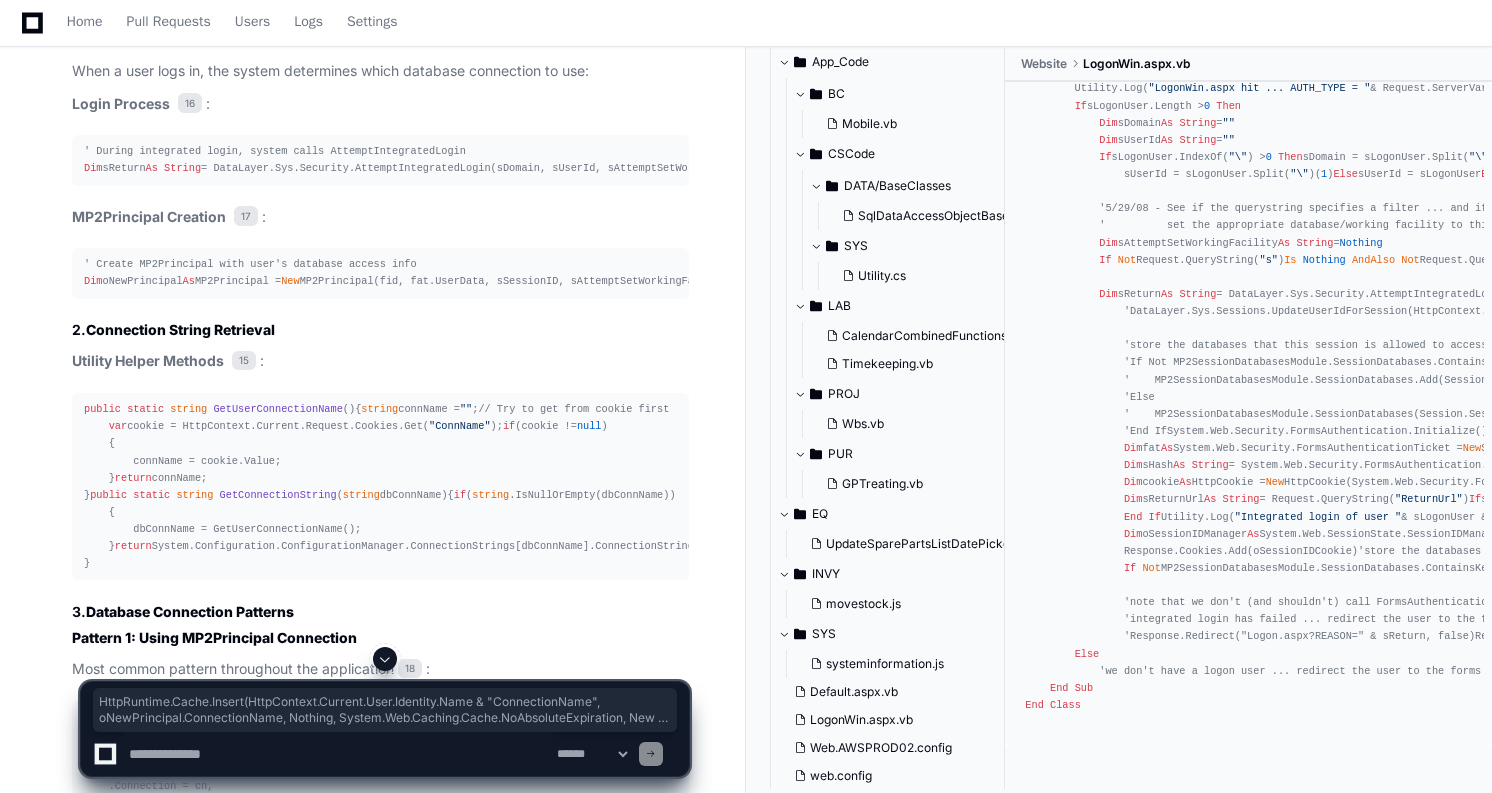 click on "'See http://msdn2.microsoft.com/en-us/library/ms972958.aspx for details on the authentication/logon system
Partial   Class  LogonWin
Inherits  System.Web.UI.Page
Protected   Sub  Page_Load( ByVal  sender  As   Object ,  ByVal  e  As  System.EventArgs)  Handles   Me .Load
'Utility.Log("LogonWin.aspx hit ... LOGON_USER = " & Request.ServerVariables("LOGON_USER"))
'Dim sLogonUser As String = Request.ServerVariables("LOGON_USER")
'... modify to redirect to .cab file for windows mobile devices ...
If  Request.Browser.IsMobileDevice  Then
Response.Redirect( "Mobile.aspx" ,  False )
Exit   Sub
End   If
Dim  sAuthType  As   String  = Request.ServerVariables( "AUTH_TYPE" )
Dim  sAuthUser  As   String  = Request.ServerVariables( "AUTH_USER" )
Dim  sAuthPassword  As   String  = Request.ServerVariables( "AUTH_PASSWORD" )
Dim  sLogonUser  As   String  = Request.ServerVariables( "LOGON_USER" Dim" 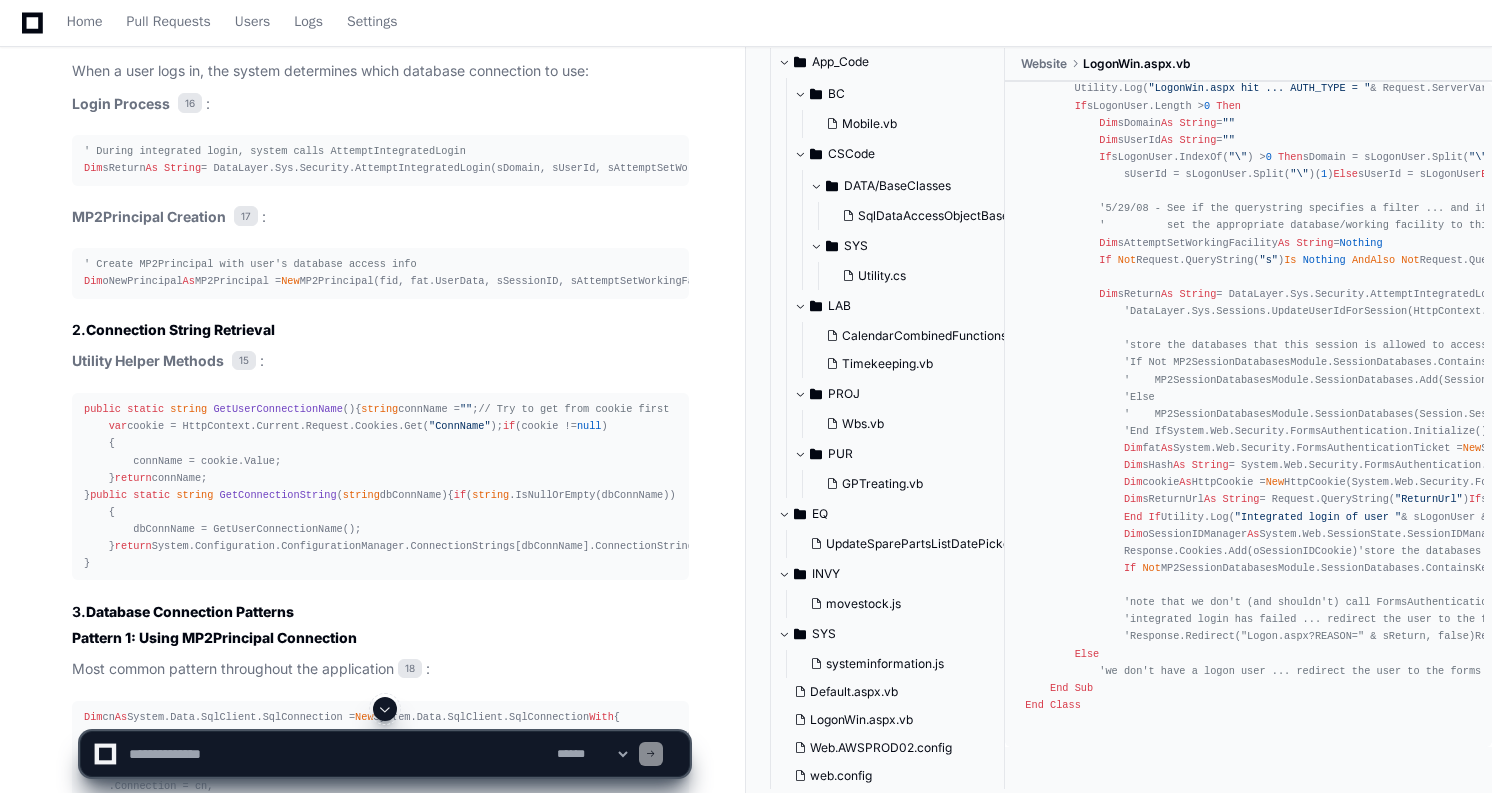 click on "'See http://msdn2.microsoft.com/en-us/library/ms972958.aspx for details on the authentication/logon system
Partial   Class  LogonWin
Inherits  System.Web.UI.Page
Protected   Sub  Page_Load( ByVal  sender  As   Object ,  ByVal  e  As  System.EventArgs)  Handles   Me .Load
'Utility.Log("LogonWin.aspx hit ... LOGON_USER = " & Request.ServerVariables("LOGON_USER"))
'Dim sLogonUser As String = Request.ServerVariables("LOGON_USER")
'... modify to redirect to .cab file for windows mobile devices ...
If  Request.Browser.IsMobileDevice  Then
Response.Redirect( "Mobile.aspx" ,  False )
Exit   Sub
End   If
Dim  sAuthType  As   String  = Request.ServerVariables( "AUTH_TYPE" )
Dim  sAuthUser  As   String  = Request.ServerVariables( "AUTH_USER" )
Dim  sAuthPassword  As   String  = Request.ServerVariables( "AUTH_PASSWORD" )
Dim  sLogonUser  As   String  = Request.ServerVariables( "LOGON_USER" Dim" 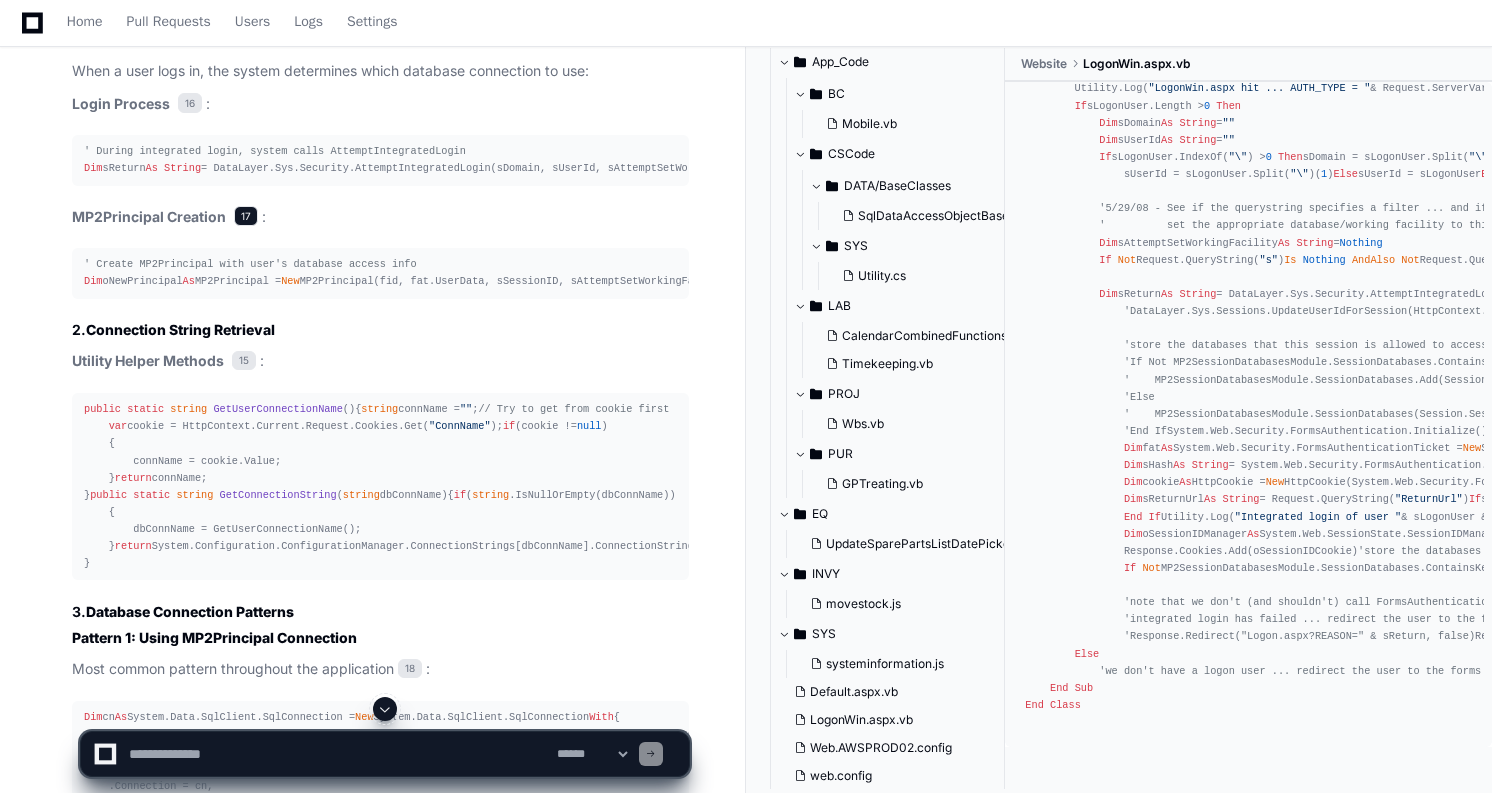 click on "17" 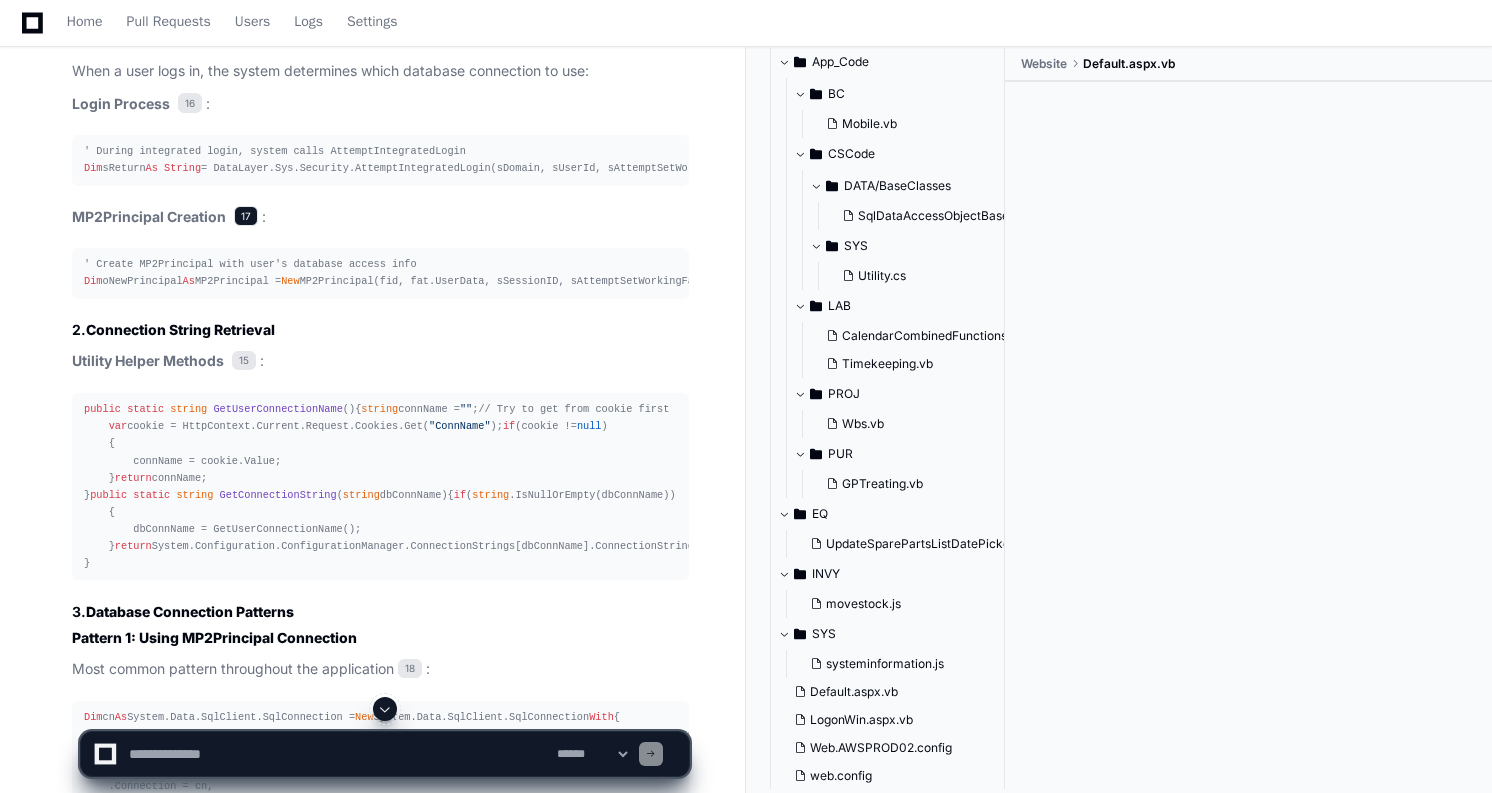 scroll, scrollTop: 0, scrollLeft: 0, axis: both 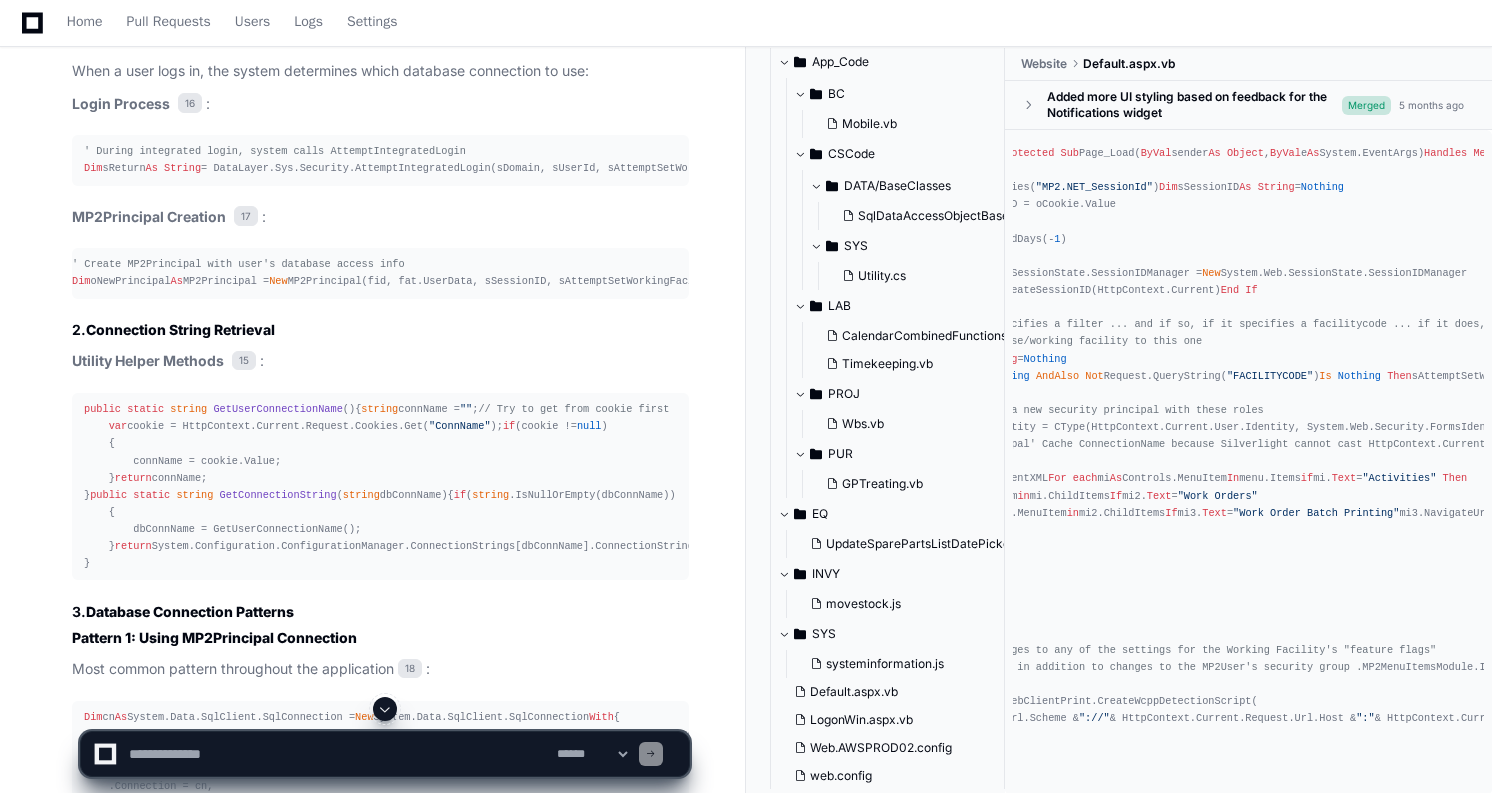 drag, startPoint x: 747, startPoint y: 530, endPoint x: 727, endPoint y: 531, distance: 20.024984 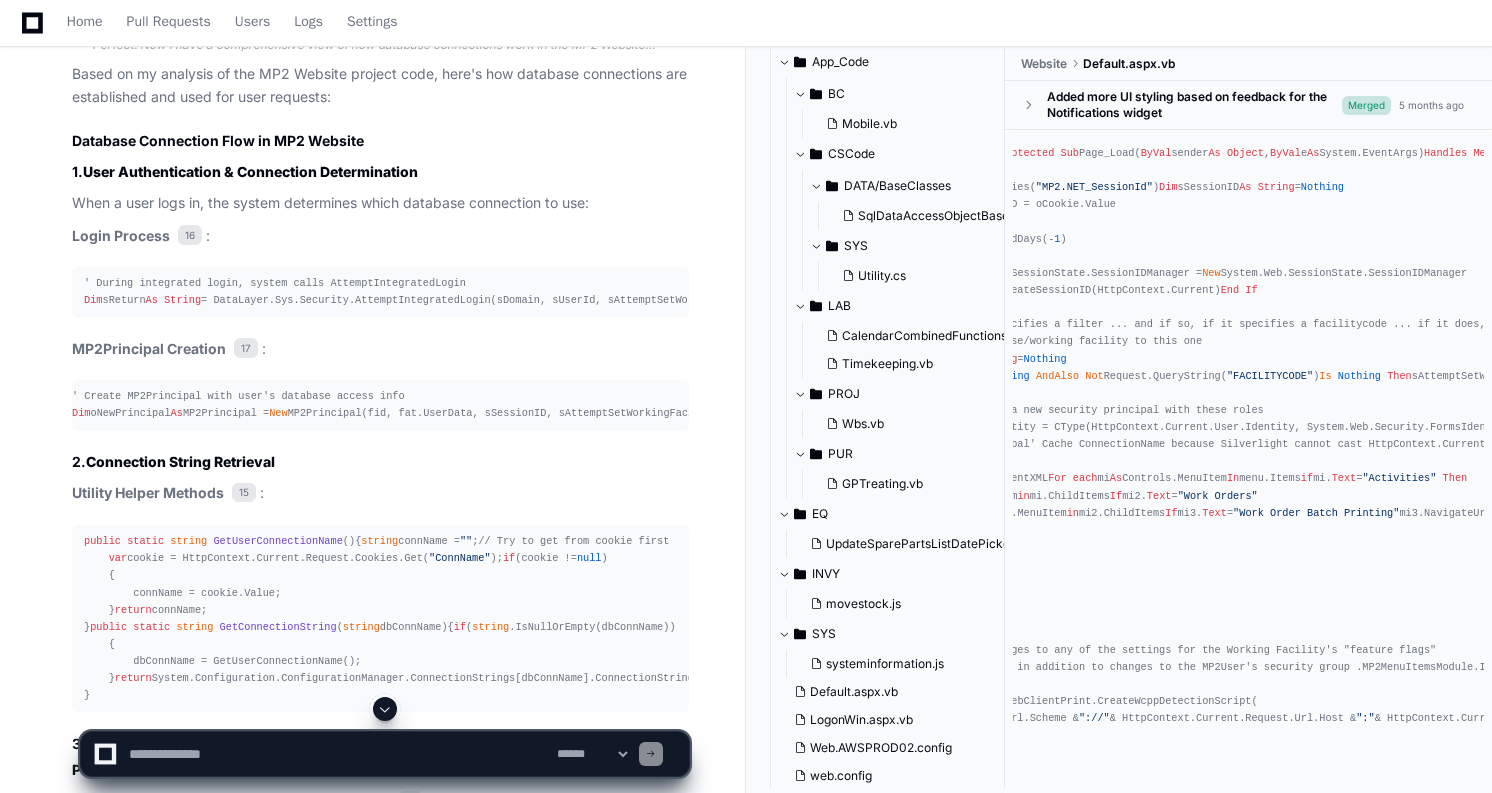 scroll, scrollTop: 4414, scrollLeft: 0, axis: vertical 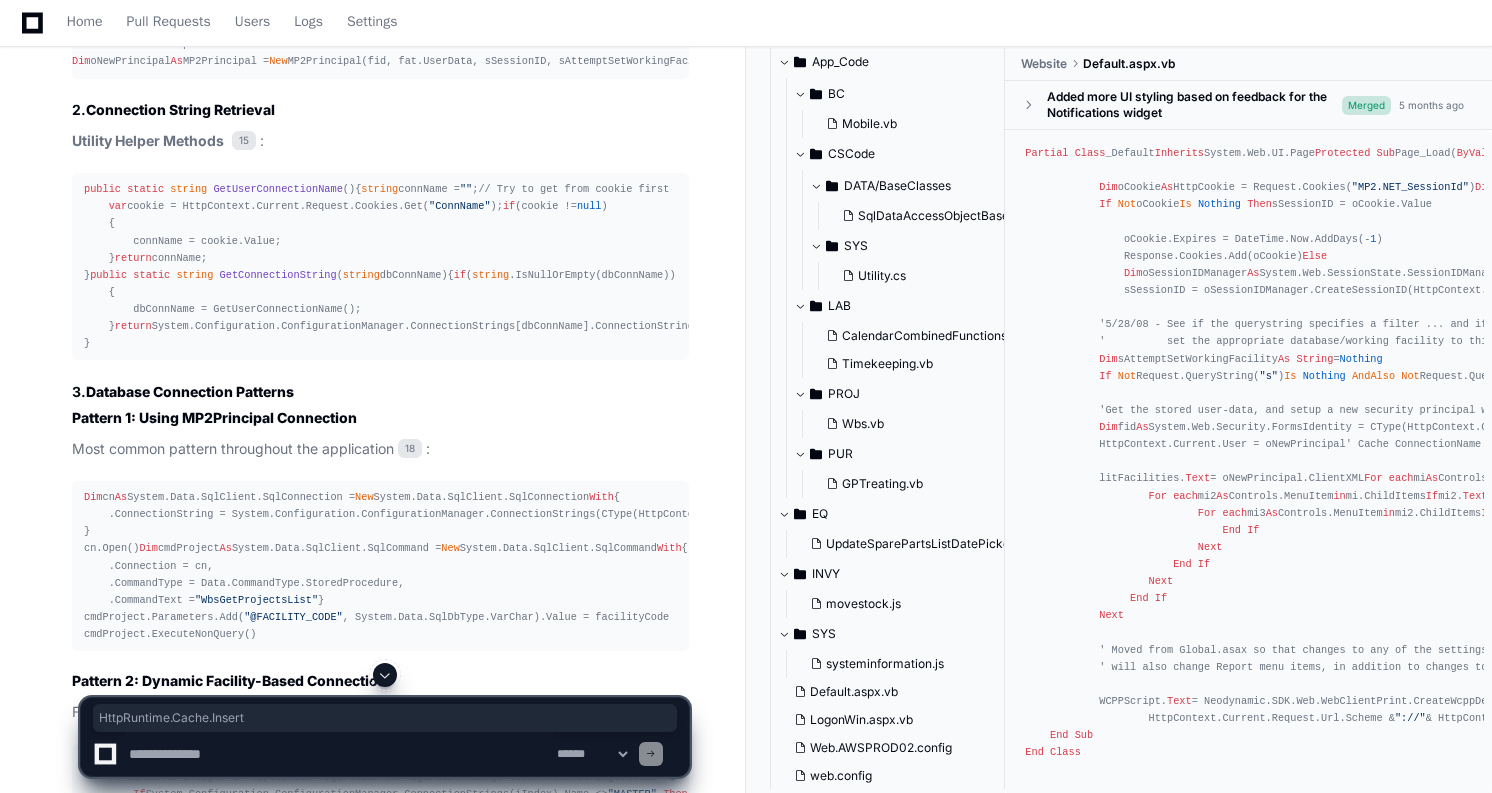 drag, startPoint x: 1101, startPoint y: 486, endPoint x: 1253, endPoint y: 488, distance: 152.01315 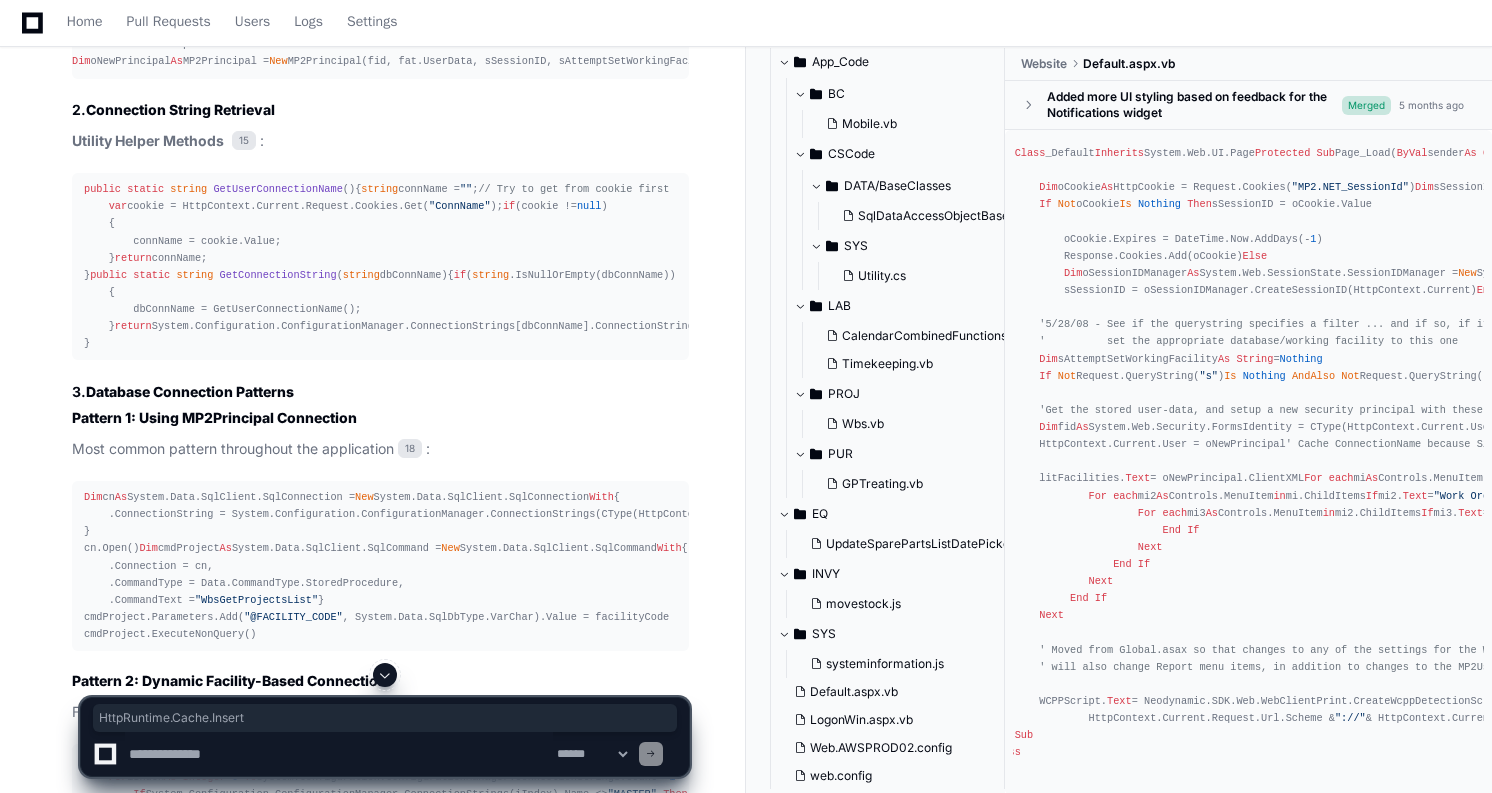 scroll, scrollTop: 0, scrollLeft: 52, axis: horizontal 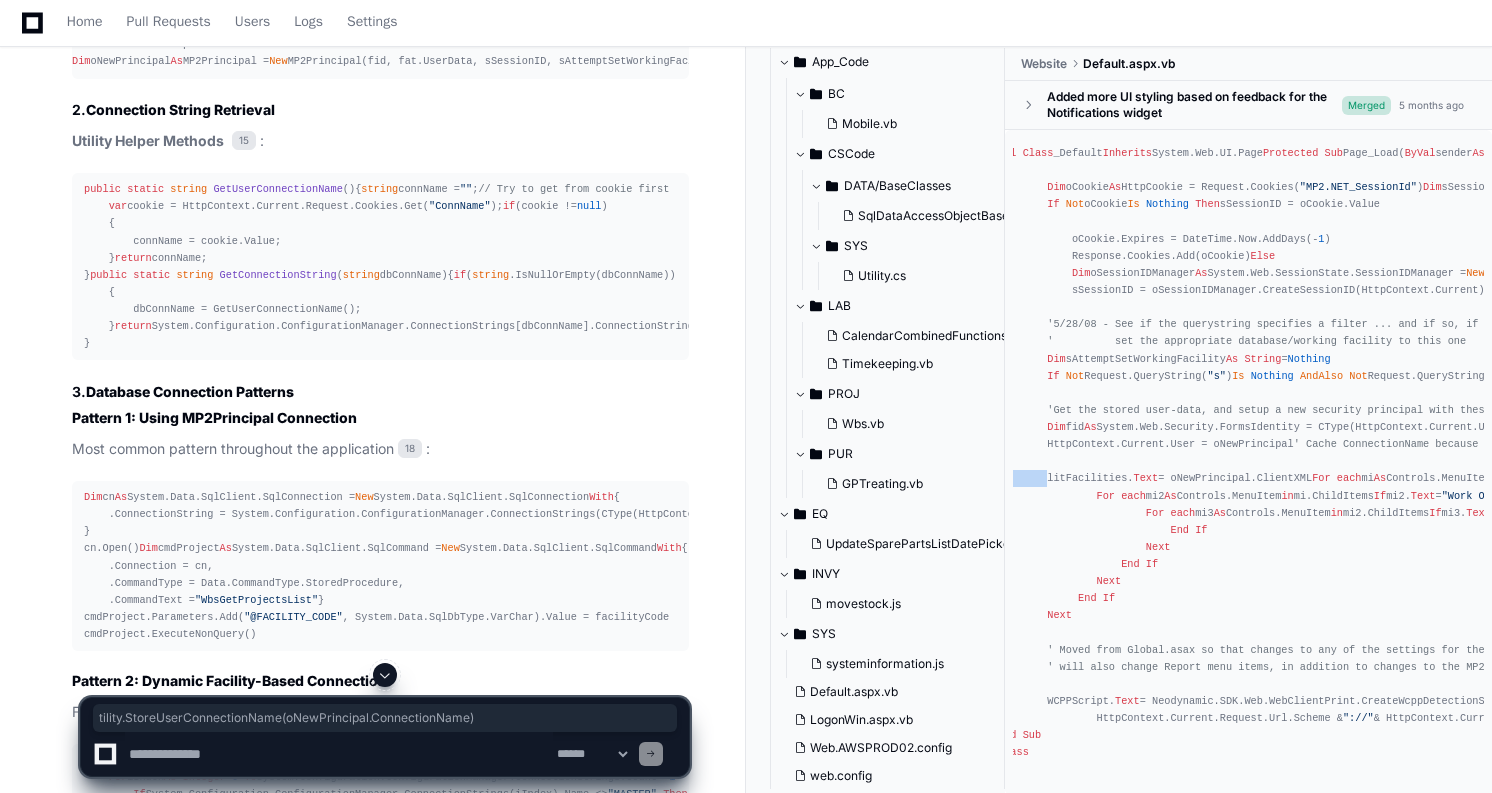 drag, startPoint x: 1054, startPoint y: 521, endPoint x: 1206, endPoint y: 534, distance: 152.5549 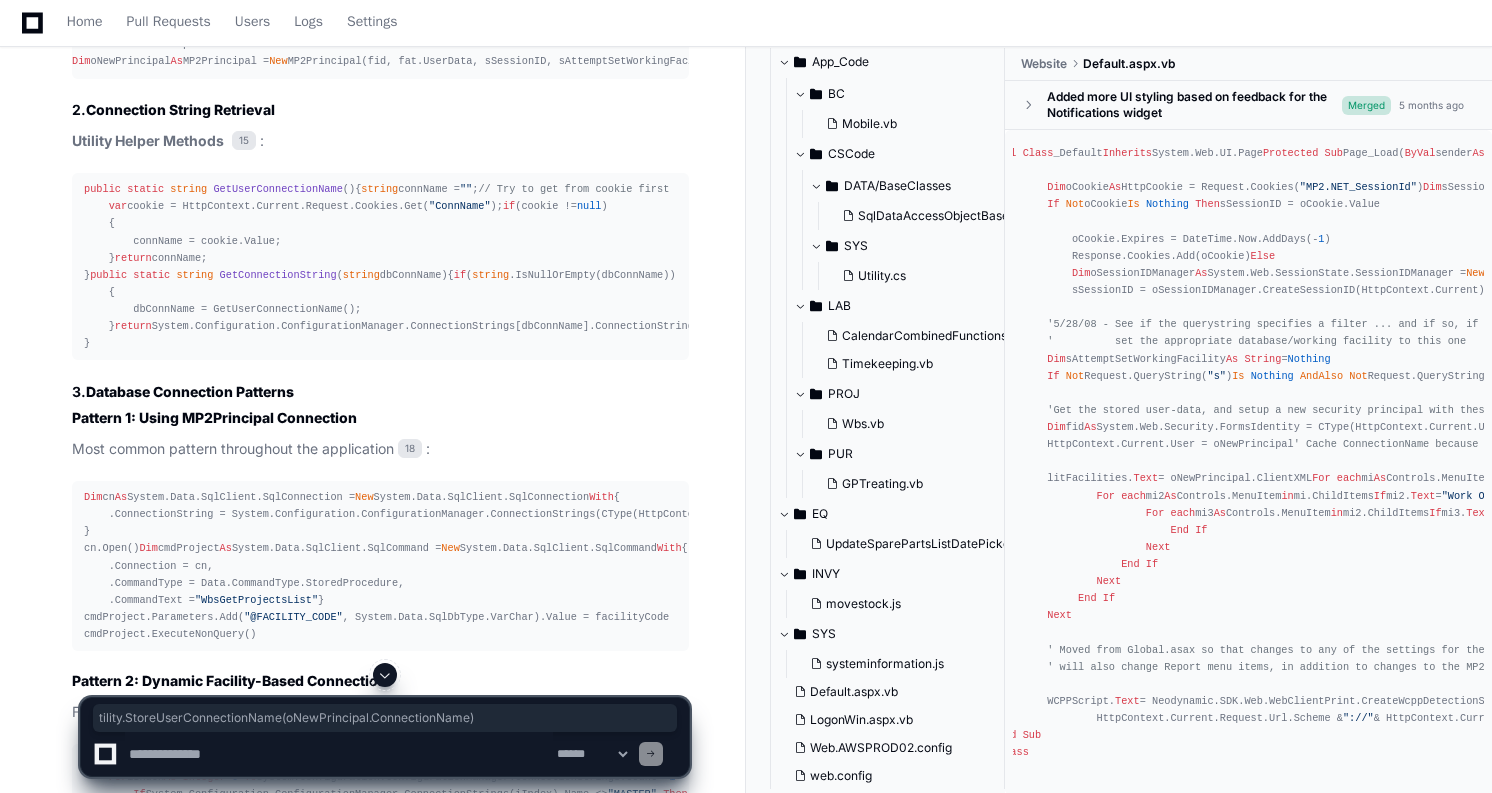 click on "Partial   Class  _Default
Inherits  System.Web.UI.Page
Protected   Sub  Page_Load( ByVal  sender  As   Object ,  ByVal  e  As  System.EventArgs)  Handles   Me .Load
If   Not  Page.IsPostBack  Then
Dim  oCookie  As  HttpCookie = Request.Cookies( "MP2.NET_SessionId" )
Dim  sSessionID  As   String  =  Nothing
If   Not  oCookie  Is   Nothing   Then
sSessionID = oCookie.Value
oCookie.Expires = DateTime.Now.AddDays(- 1 )
Response.Cookies.Add(oCookie)
Else
Dim  oSessionIDManager  As  System.Web.SessionState.SessionIDManager =  New  System.Web.SessionState.SessionIDManager
sSessionID = oSessionIDManager.CreateSessionID(HttpContext.Current)
End   If
'5/28/08 - See if the querystring specifies a filter ... and if so, if it specifies a facilitycode ... if it does, we need to try and
Dim As   String  =  If" 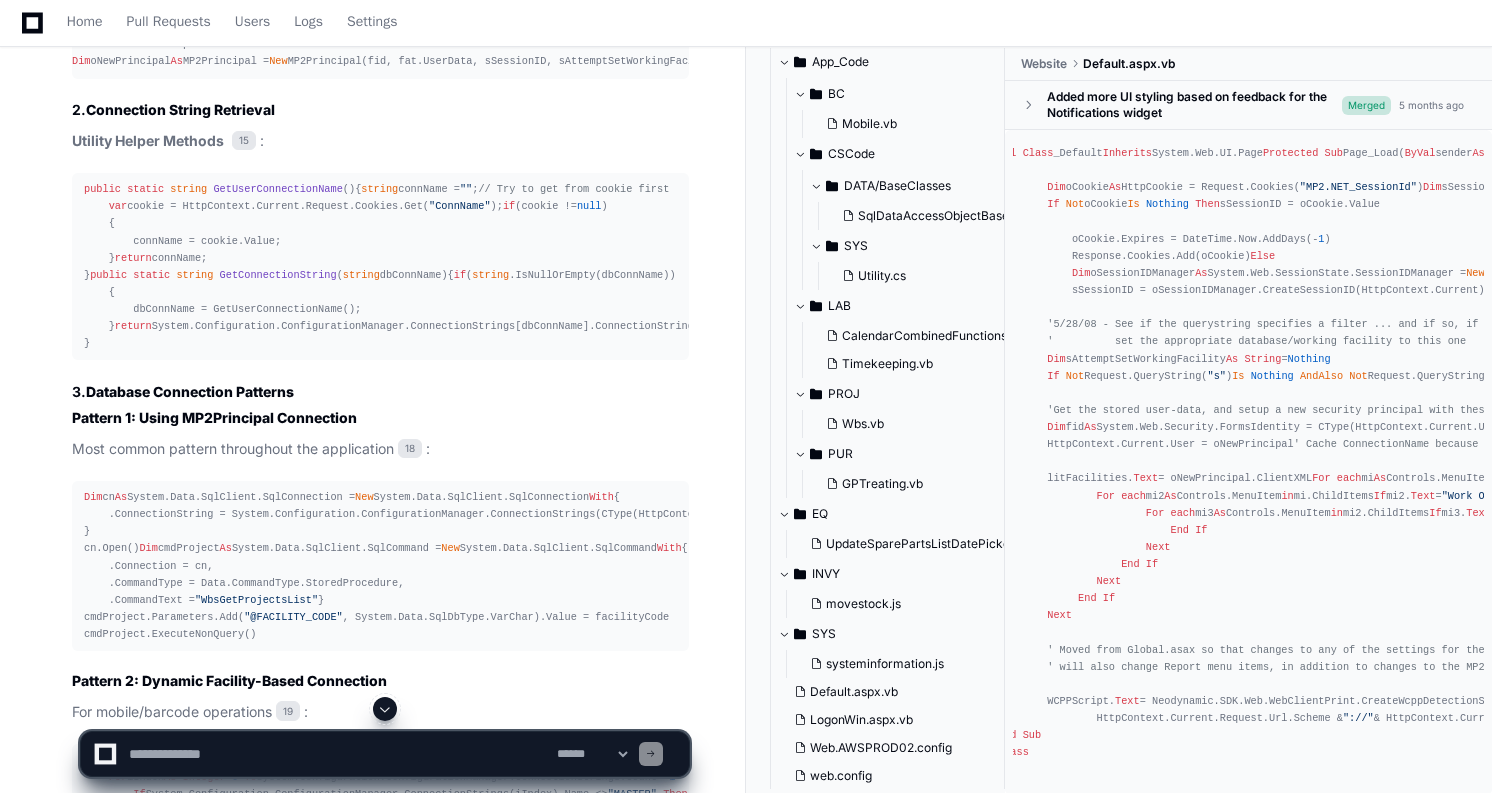 click on "Partial   Class  _Default
Inherits  System.Web.UI.Page
Protected   Sub  Page_Load( ByVal  sender  As   Object ,  ByVal  e  As  System.EventArgs)  Handles   Me .Load
If   Not  Page.IsPostBack  Then
Dim  oCookie  As  HttpCookie = Request.Cookies( "MP2.NET_SessionId" )
Dim  sSessionID  As   String  =  Nothing
If   Not  oCookie  Is   Nothing   Then
sSessionID = oCookie.Value
oCookie.Expires = DateTime.Now.AddDays(- 1 )
Response.Cookies.Add(oCookie)
Else
Dim  oSessionIDManager  As  System.Web.SessionState.SessionIDManager =  New  System.Web.SessionState.SessionIDManager
sSessionID = oSessionIDManager.CreateSessionID(HttpContext.Current)
End   If
'5/28/08 - See if the querystring specifies a filter ... and if so, if it specifies a facilitycode ... if it does, we need to try and
Dim As   String  =  If" 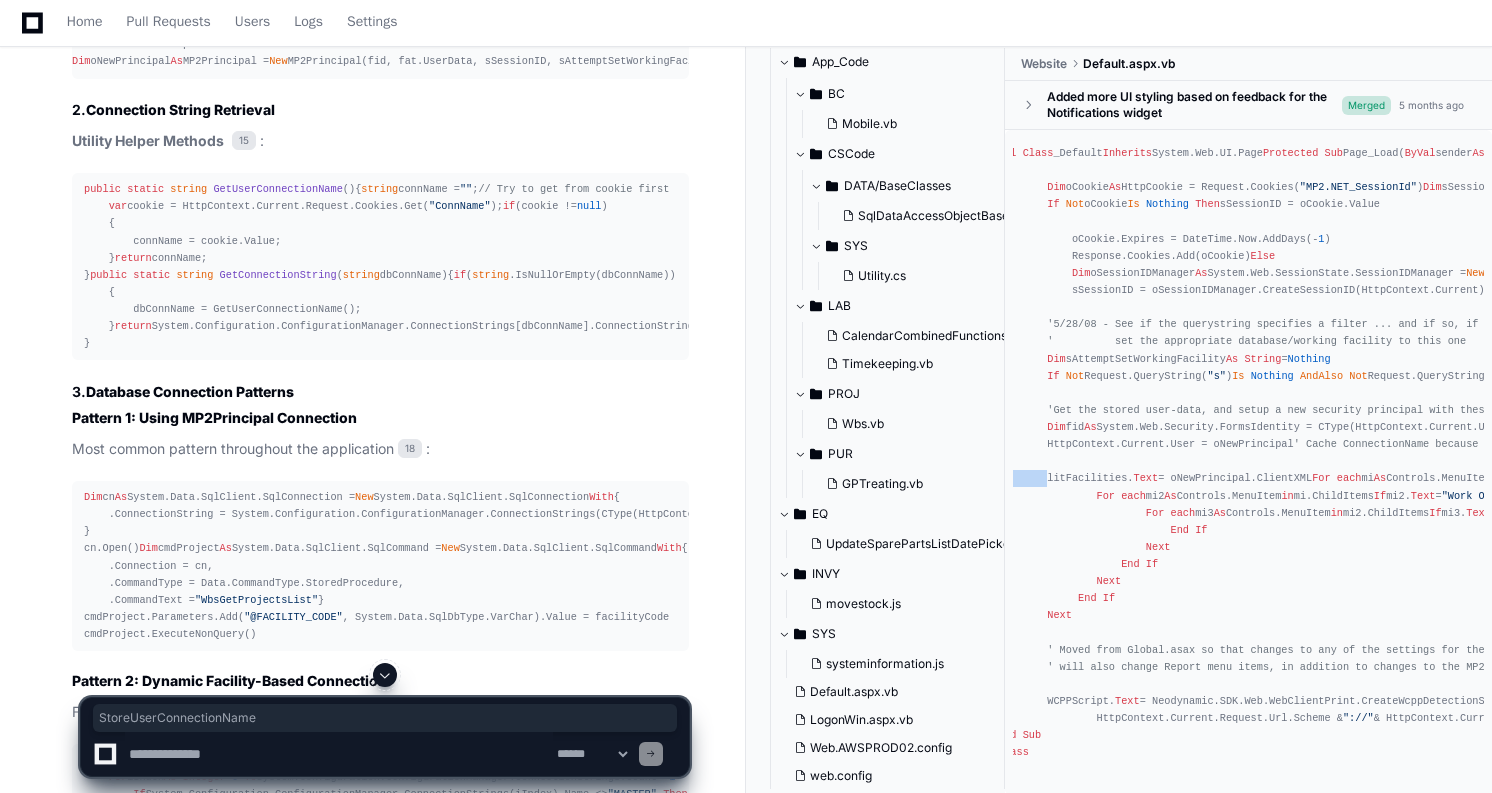 click on "Partial   Class  _Default
Inherits  System.Web.UI.Page
Protected   Sub  Page_Load( ByVal  sender  As   Object ,  ByVal  e  As  System.EventArgs)  Handles   Me .Load
If   Not  Page.IsPostBack  Then
Dim  oCookie  As  HttpCookie = Request.Cookies( "MP2.NET_SessionId" )
Dim  sSessionID  As   String  =  Nothing
If   Not  oCookie  Is   Nothing   Then
sSessionID = oCookie.Value
oCookie.Expires = DateTime.Now.AddDays(- 1 )
Response.Cookies.Add(oCookie)
Else
Dim  oSessionIDManager  As  System.Web.SessionState.SessionIDManager =  New  System.Web.SessionState.SessionIDManager
sSessionID = oSessionIDManager.CreateSessionID(HttpContext.Current)
End   If
'5/28/08 - See if the querystring specifies a filter ... and if so, if it specifies a facilitycode ... if it does, we need to try and
Dim As   String  =  If" 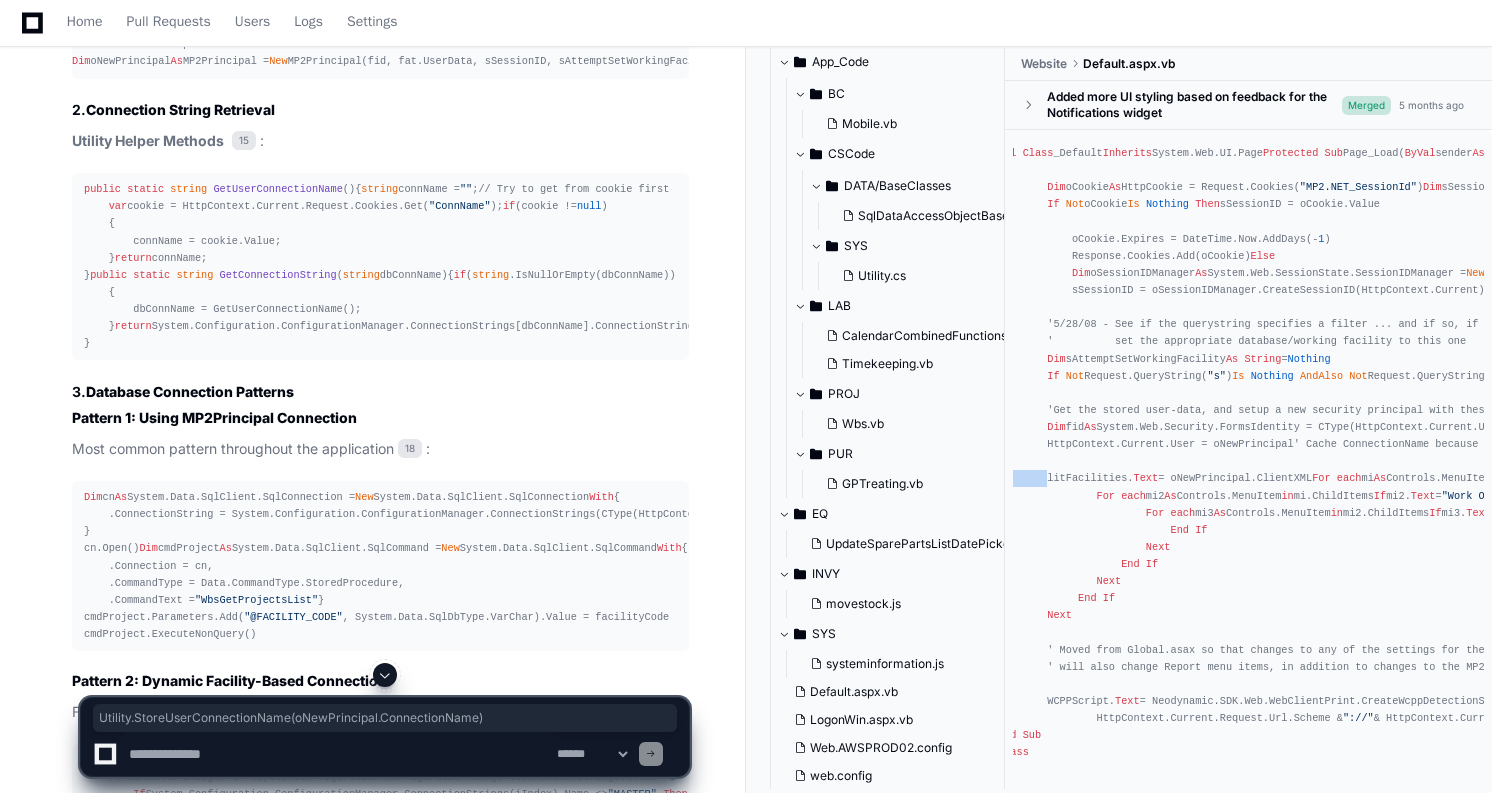 copy on "Utility.StoreUserConnectionName(oNewPrincipal.ConnectionName)" 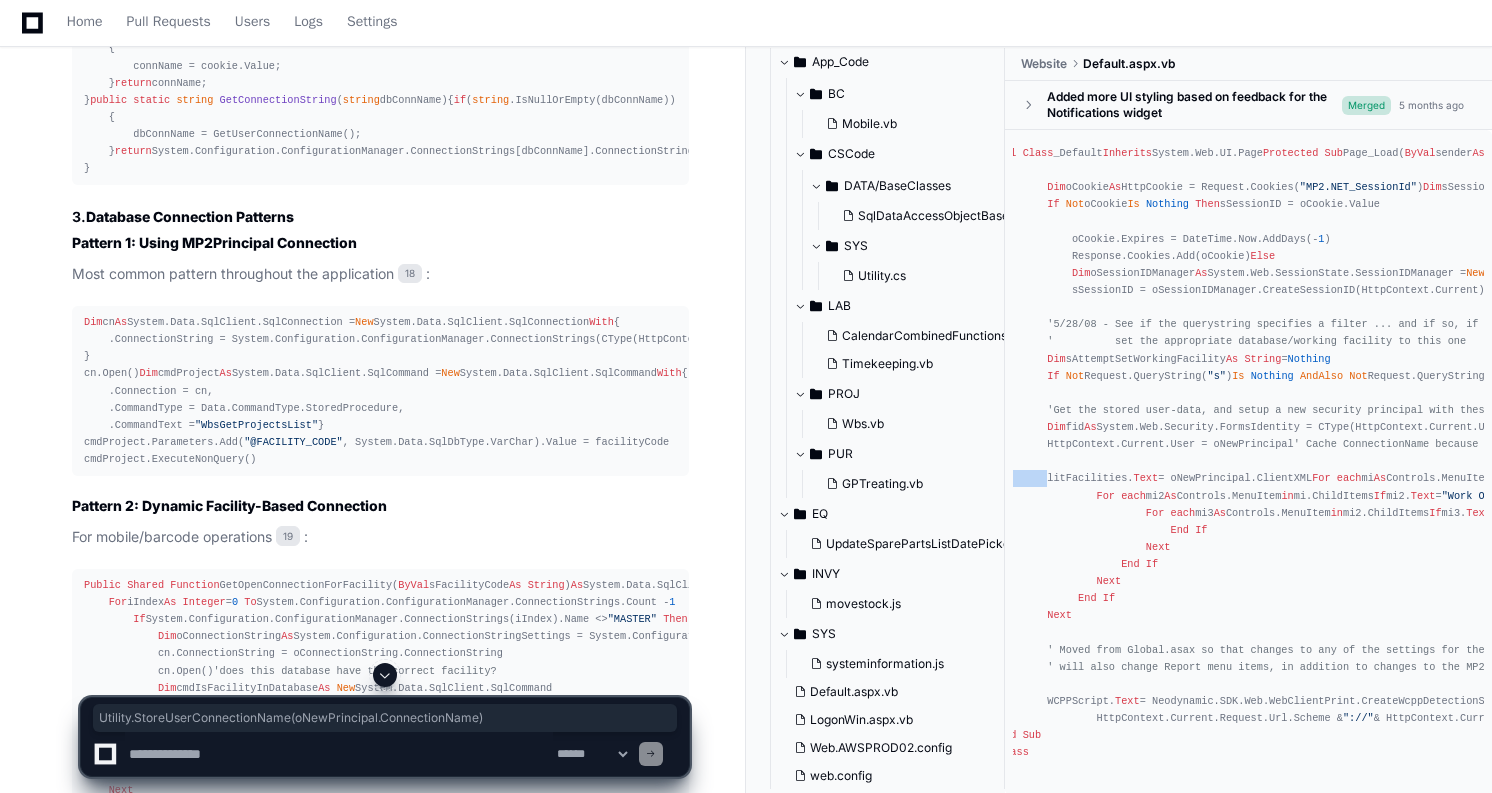 scroll, scrollTop: 4950, scrollLeft: 0, axis: vertical 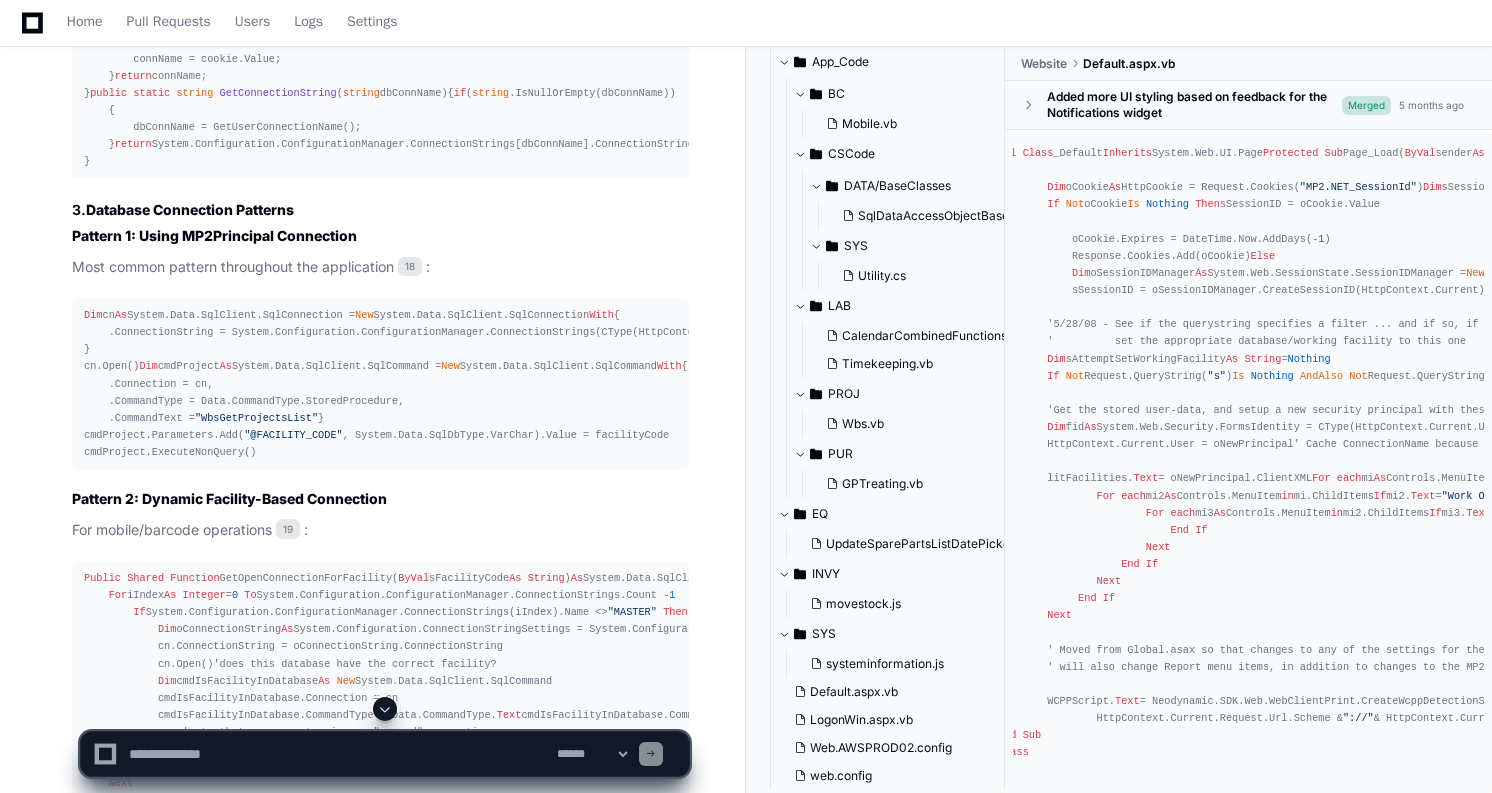 click on "15" 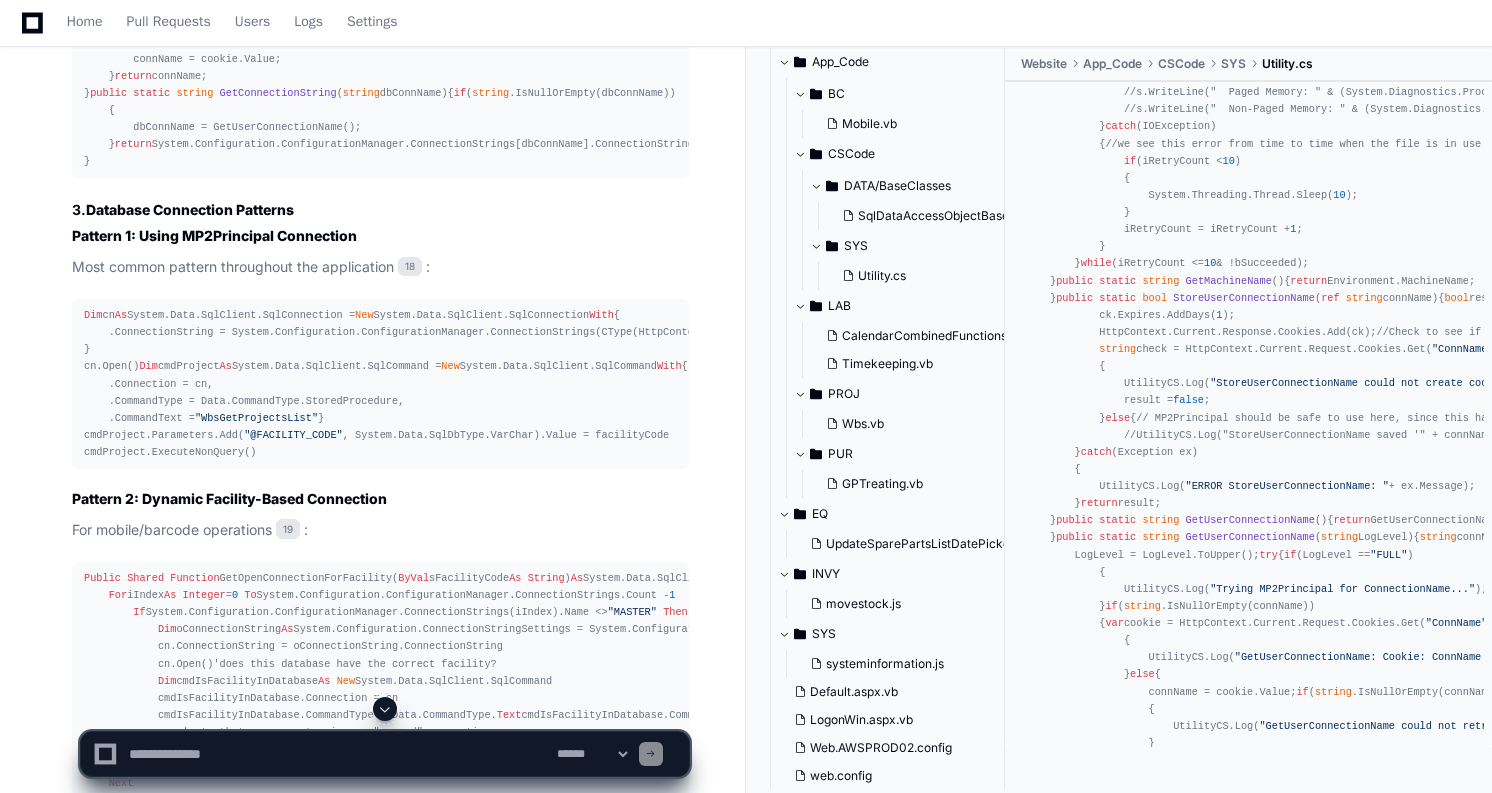 scroll, scrollTop: 144, scrollLeft: 0, axis: vertical 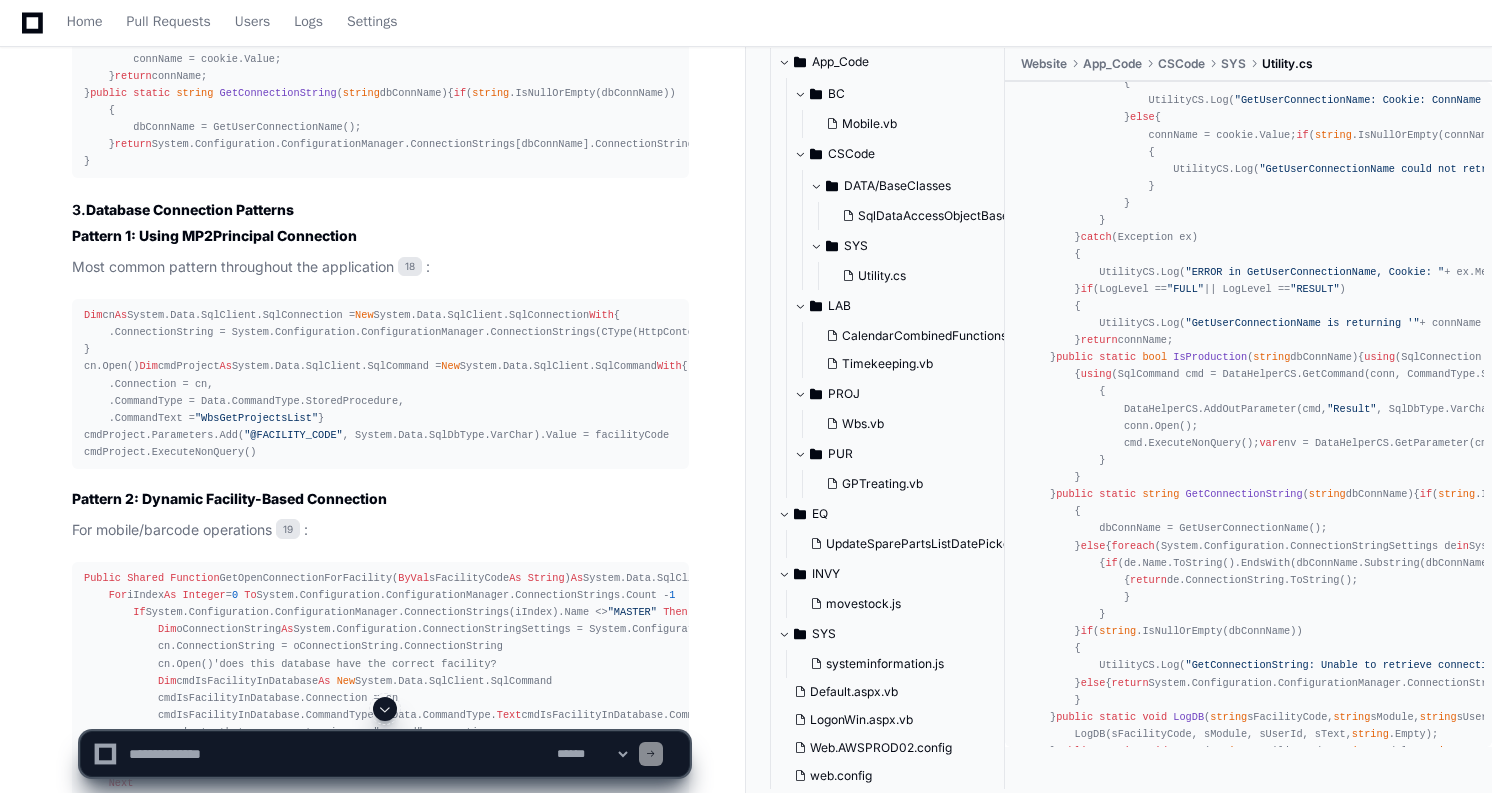 click on "StoreUserConnectionName" 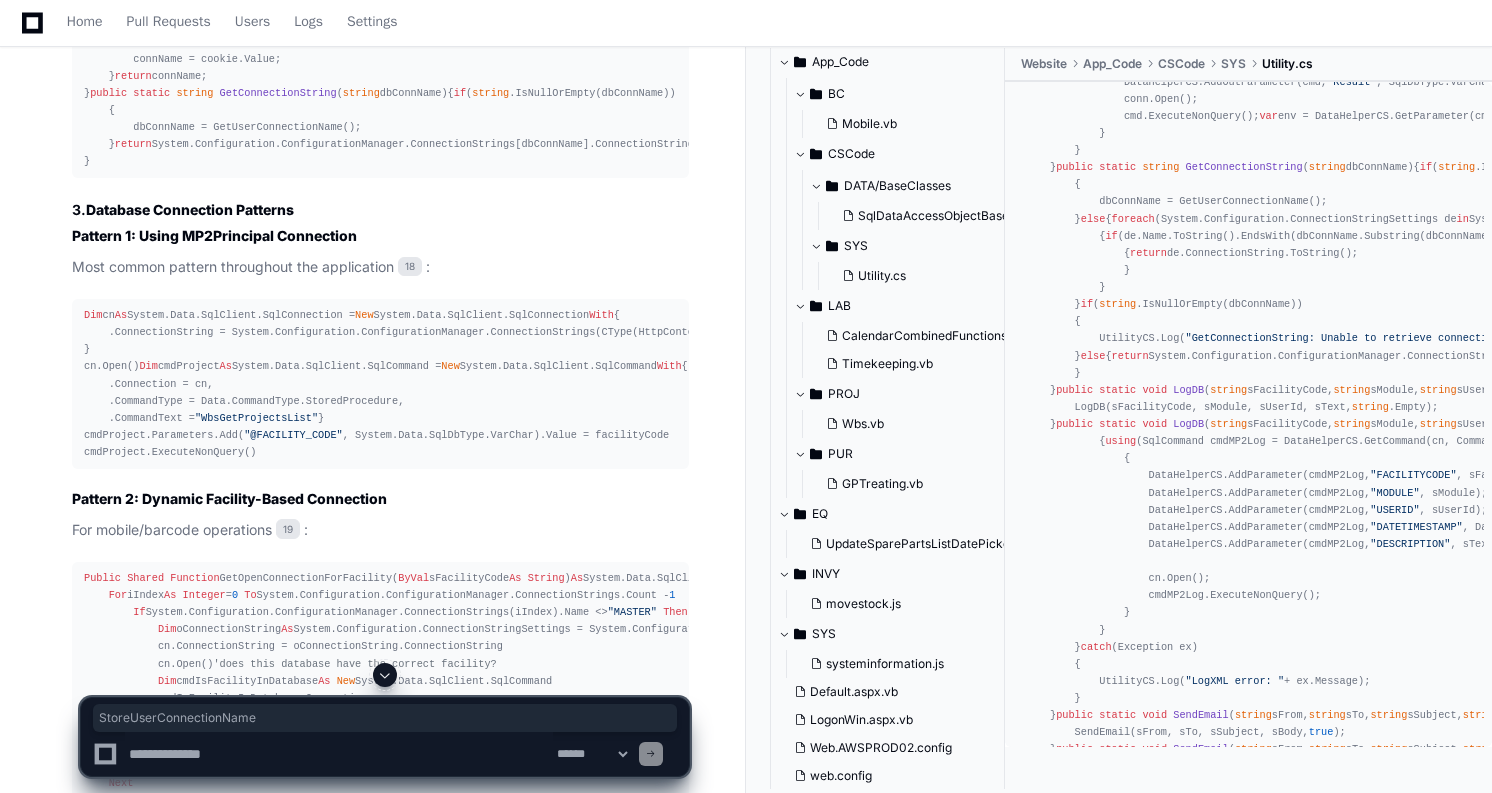 scroll, scrollTop: 1063, scrollLeft: 0, axis: vertical 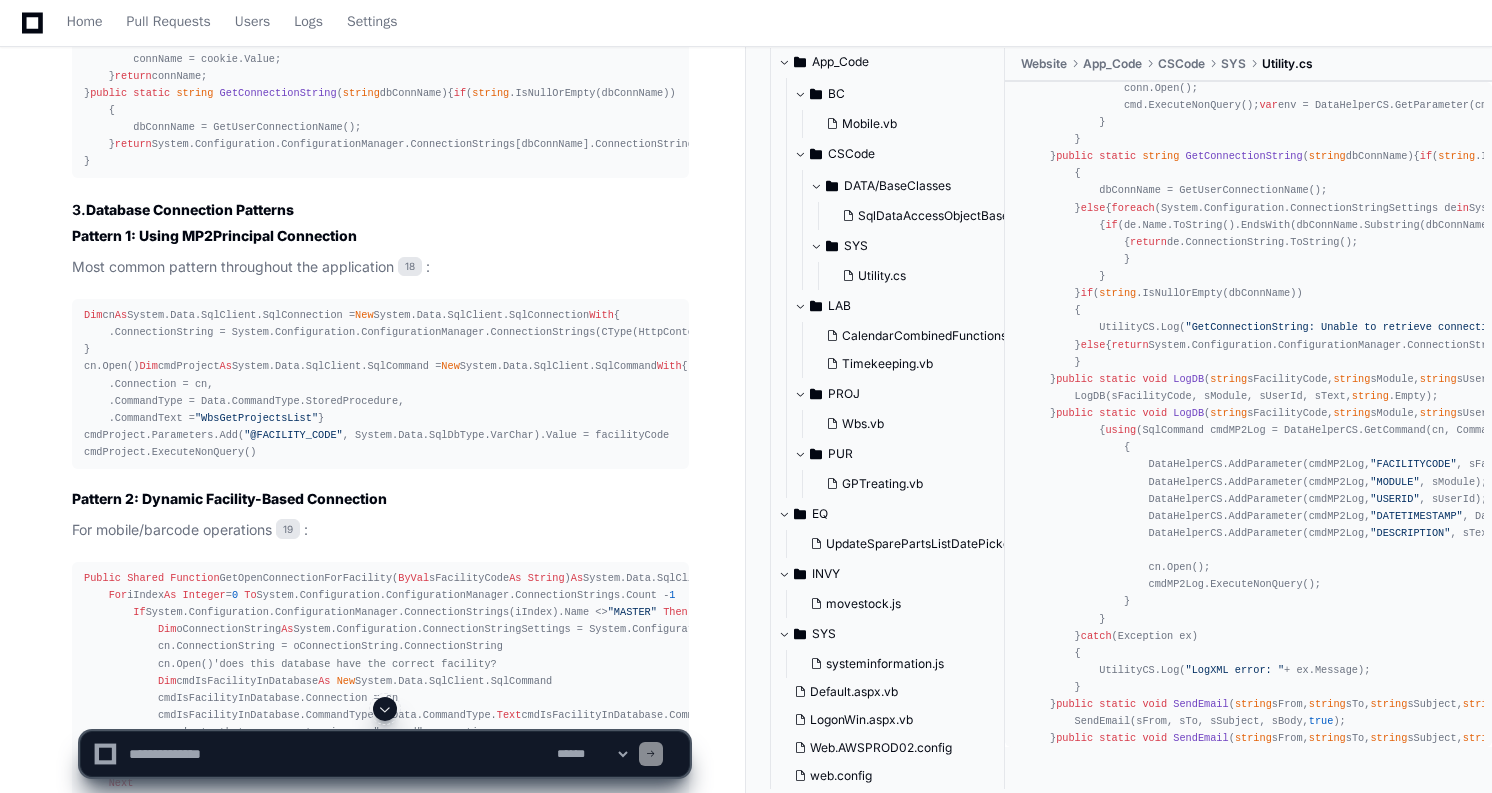click on "GetUserConnectionName" 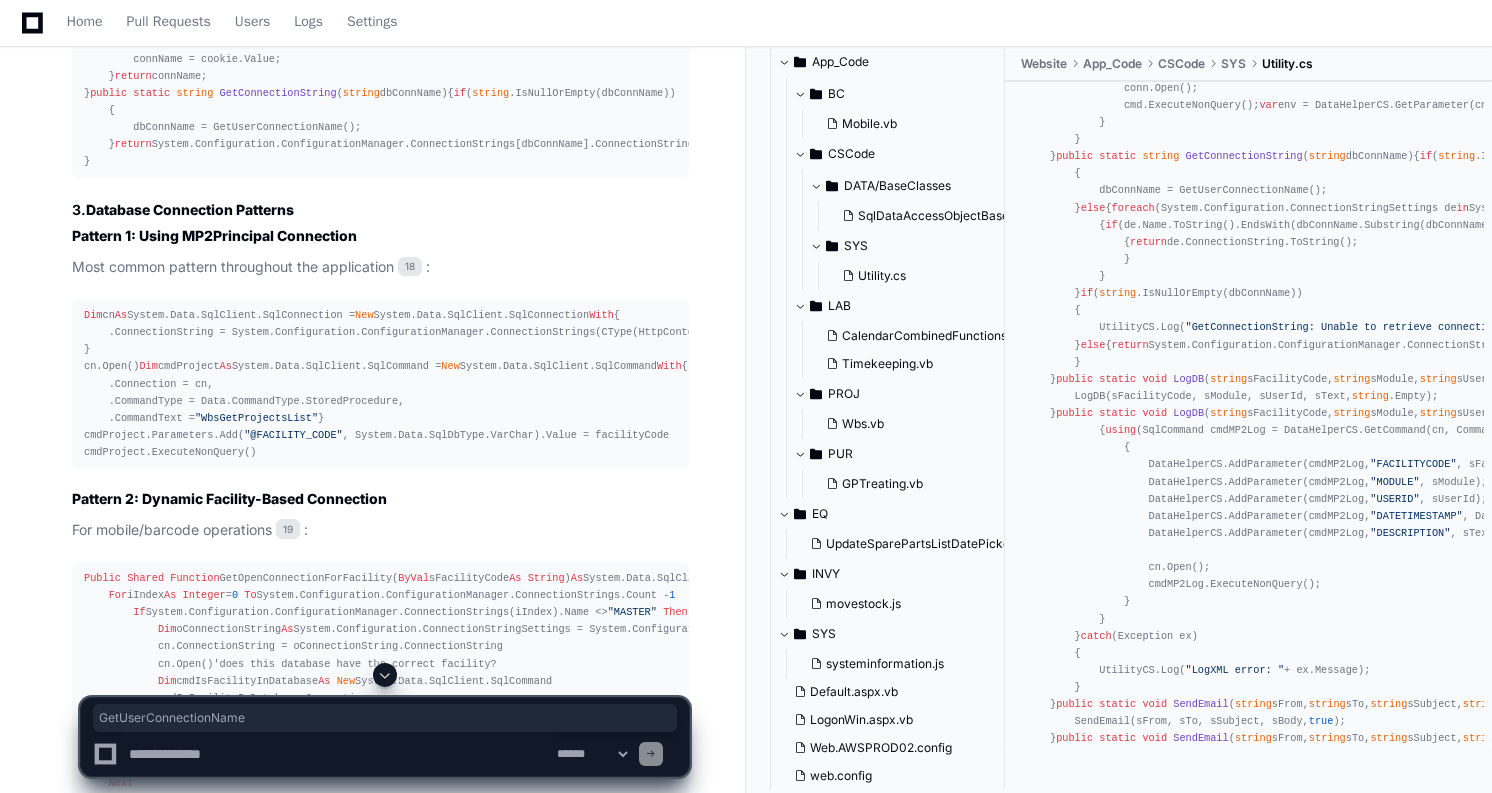 click on "GetUserConnectionName" 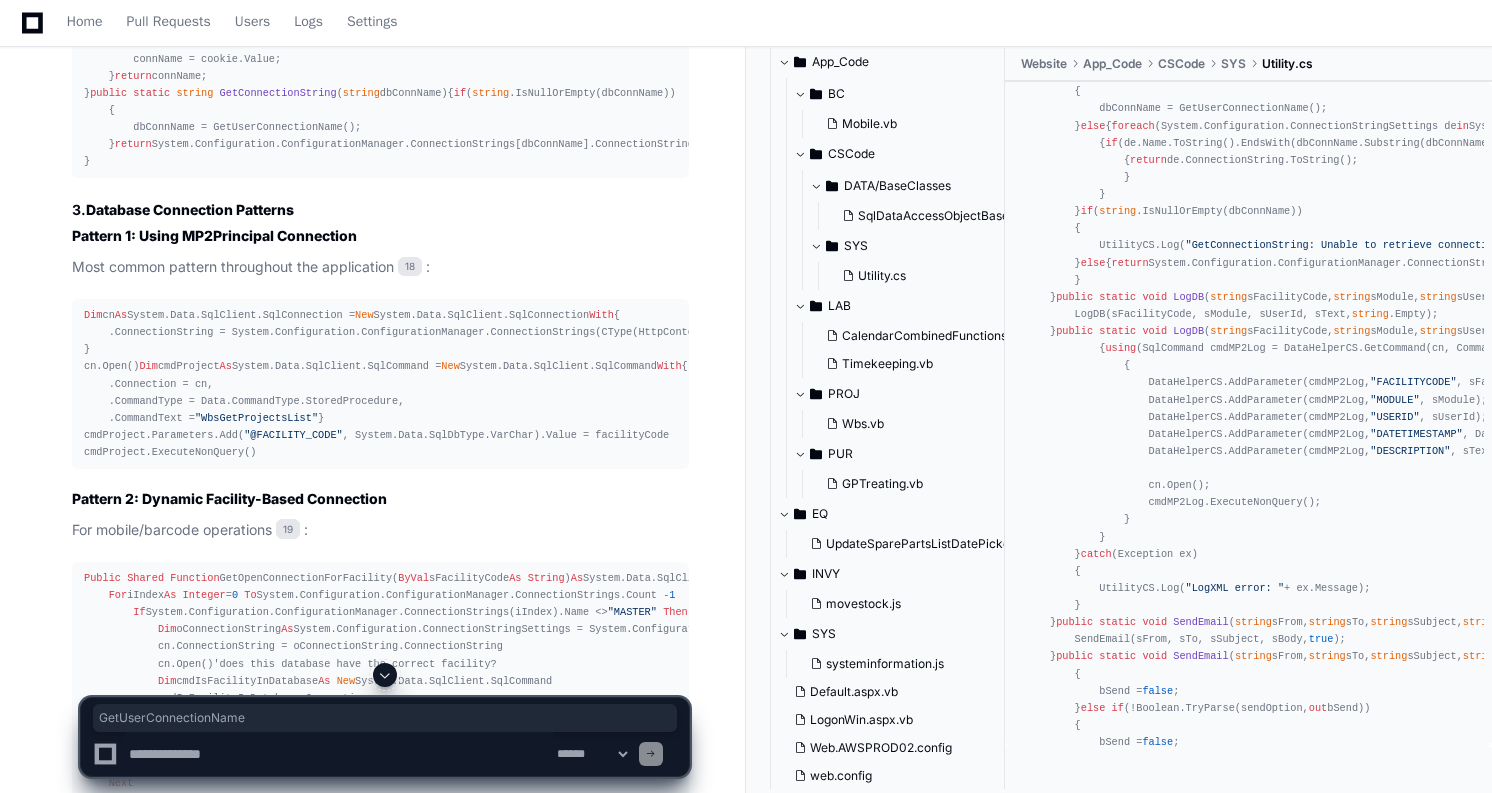 scroll, scrollTop: 1148, scrollLeft: 0, axis: vertical 